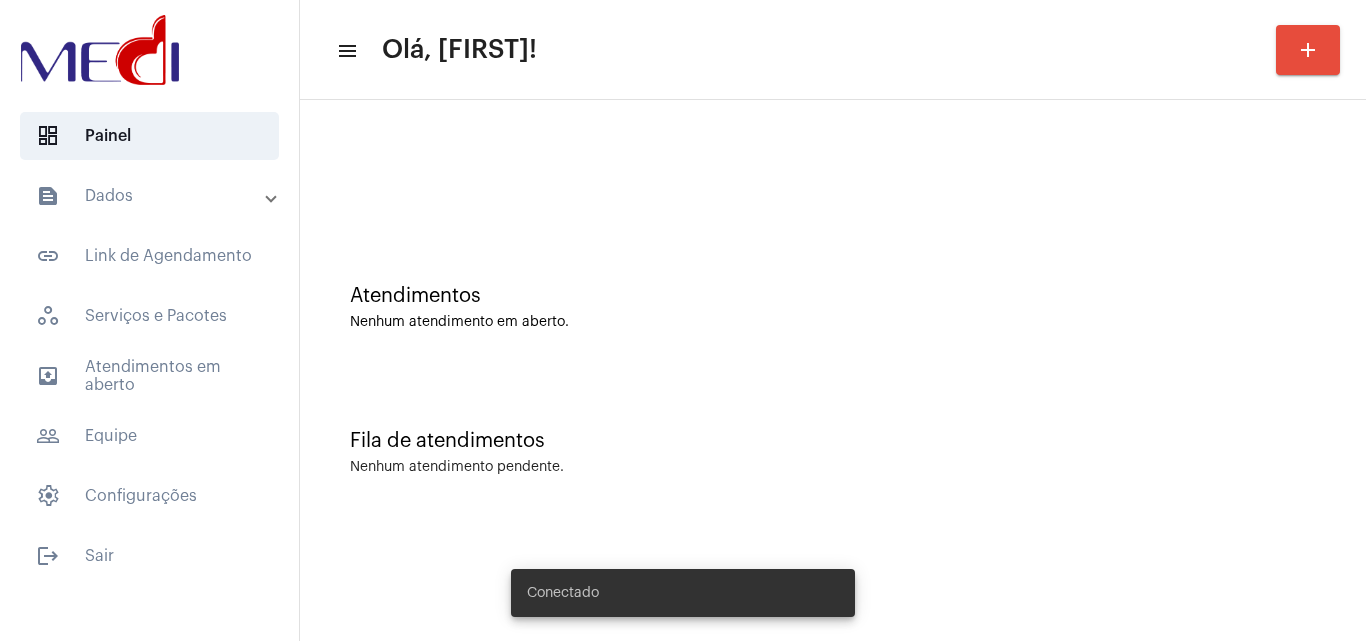 scroll, scrollTop: 0, scrollLeft: 0, axis: both 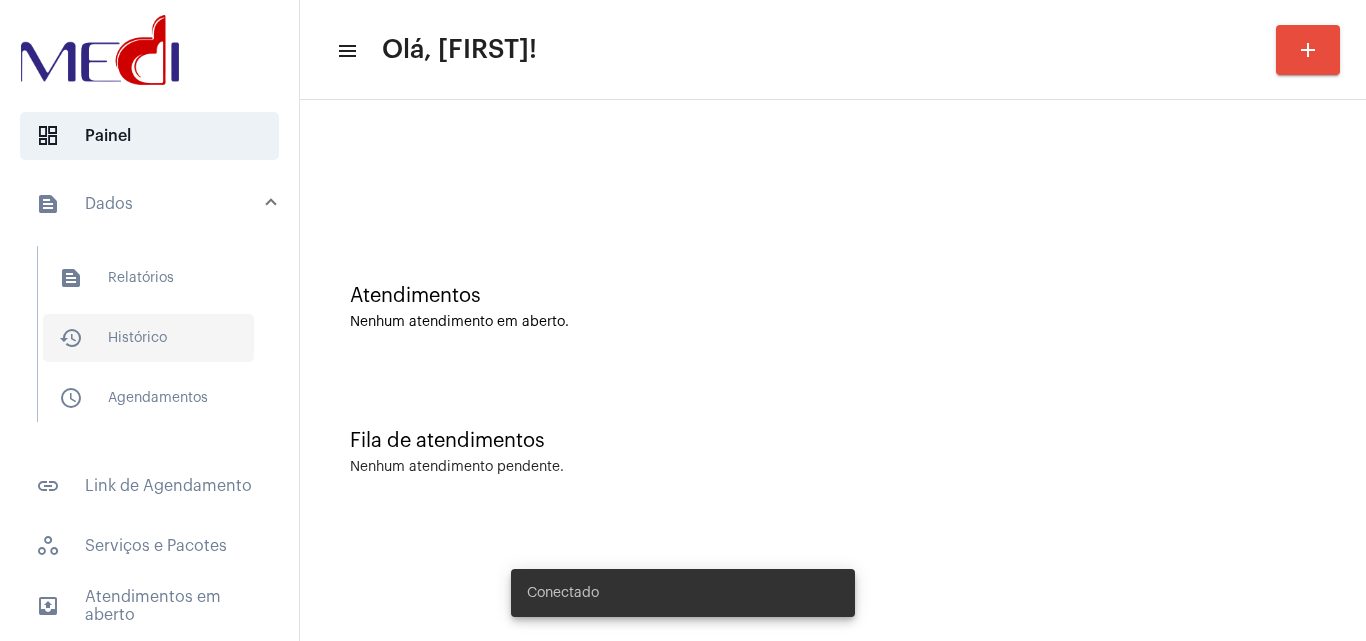 click on "history_outlined  Histórico" at bounding box center [148, 338] 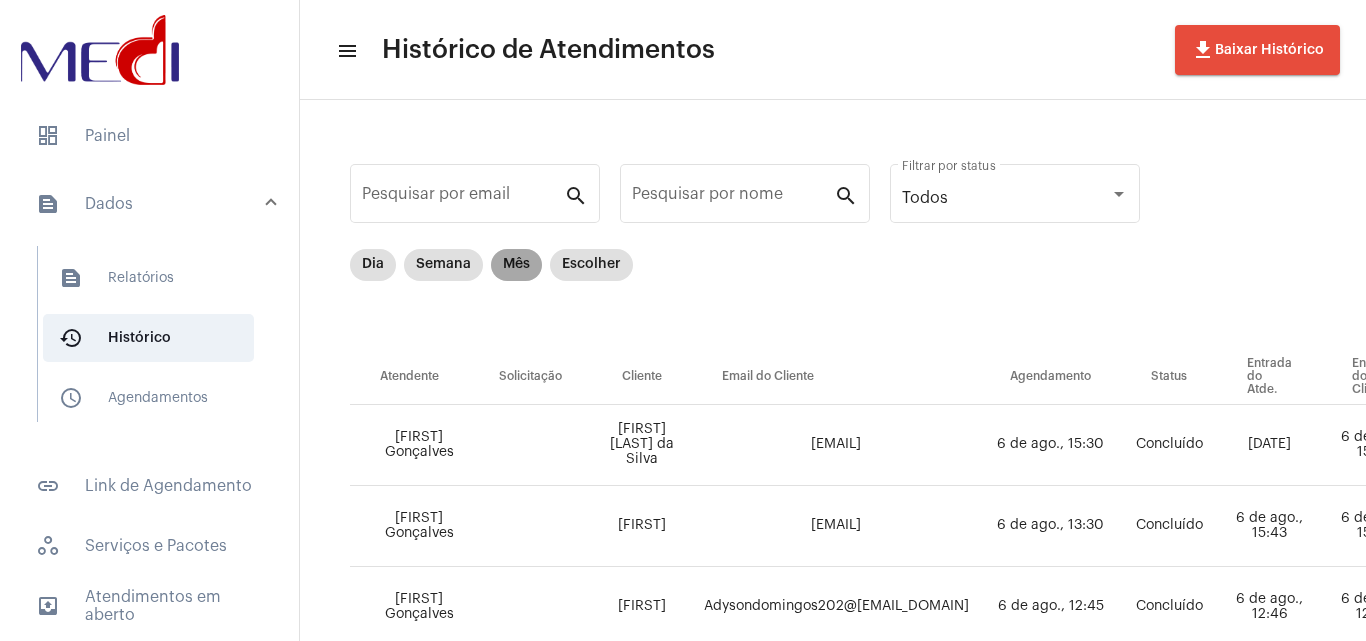click on "Mês" at bounding box center (516, 265) 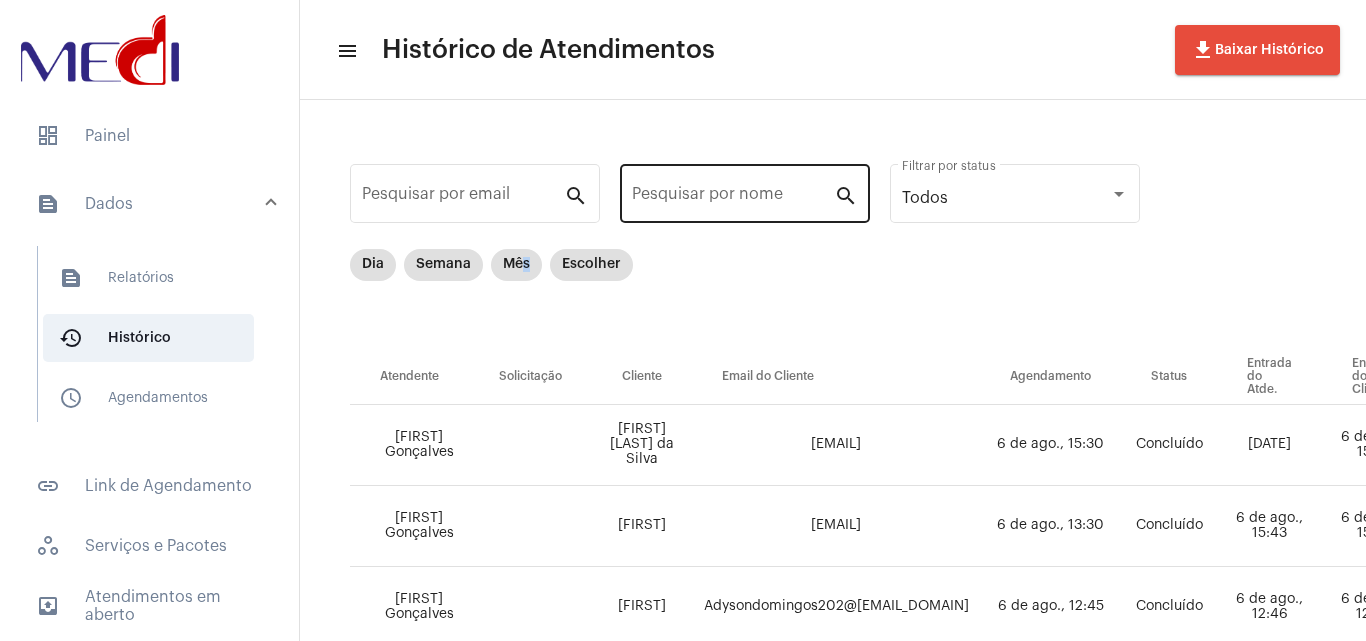 click on "Pesquisar por nome" at bounding box center (733, 198) 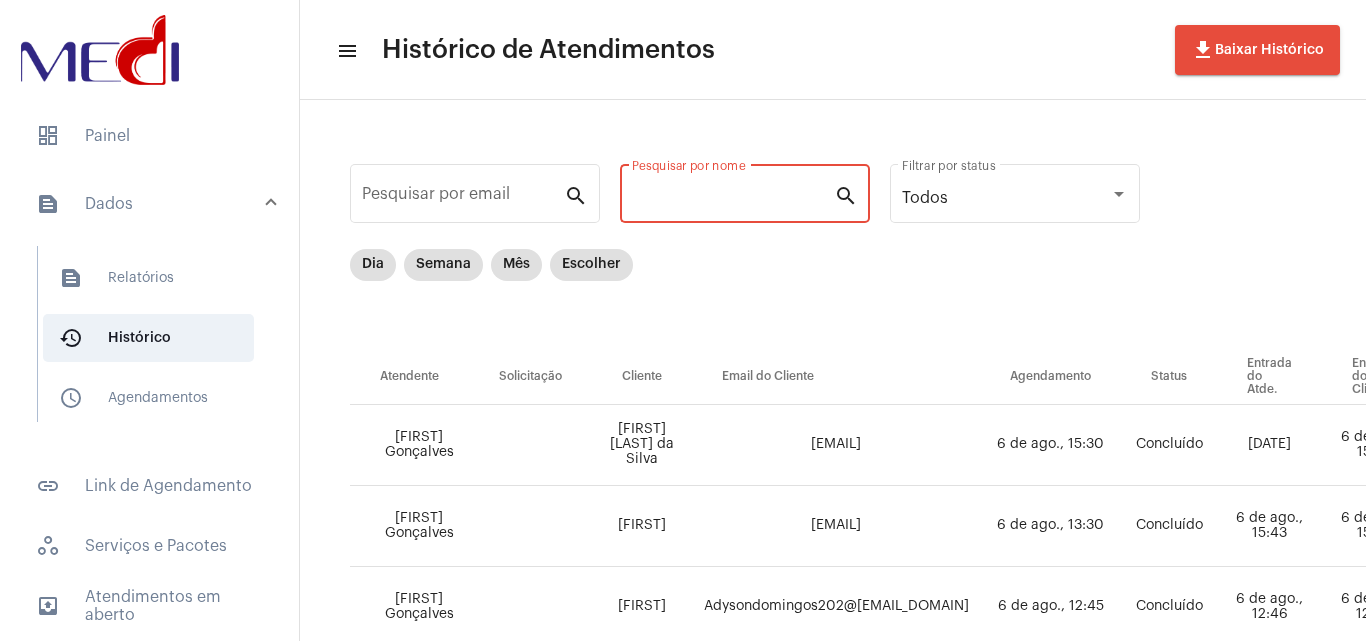 paste on "[FIRST] Eduardo Lourenço de Oliveira" 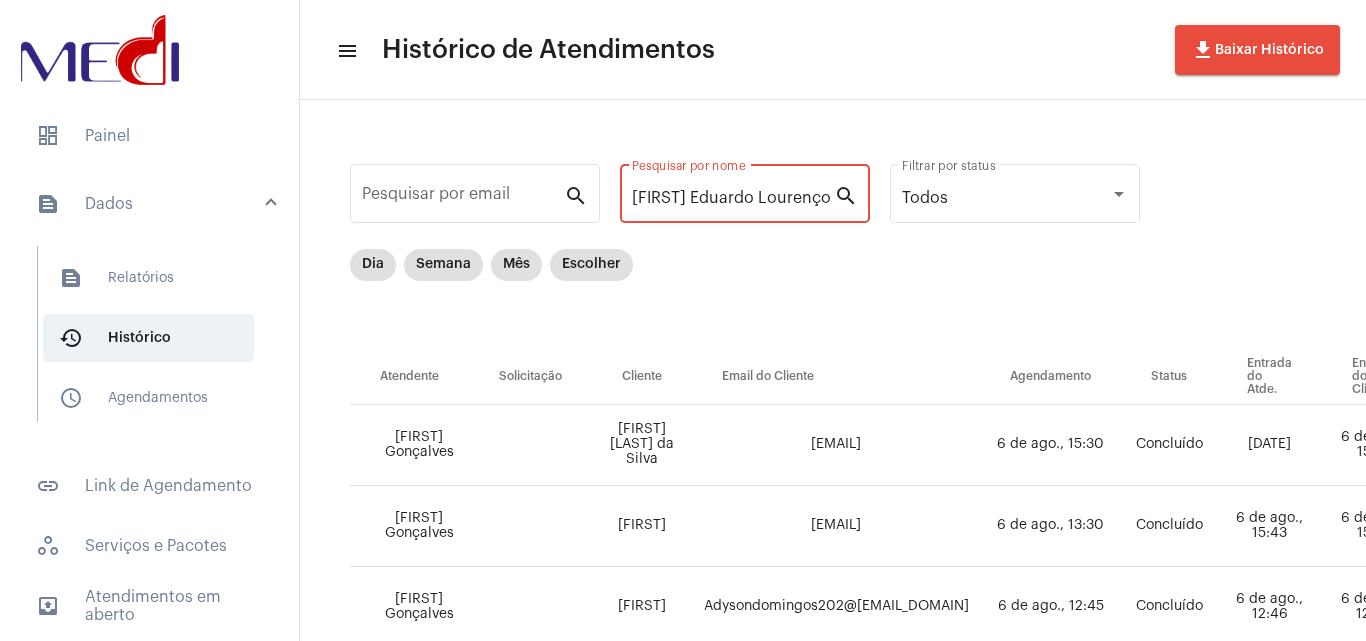 scroll, scrollTop: 0, scrollLeft: 67, axis: horizontal 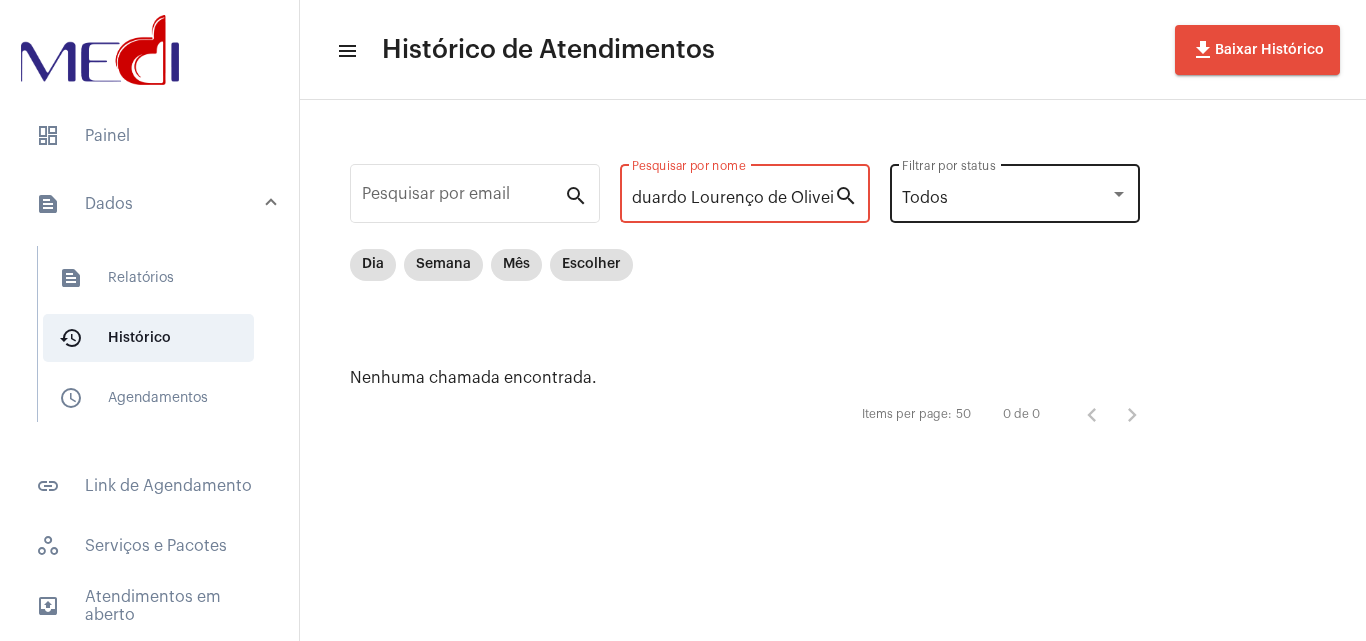 drag, startPoint x: 742, startPoint y: 206, endPoint x: 1139, endPoint y: 209, distance: 397.01132 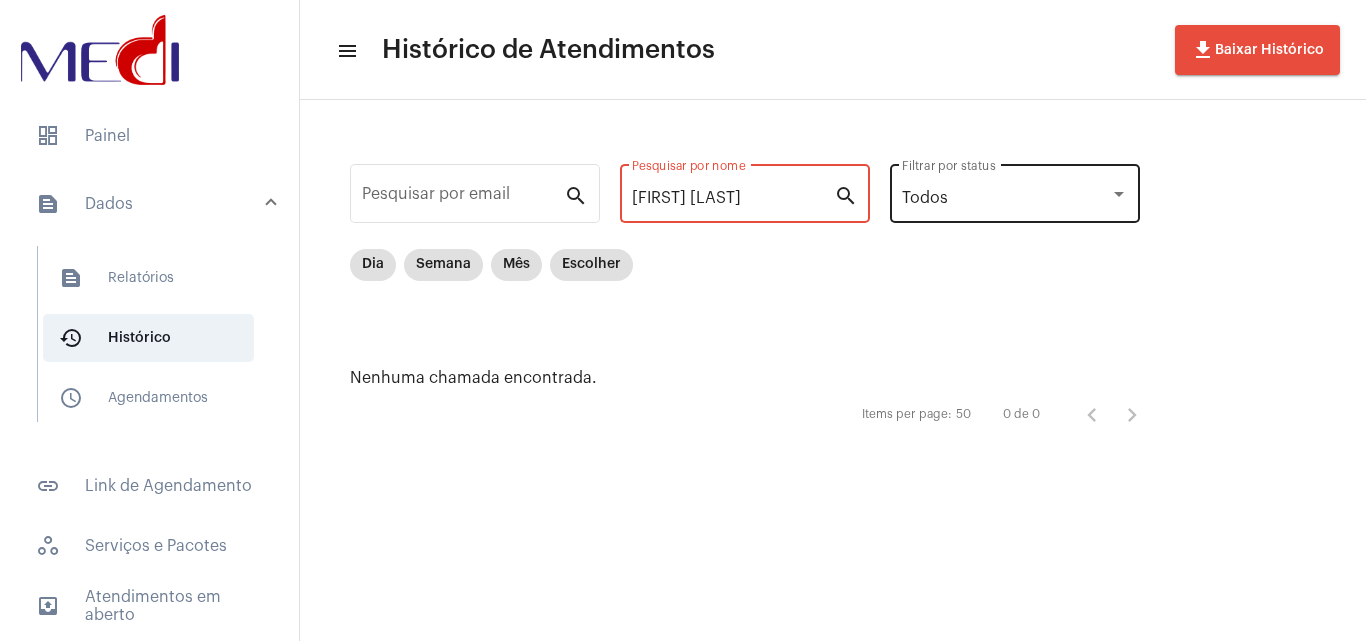 scroll, scrollTop: 0, scrollLeft: 0, axis: both 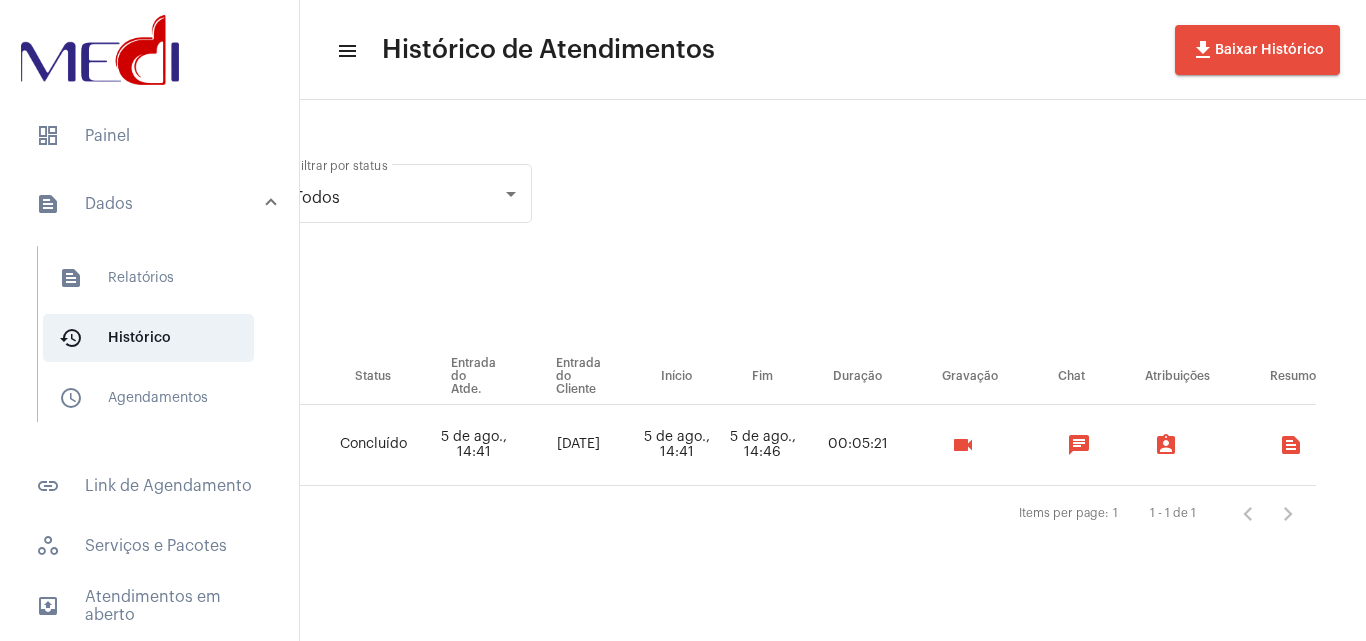 type on "[FIRST]" 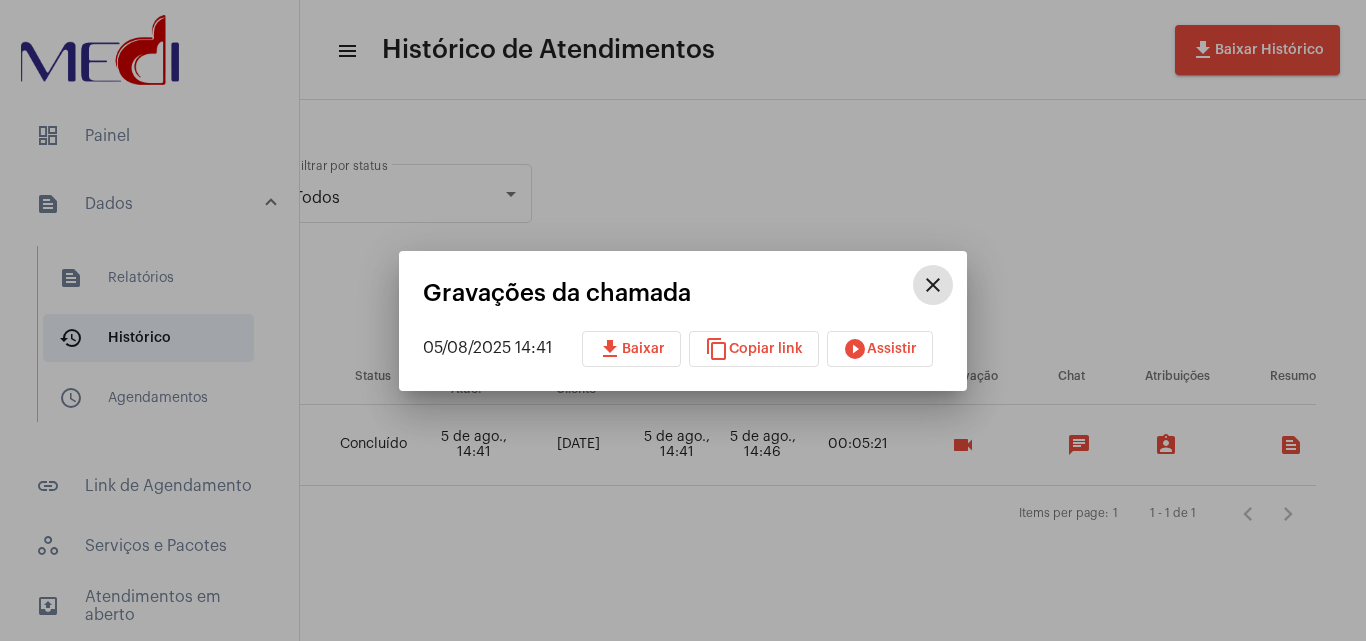 drag, startPoint x: 632, startPoint y: 347, endPoint x: 740, endPoint y: 395, distance: 118.186295 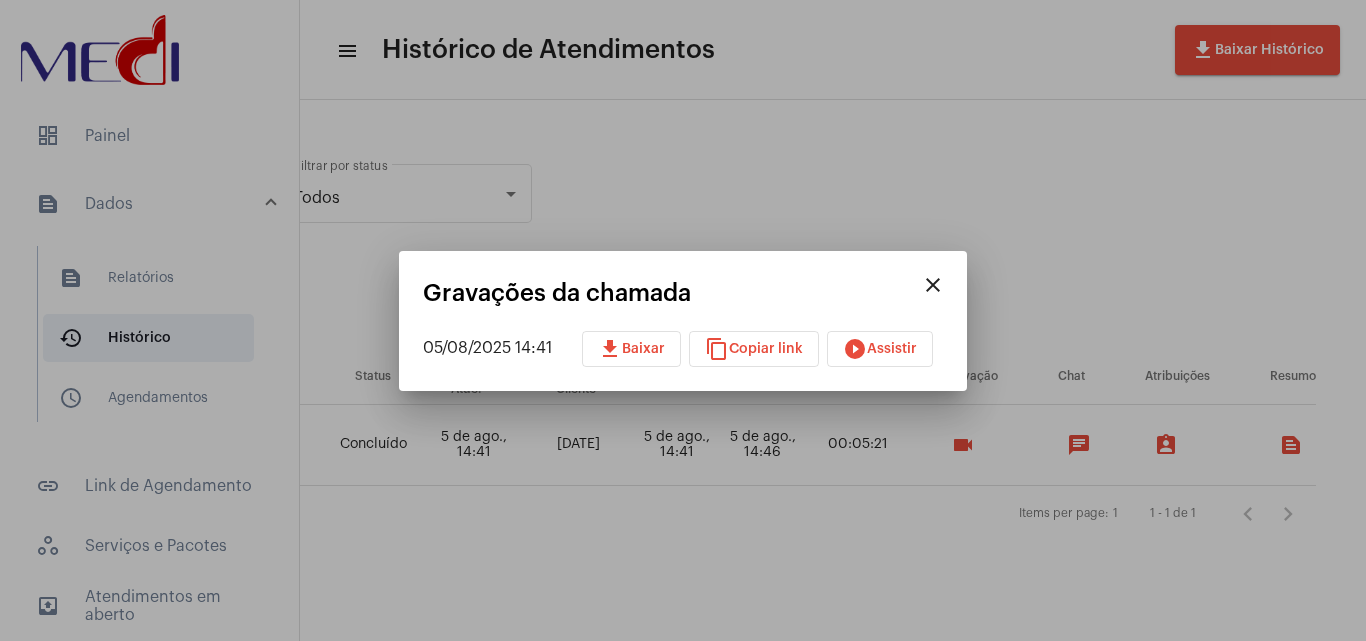 click on "close" at bounding box center (933, 285) 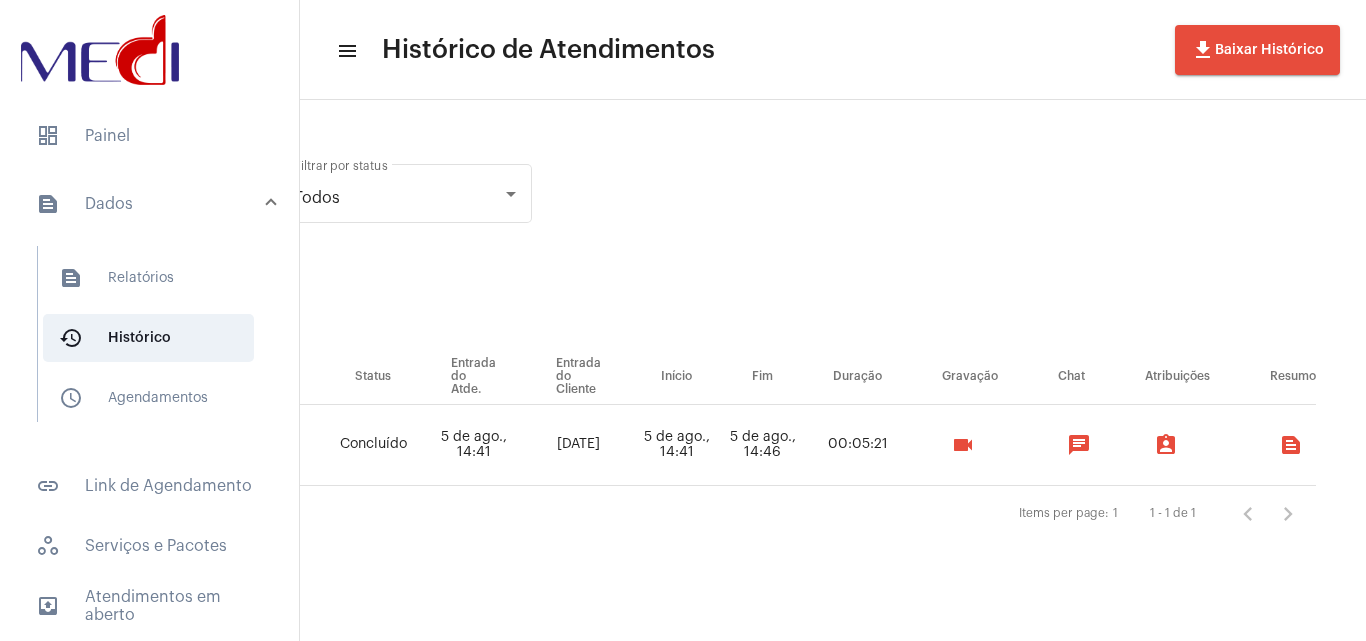 type 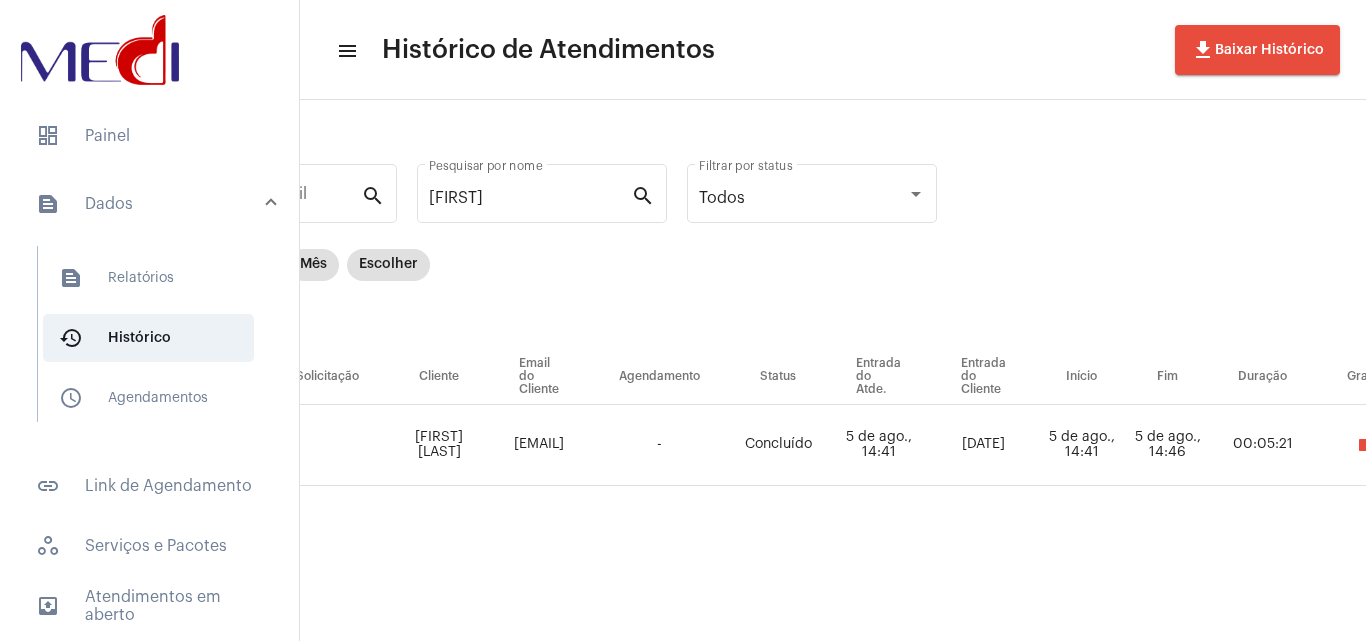 scroll, scrollTop: 0, scrollLeft: 196, axis: horizontal 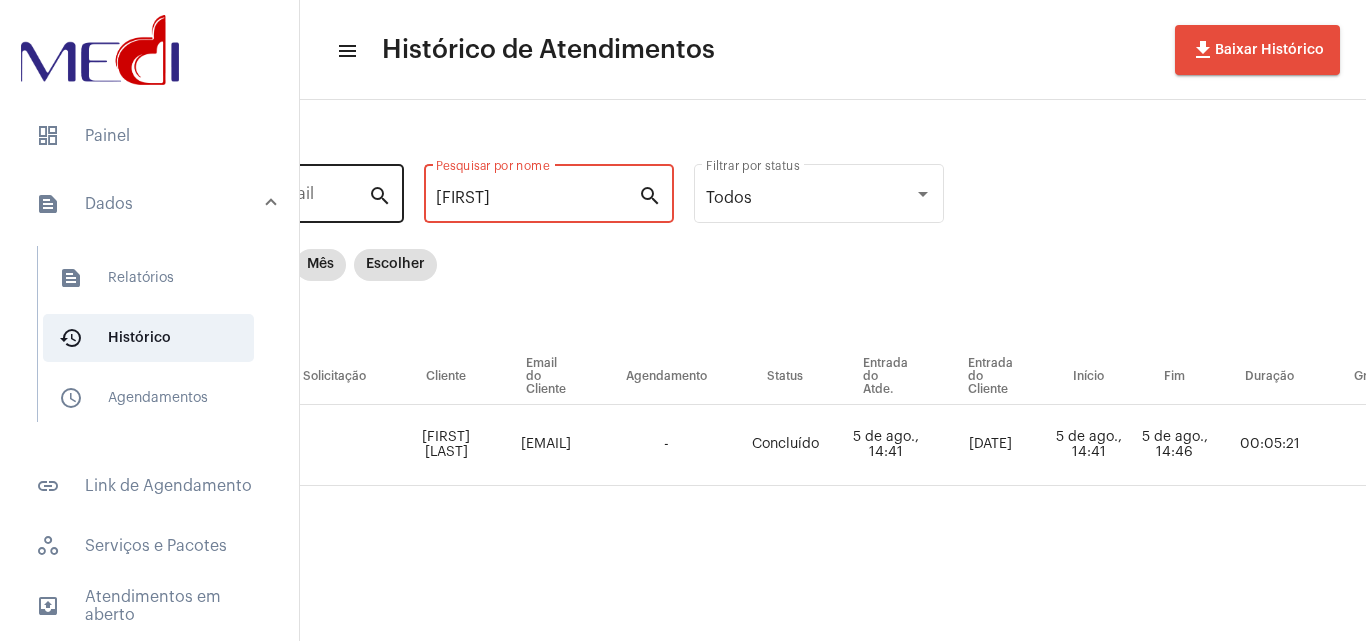 drag, startPoint x: 479, startPoint y: 195, endPoint x: 365, endPoint y: 200, distance: 114.1096 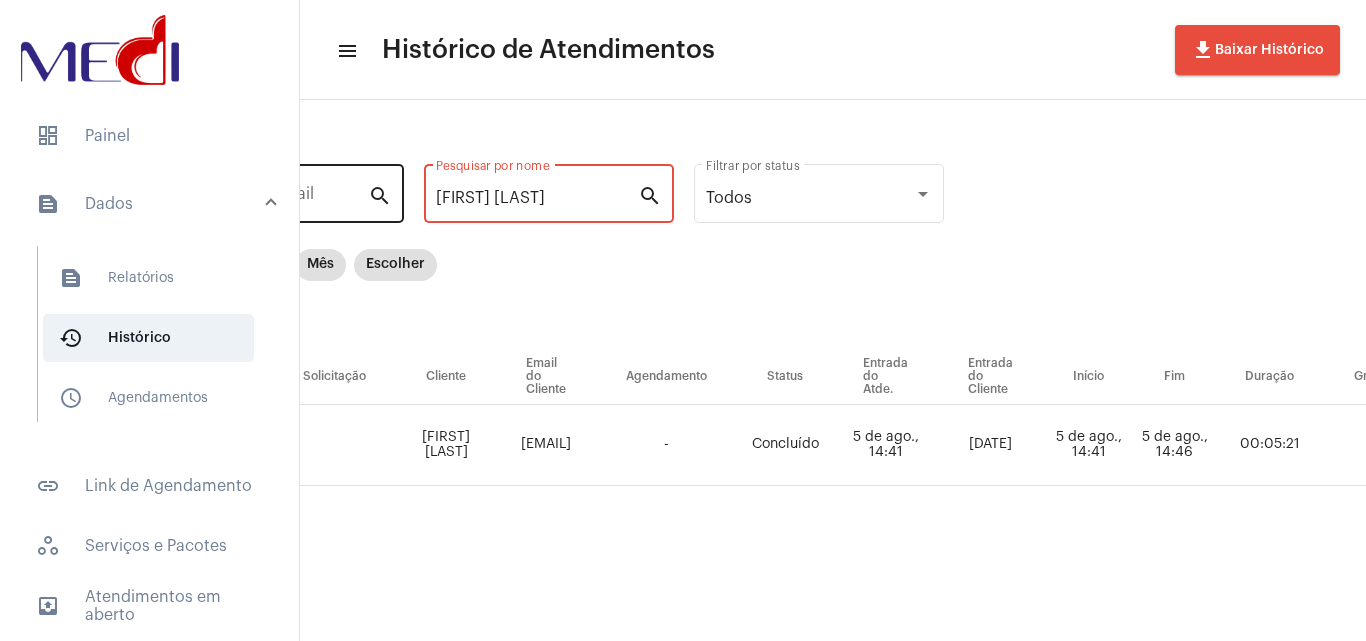 scroll, scrollTop: 0, scrollLeft: 0, axis: both 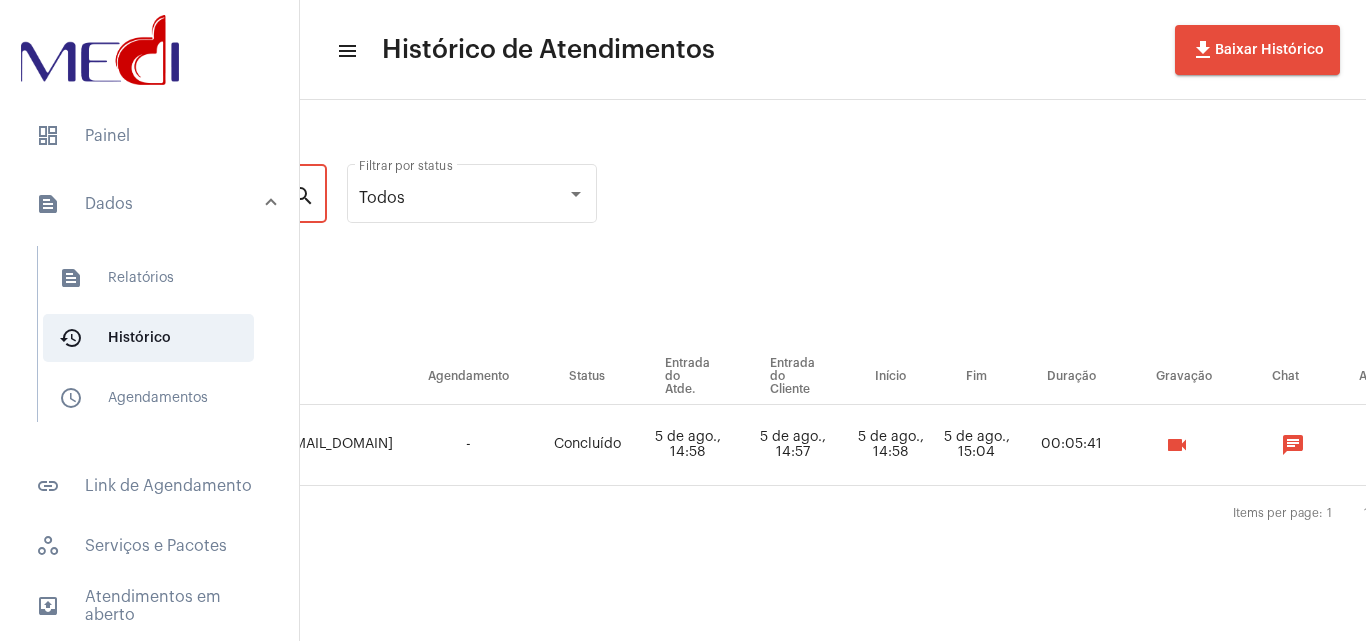 click on "videocam" at bounding box center [1177, 445] 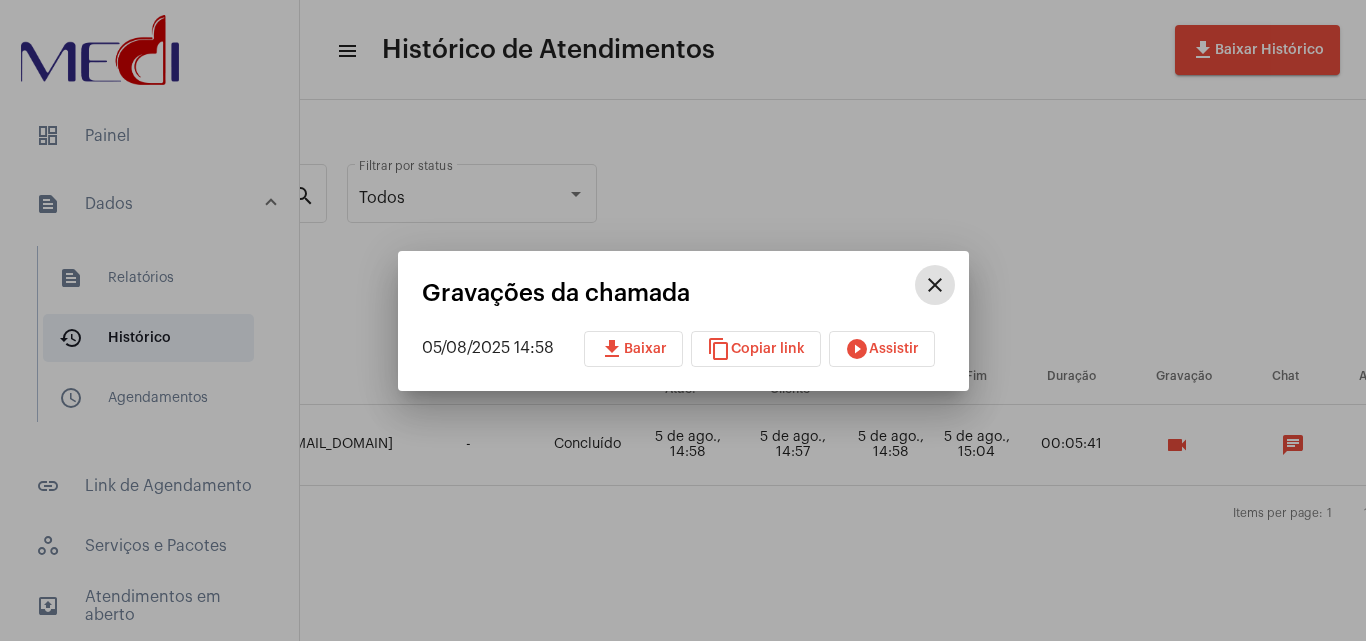 click on "download  Baixar" at bounding box center (633, 349) 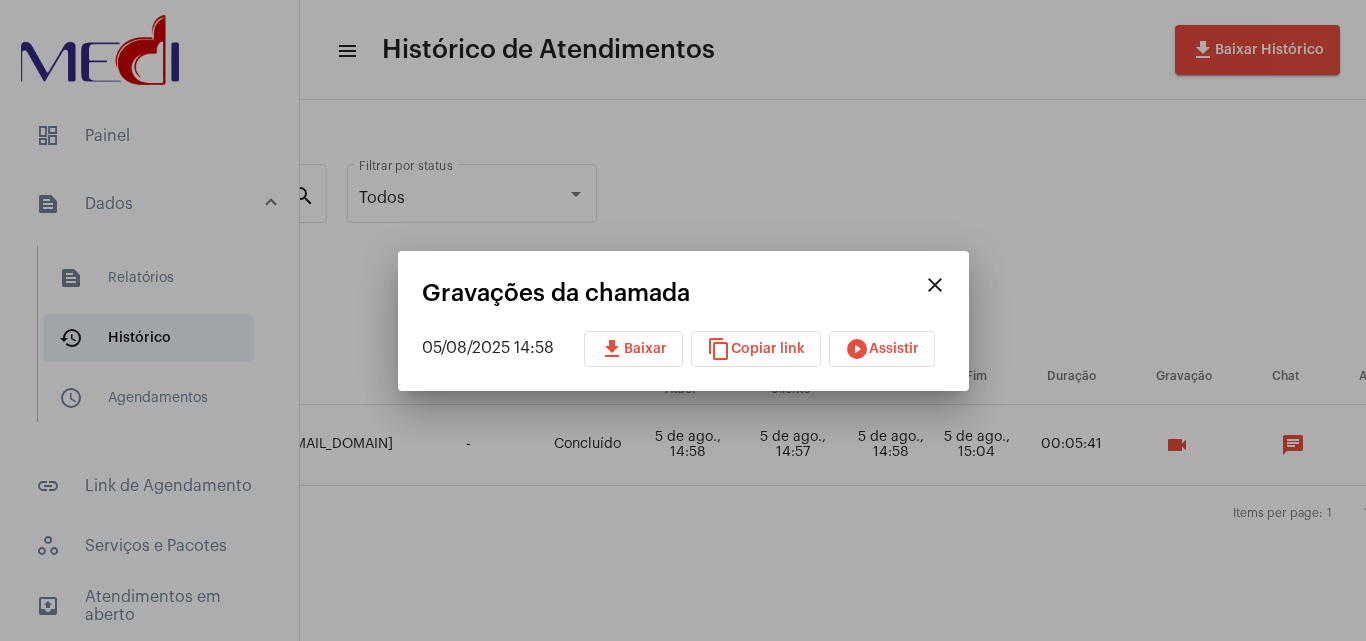 click on "close" at bounding box center (935, 285) 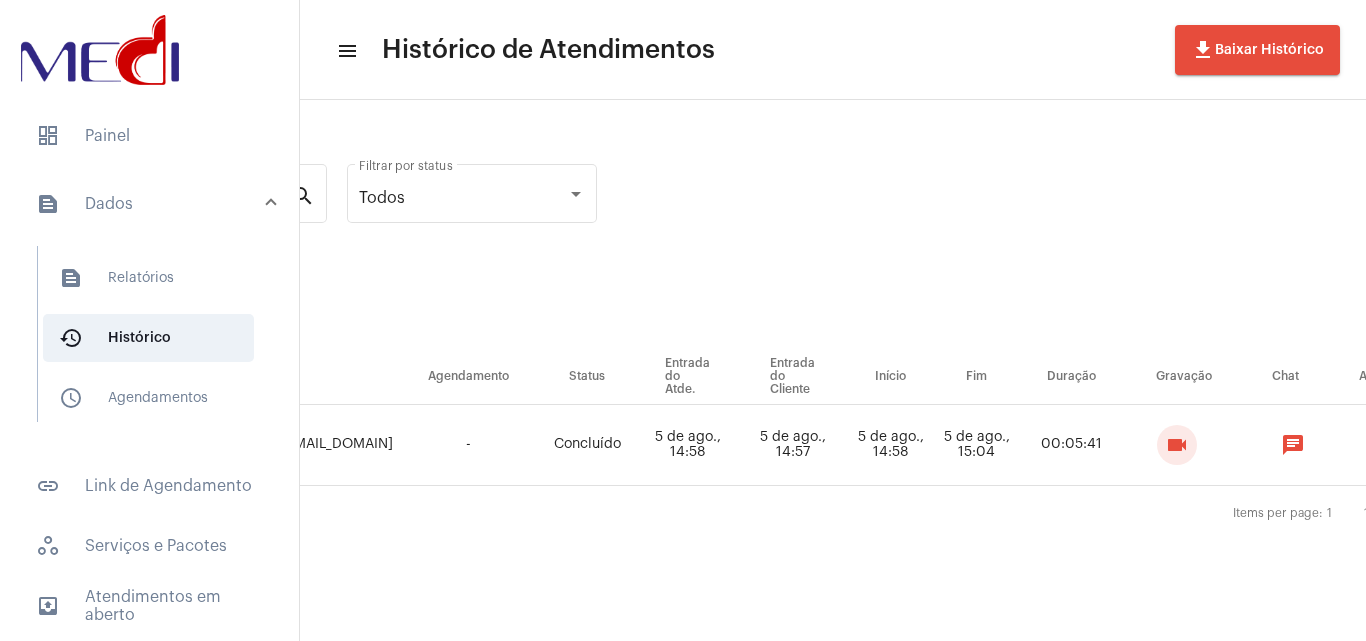 scroll, scrollTop: 0, scrollLeft: 0, axis: both 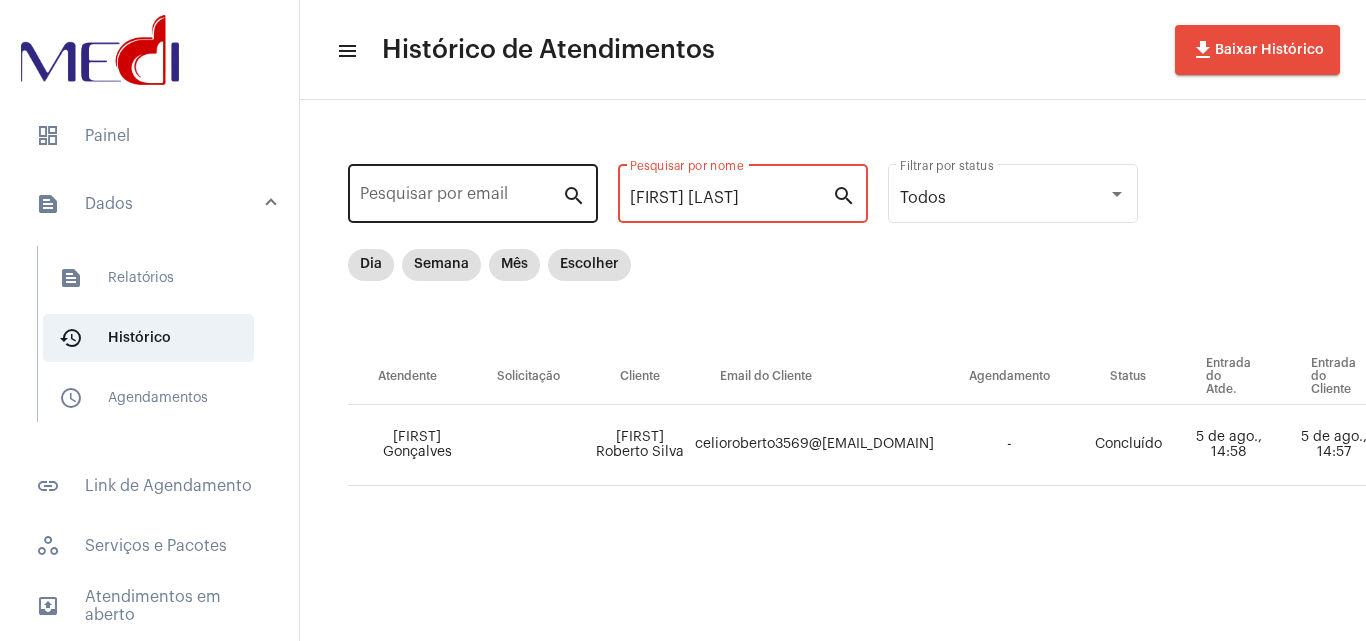 drag, startPoint x: 789, startPoint y: 193, endPoint x: 573, endPoint y: 192, distance: 216.00232 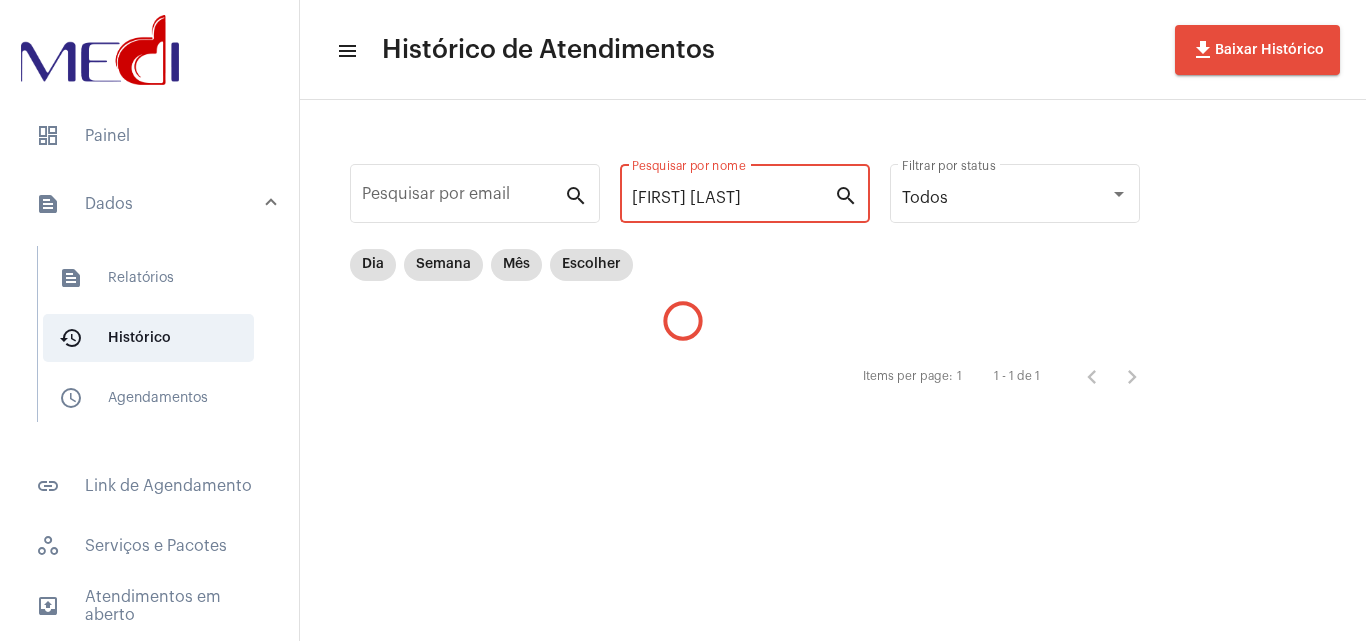 scroll, scrollTop: 0, scrollLeft: 0, axis: both 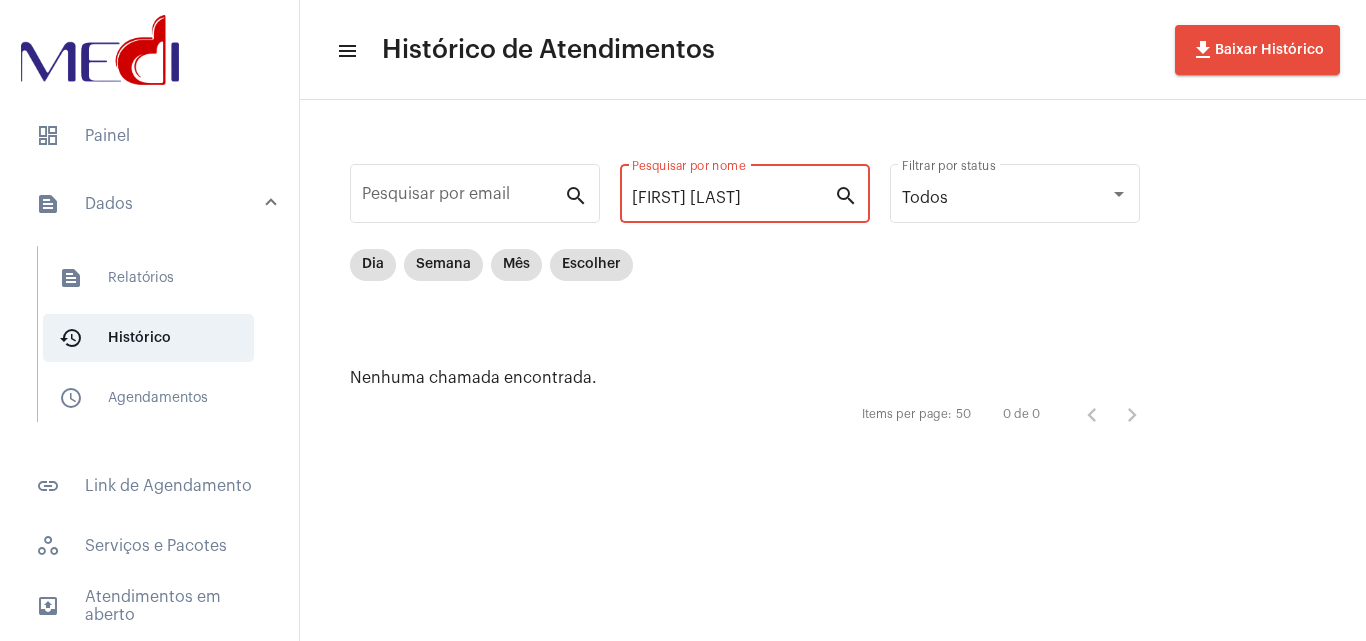 click on "[FIRST] Souza dos Santos Pesquisar por nome" 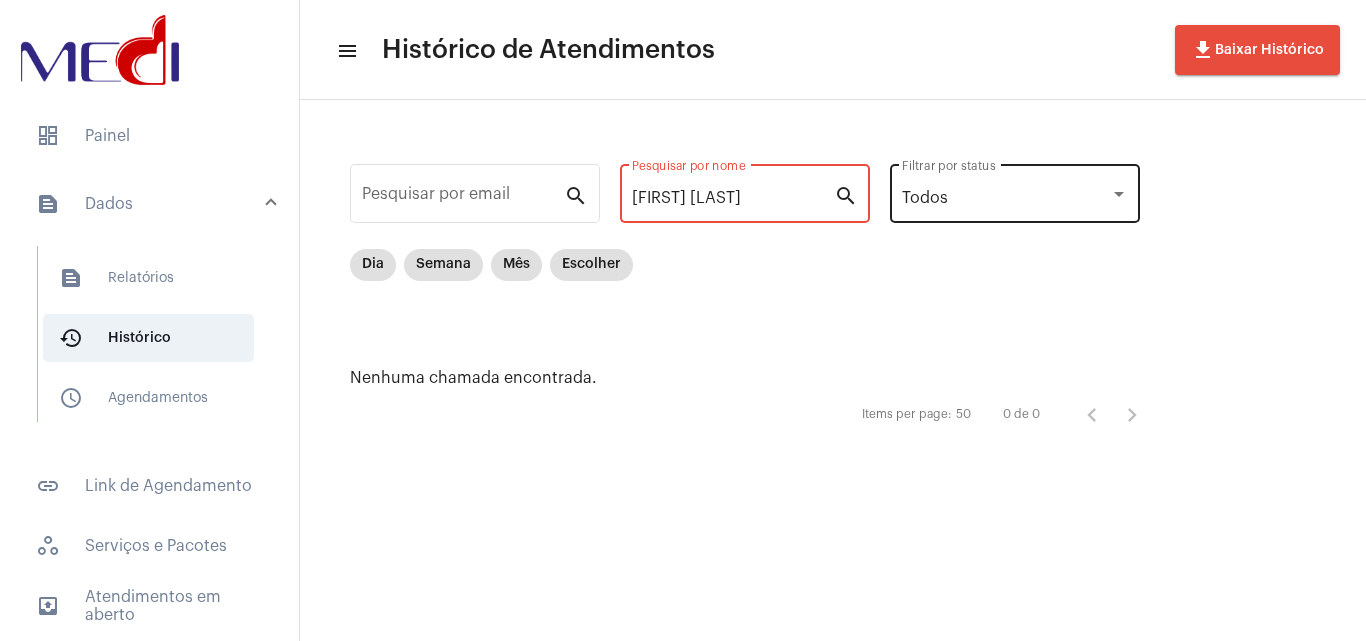 drag, startPoint x: 695, startPoint y: 195, endPoint x: 990, endPoint y: 212, distance: 295.4894 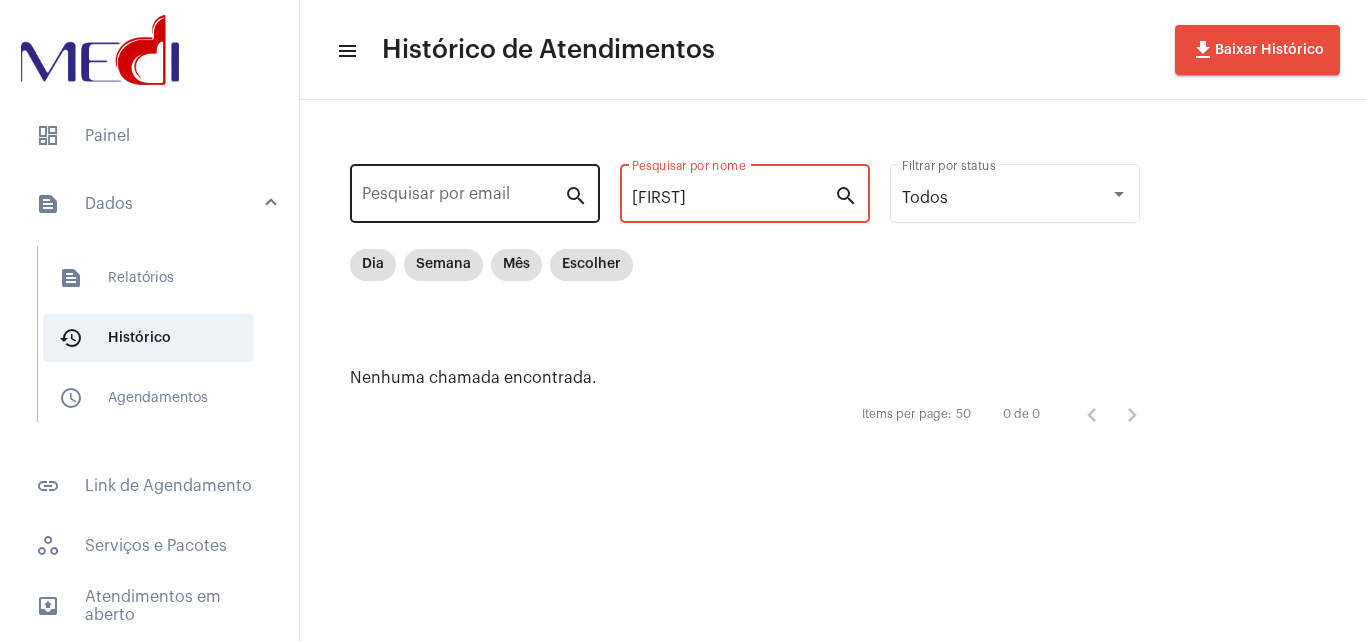 drag, startPoint x: 718, startPoint y: 196, endPoint x: 470, endPoint y: 203, distance: 248.09877 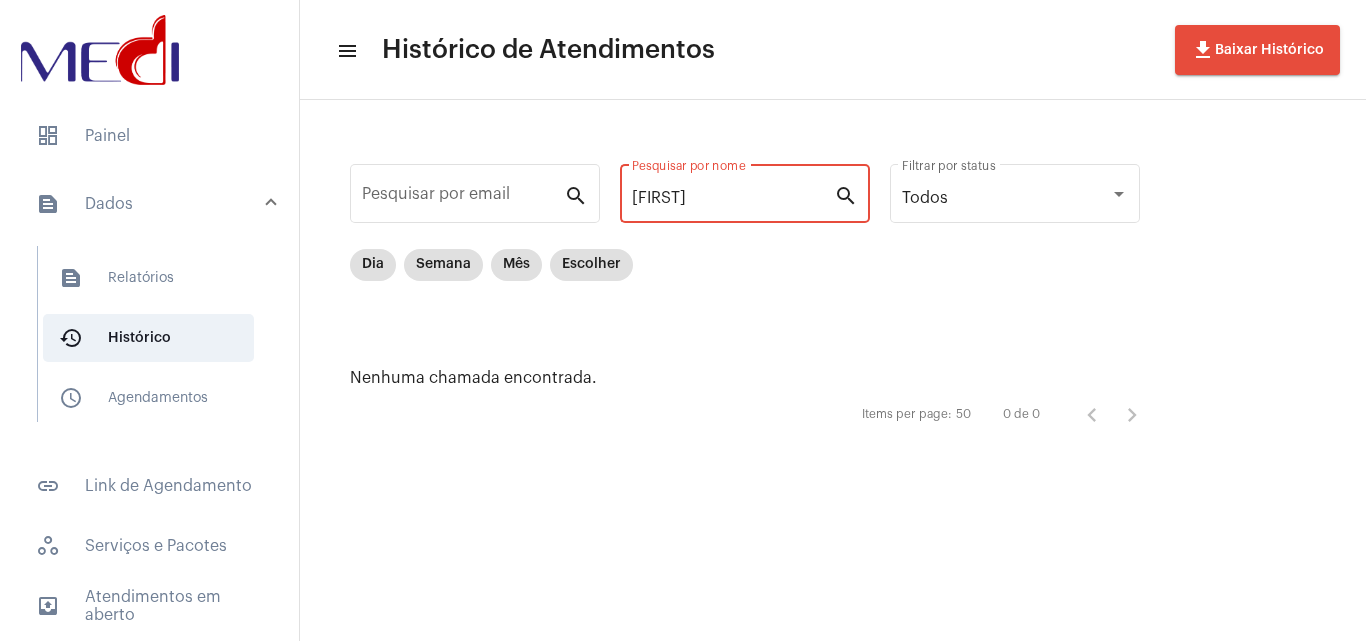 paste on "[FIRST] Silva" 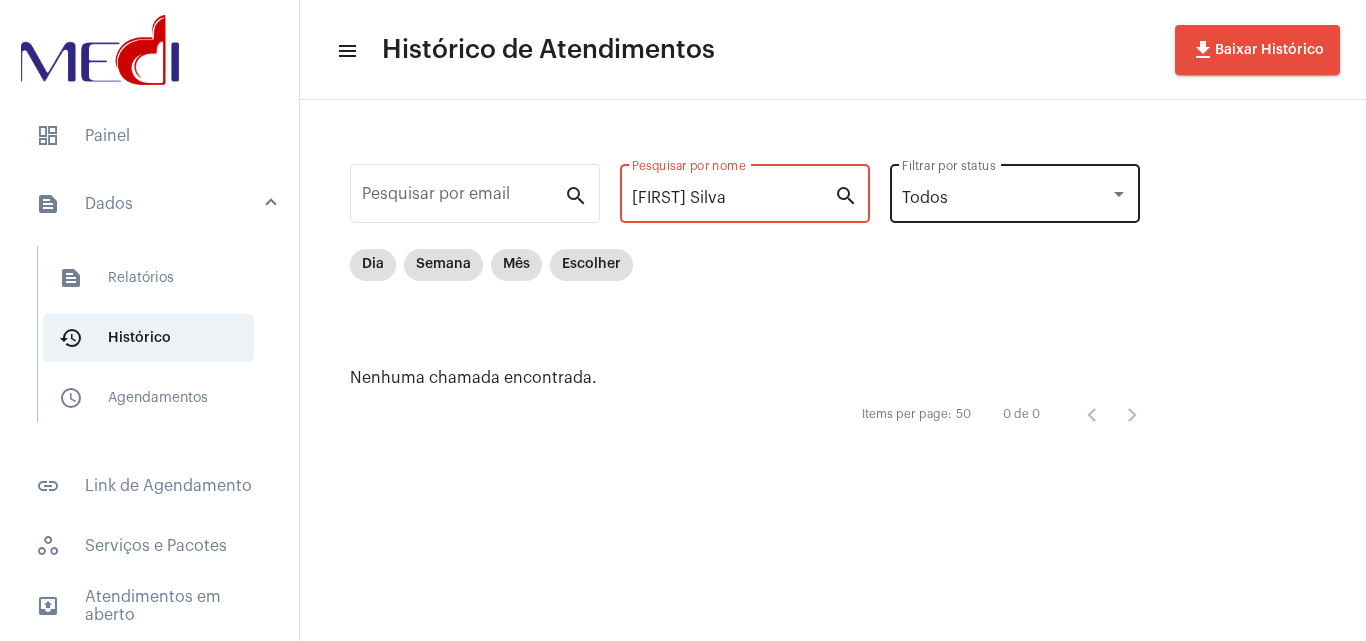 drag, startPoint x: 723, startPoint y: 196, endPoint x: 970, endPoint y: 213, distance: 247.58434 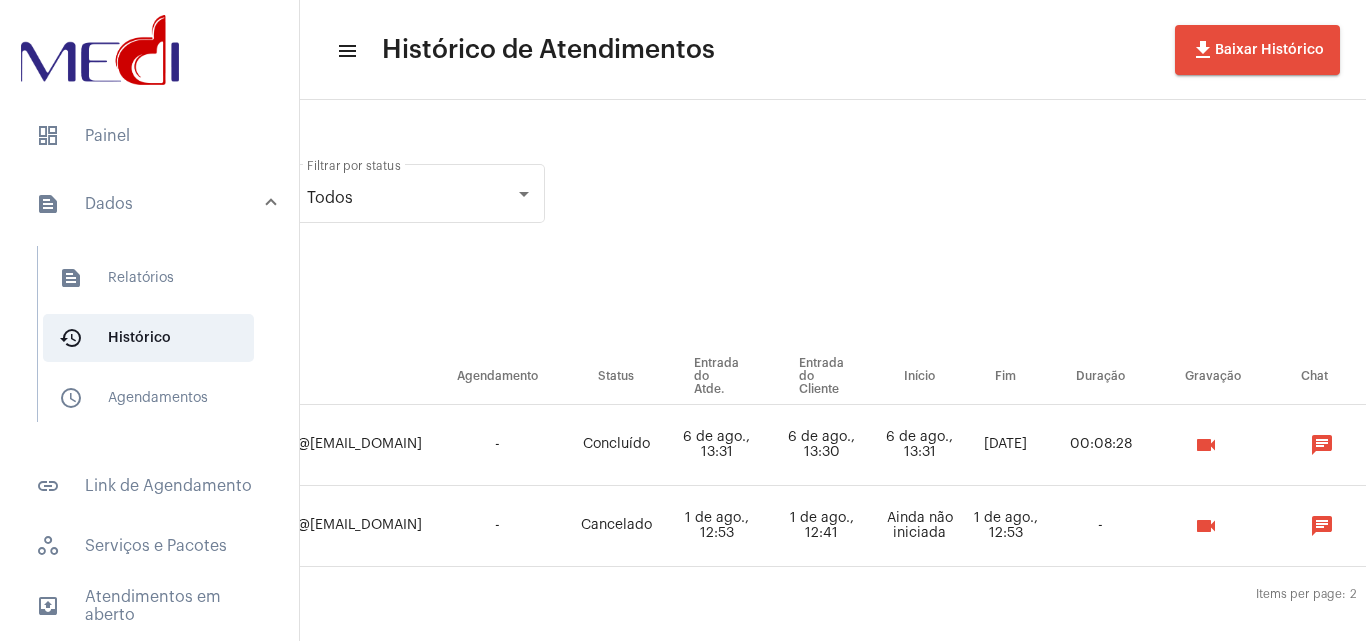 scroll, scrollTop: 0, scrollLeft: 600, axis: horizontal 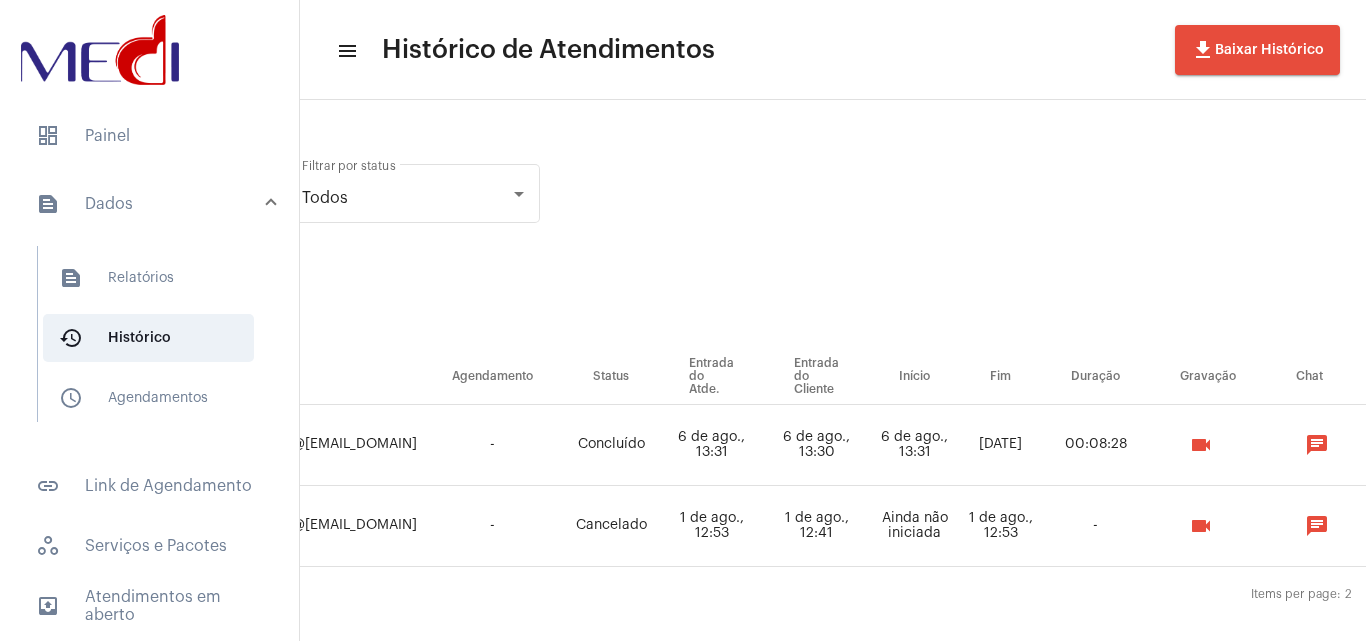 click on "videocam" at bounding box center [1201, 445] 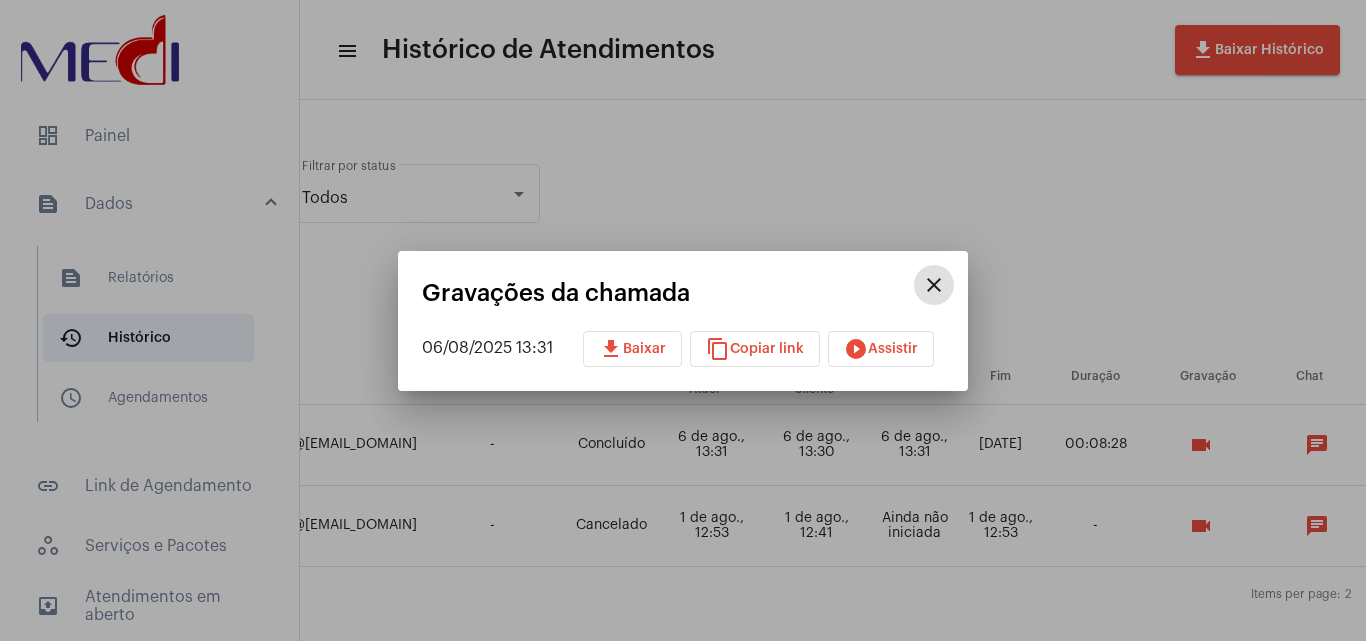 click on "download  Baixar" at bounding box center (632, 349) 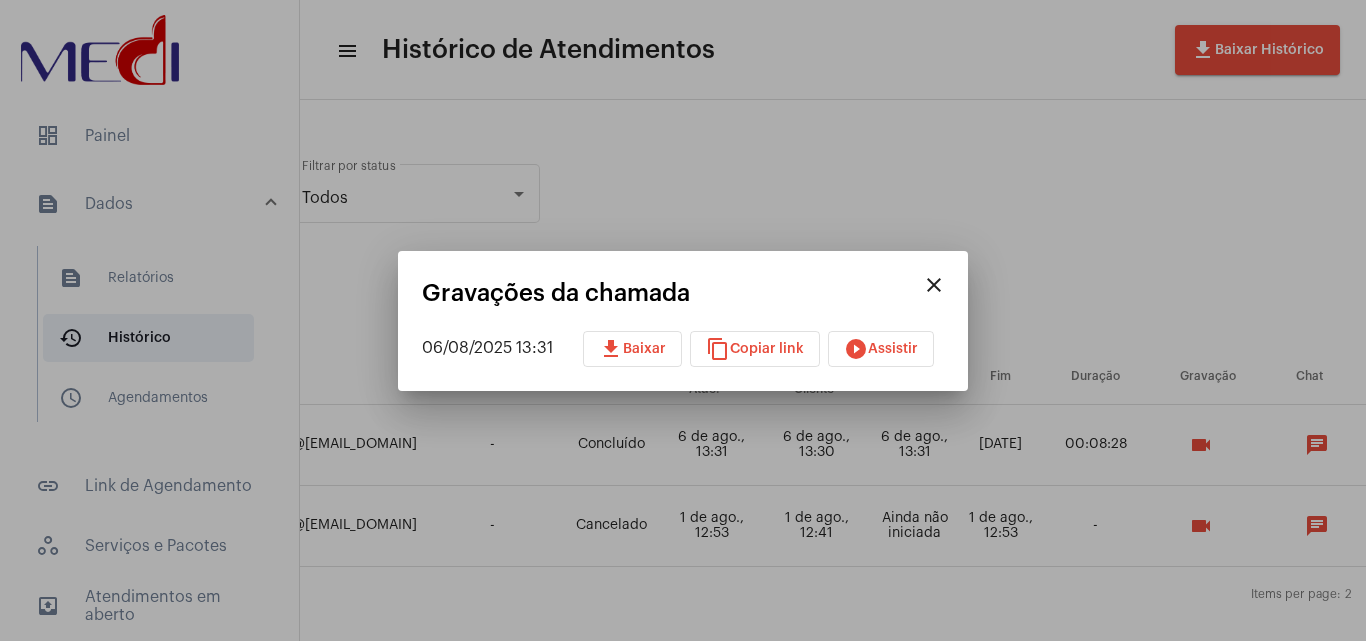 click at bounding box center (683, 320) 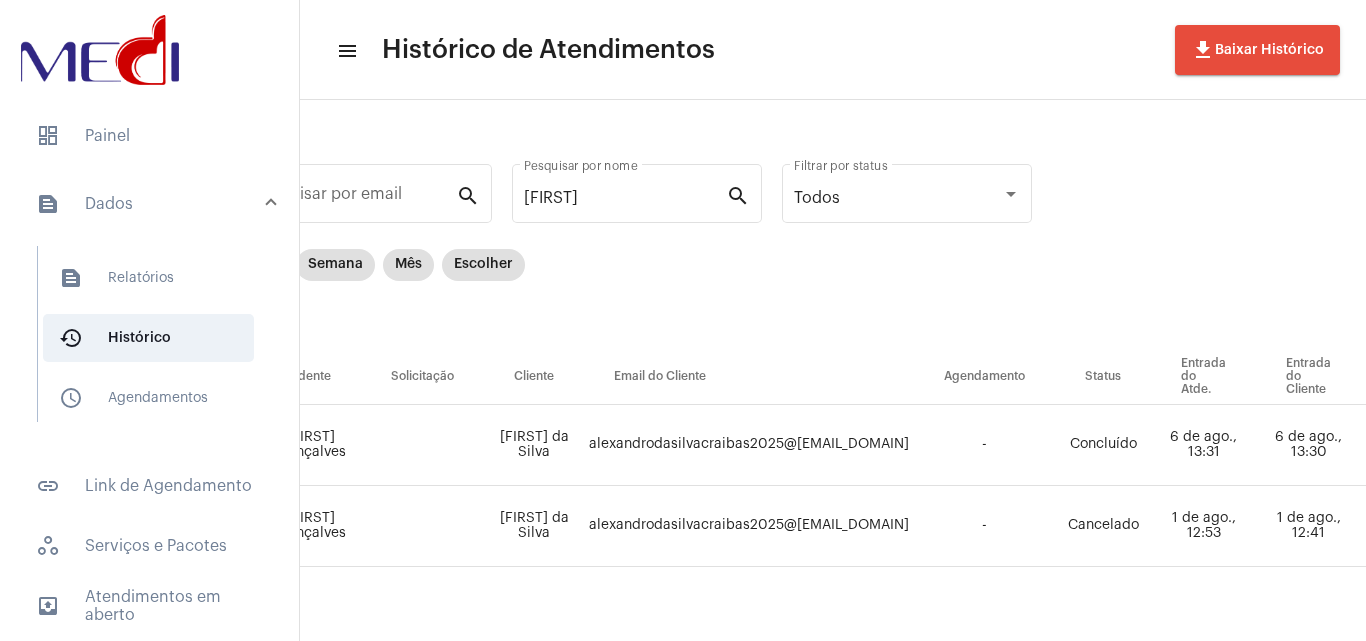 scroll, scrollTop: 0, scrollLeft: 106, axis: horizontal 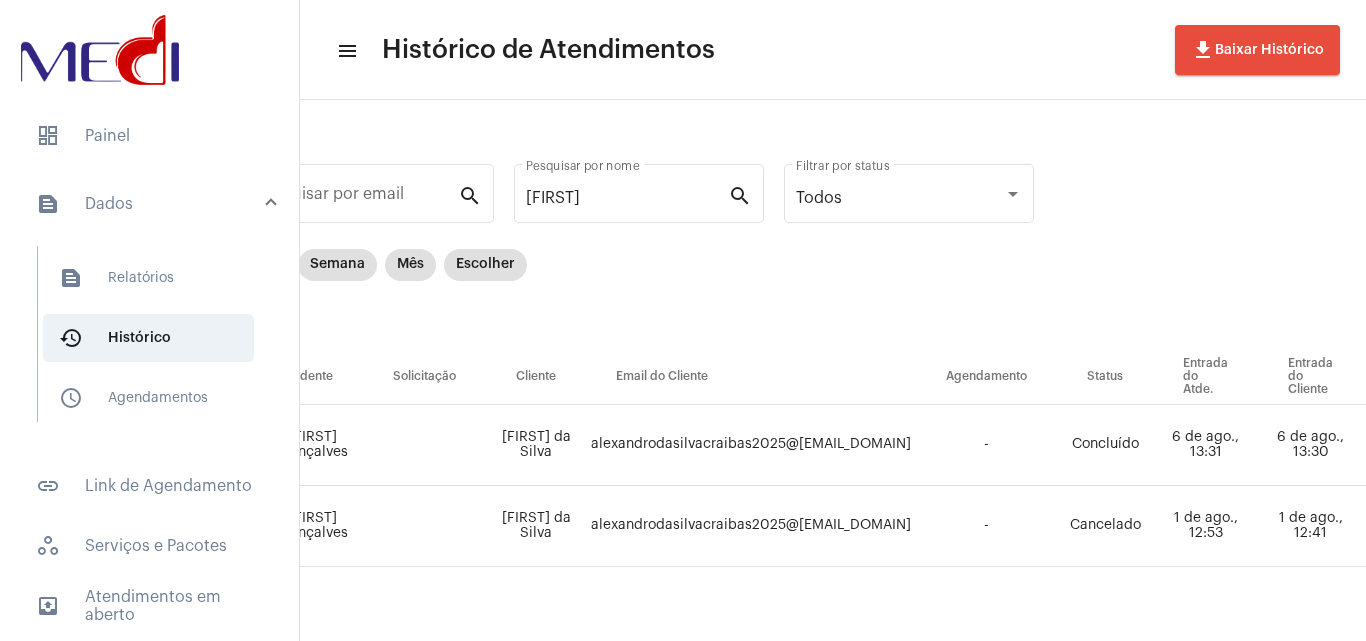 drag, startPoint x: 630, startPoint y: 199, endPoint x: 287, endPoint y: 193, distance: 343.05246 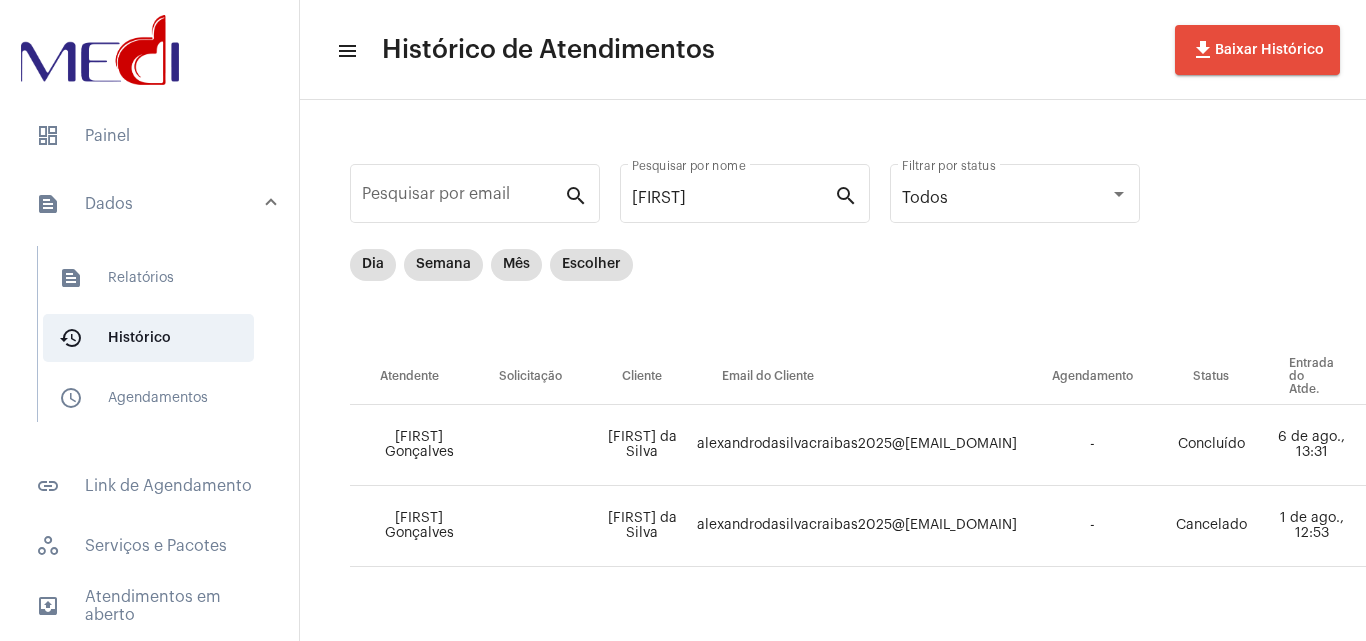 click on "Dia Semana Mês Escolher" 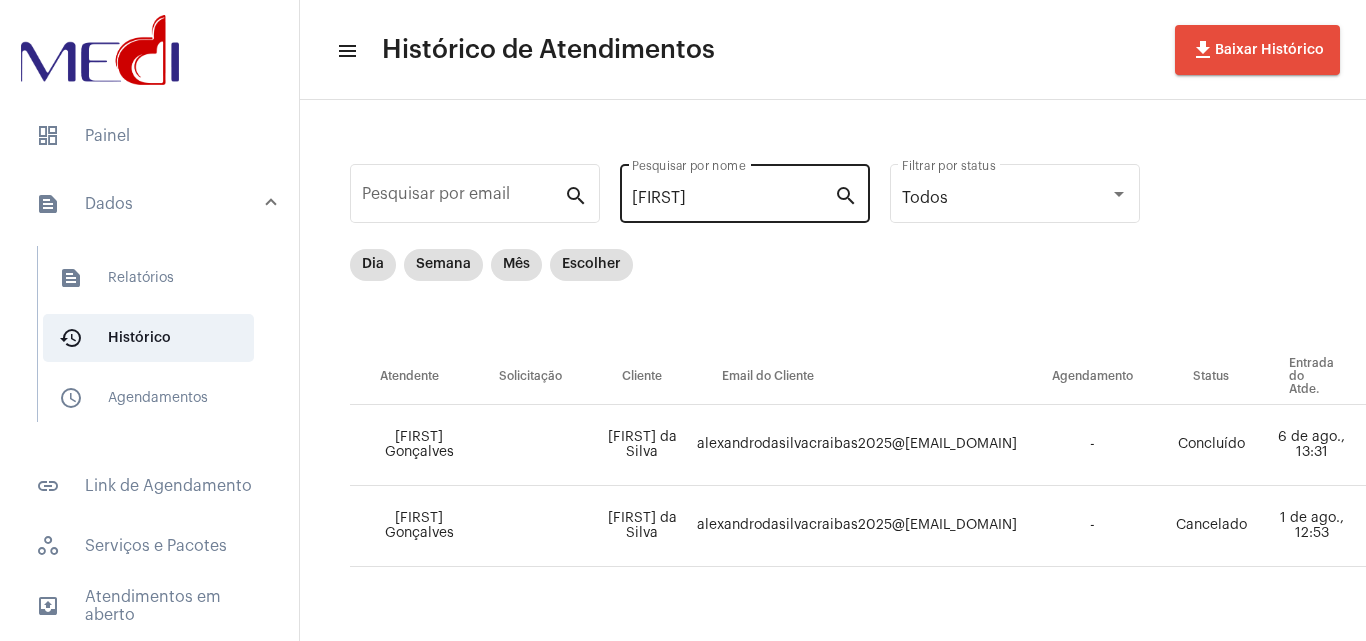 drag, startPoint x: 755, startPoint y: 186, endPoint x: 646, endPoint y: 204, distance: 110.47624 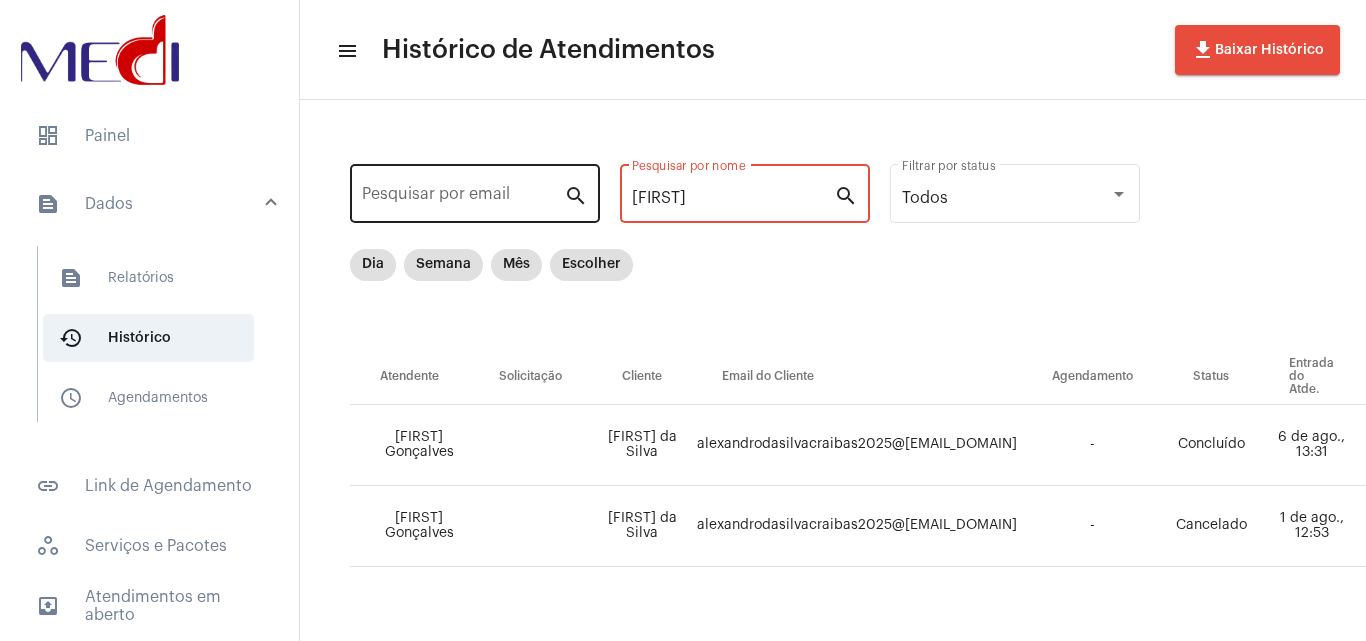 drag, startPoint x: 732, startPoint y: 196, endPoint x: 585, endPoint y: 191, distance: 147.085 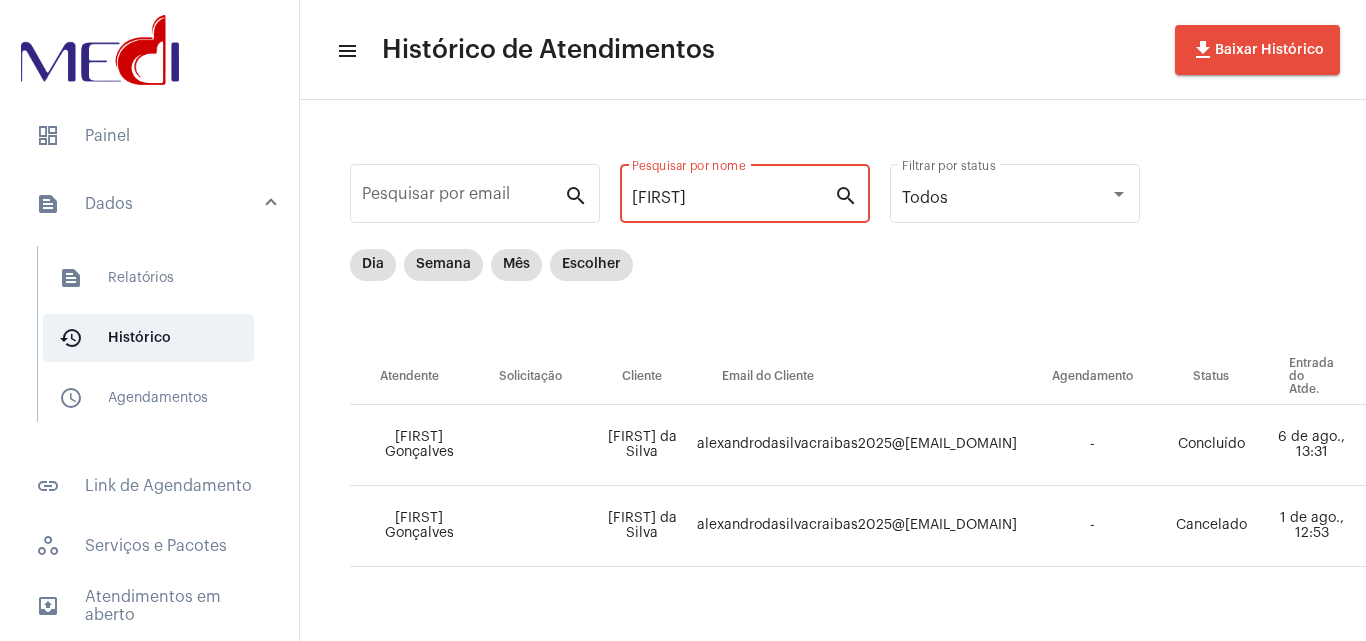 paste on "[FIRST] [LAST]" 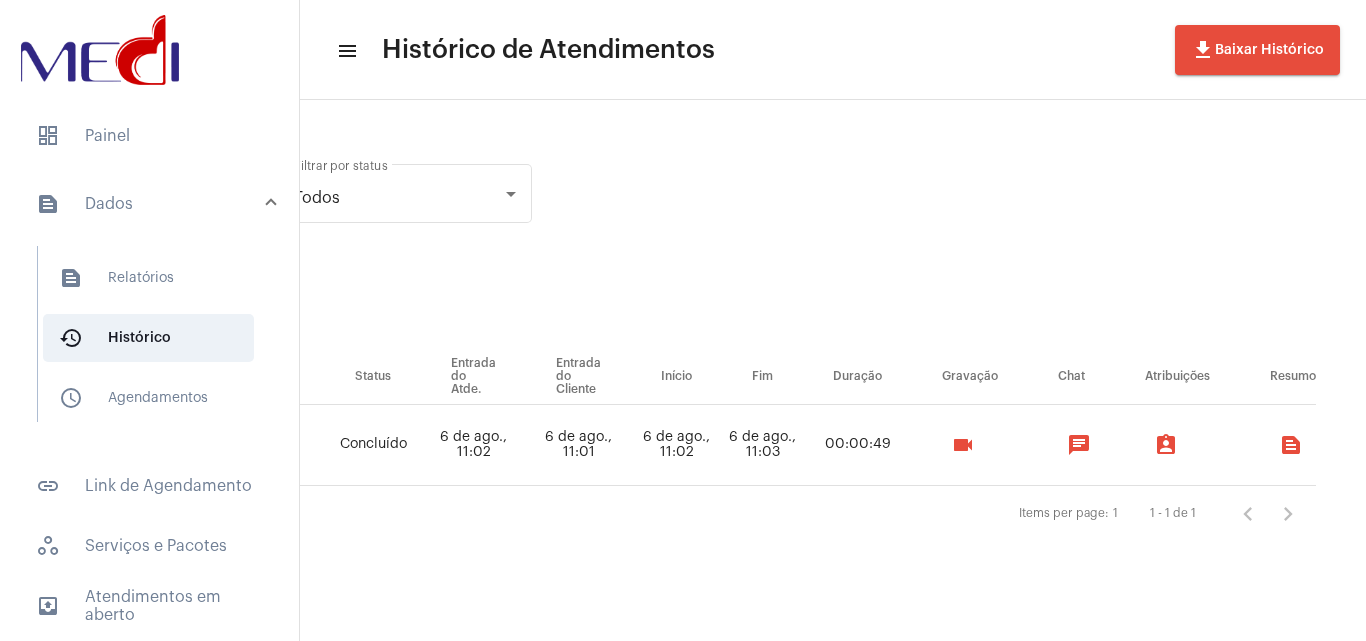 scroll, scrollTop: 0, scrollLeft: 0, axis: both 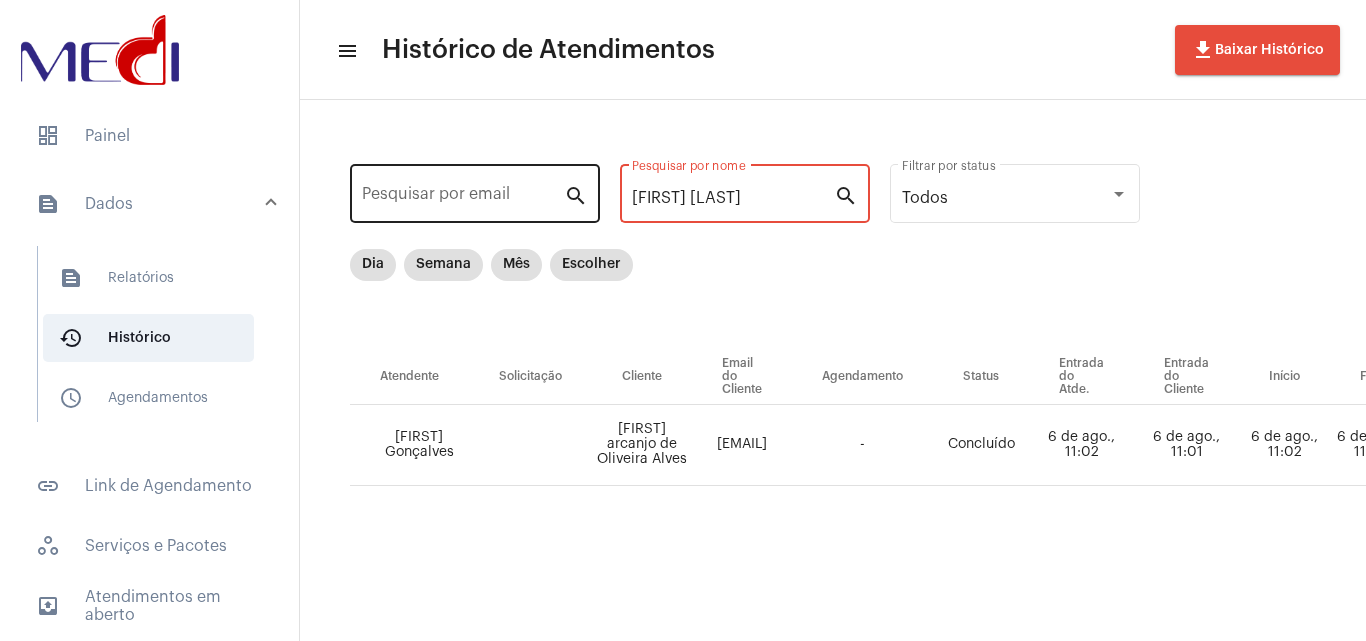 drag, startPoint x: 794, startPoint y: 191, endPoint x: 567, endPoint y: 197, distance: 227.07928 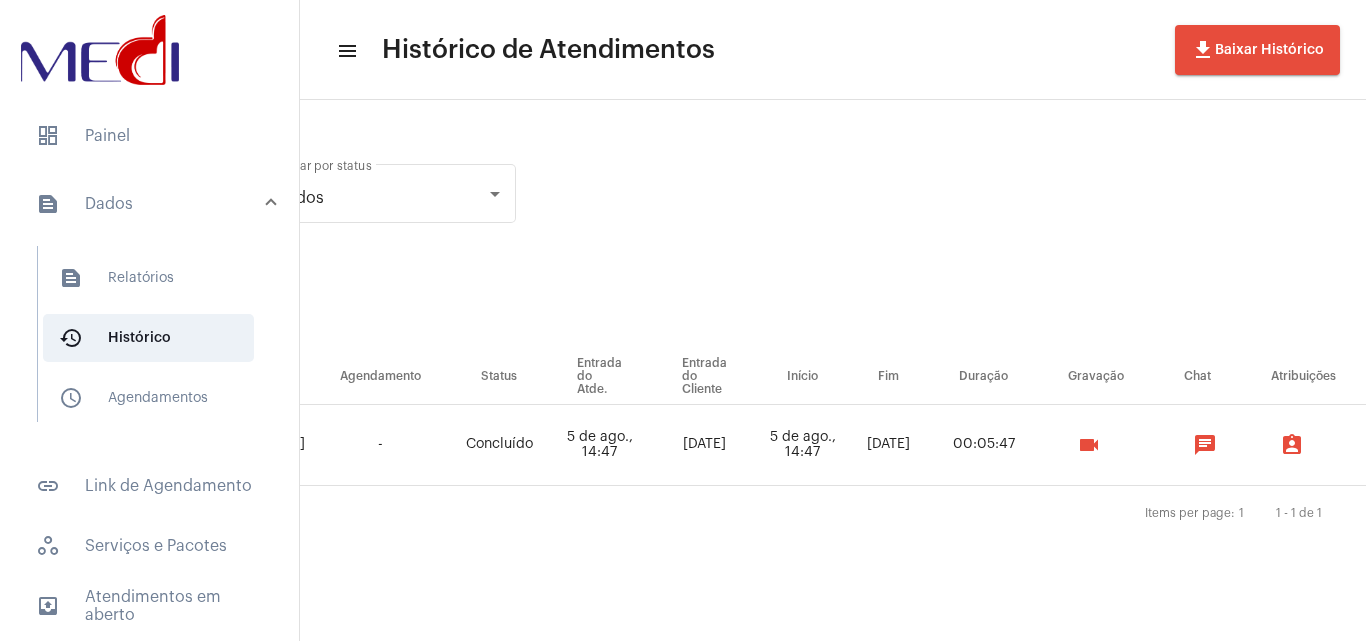 scroll, scrollTop: 0, scrollLeft: 635, axis: horizontal 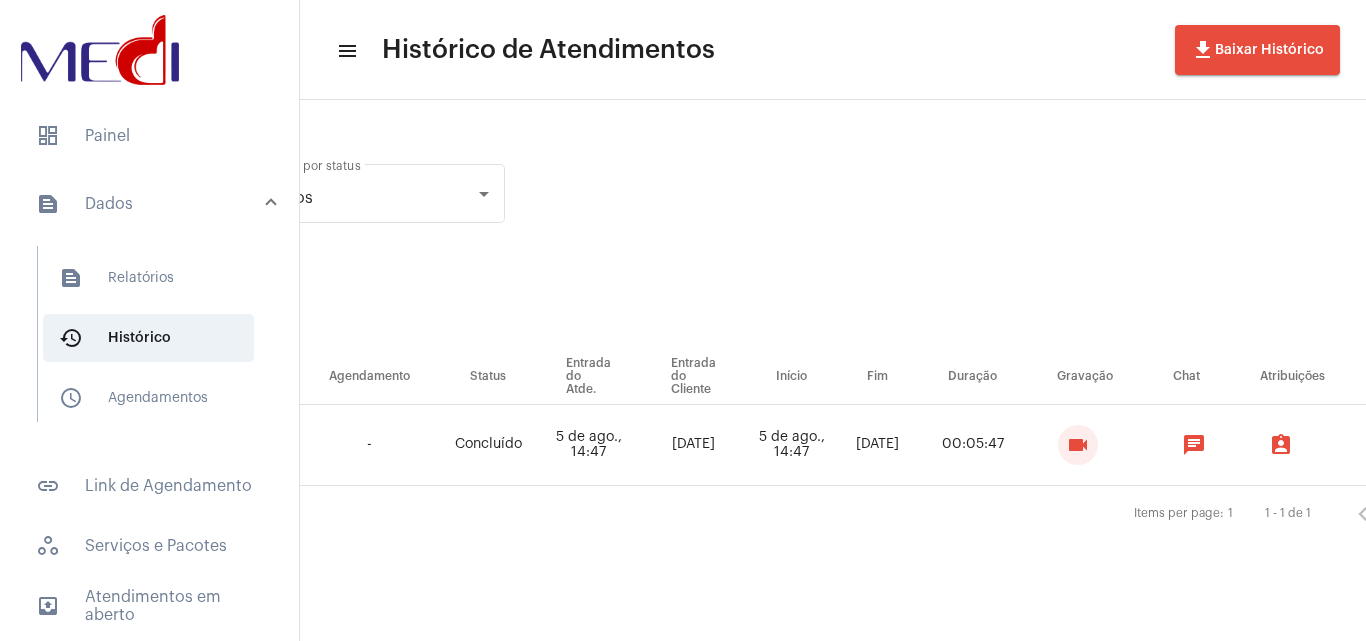 click on "videocam" at bounding box center [1078, 445] 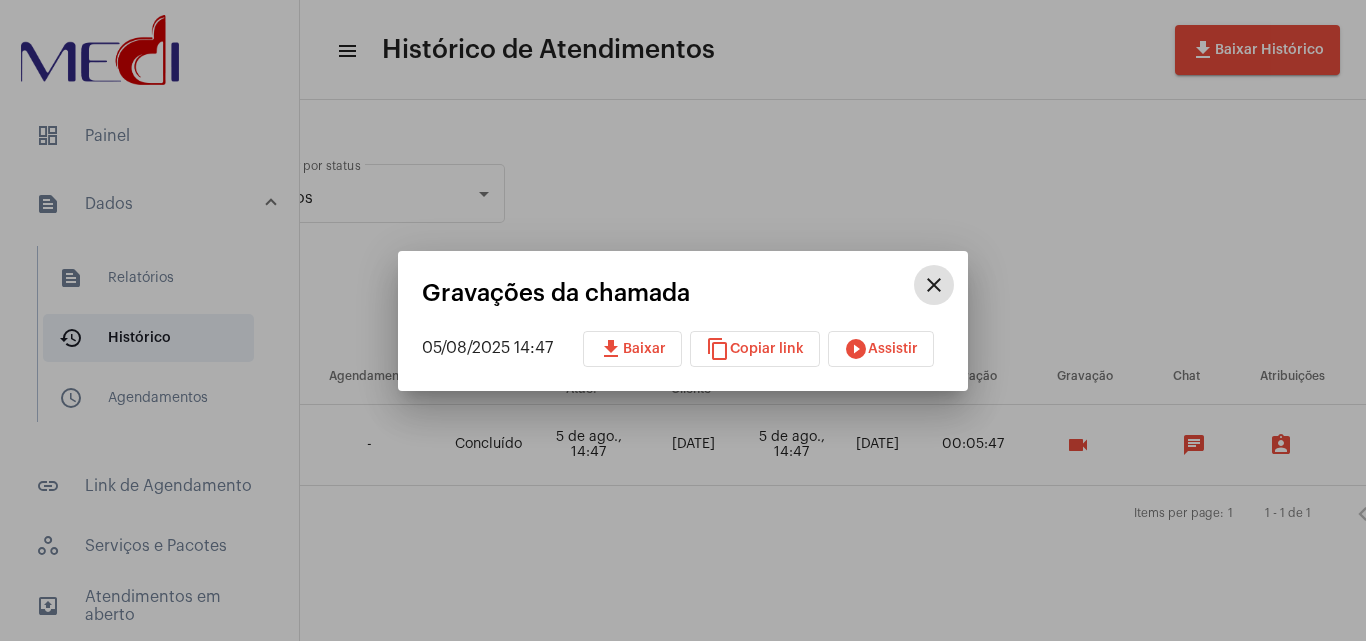 click on "download  Baixar" at bounding box center (632, 349) 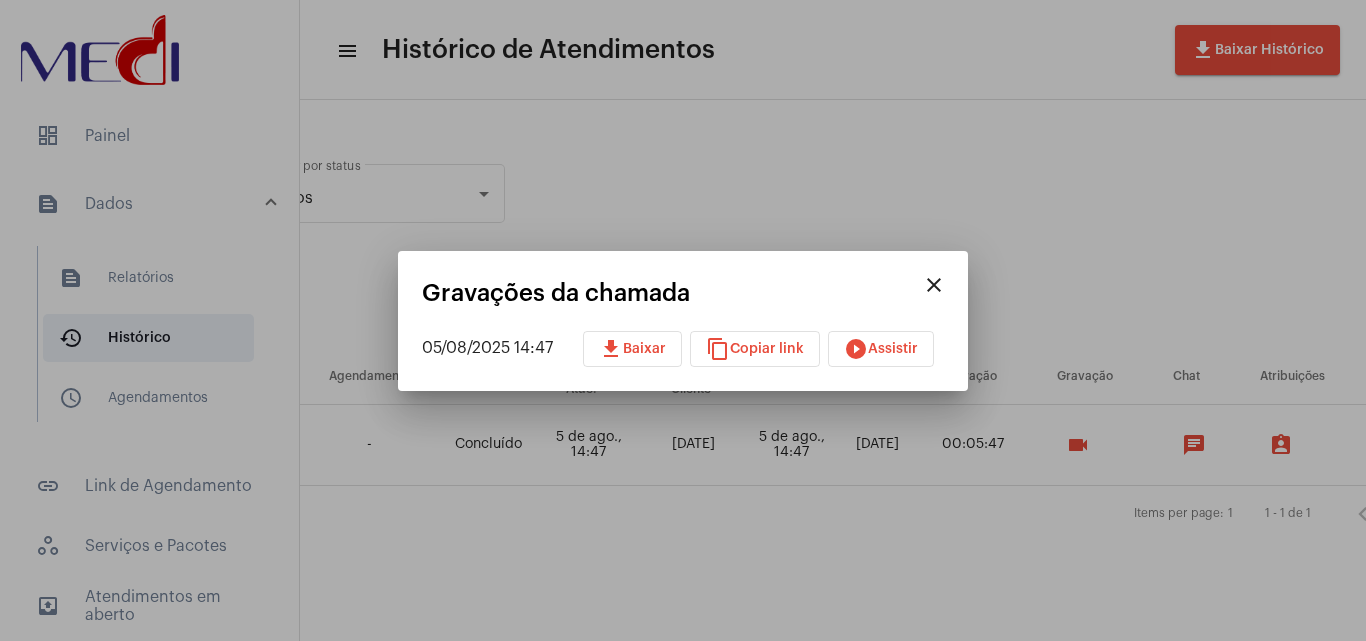 drag, startPoint x: 871, startPoint y: 134, endPoint x: 890, endPoint y: 378, distance: 244.73863 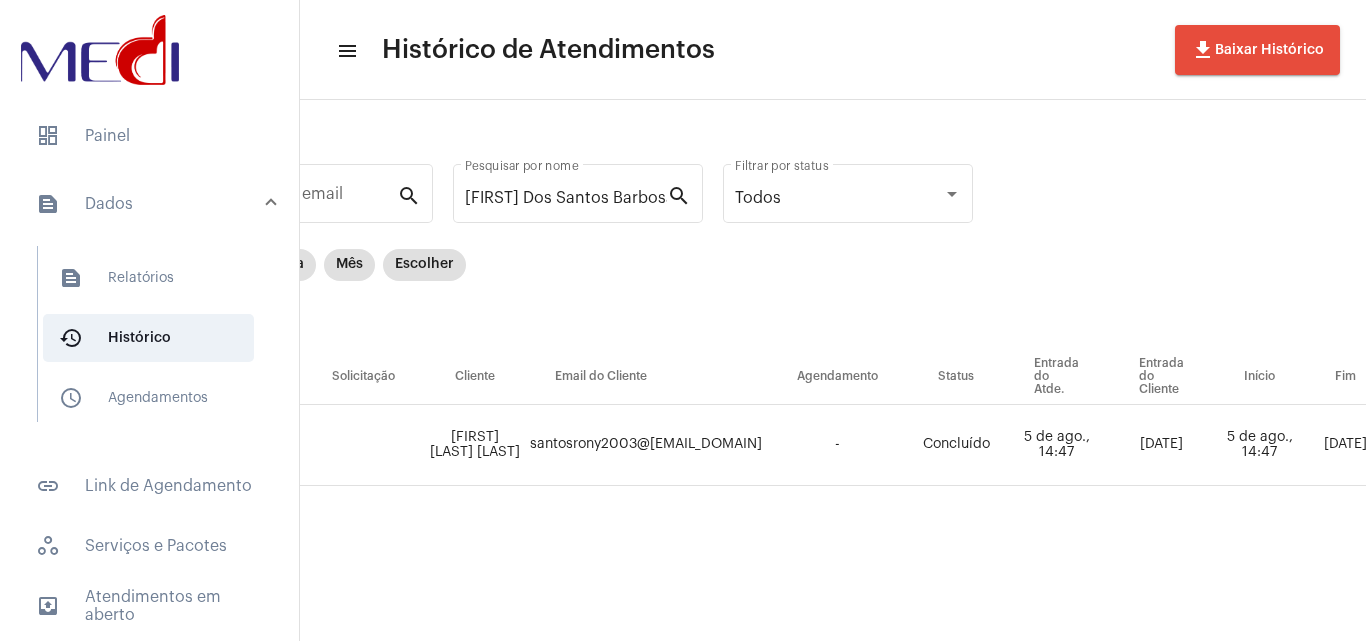 scroll, scrollTop: 0, scrollLeft: 138, axis: horizontal 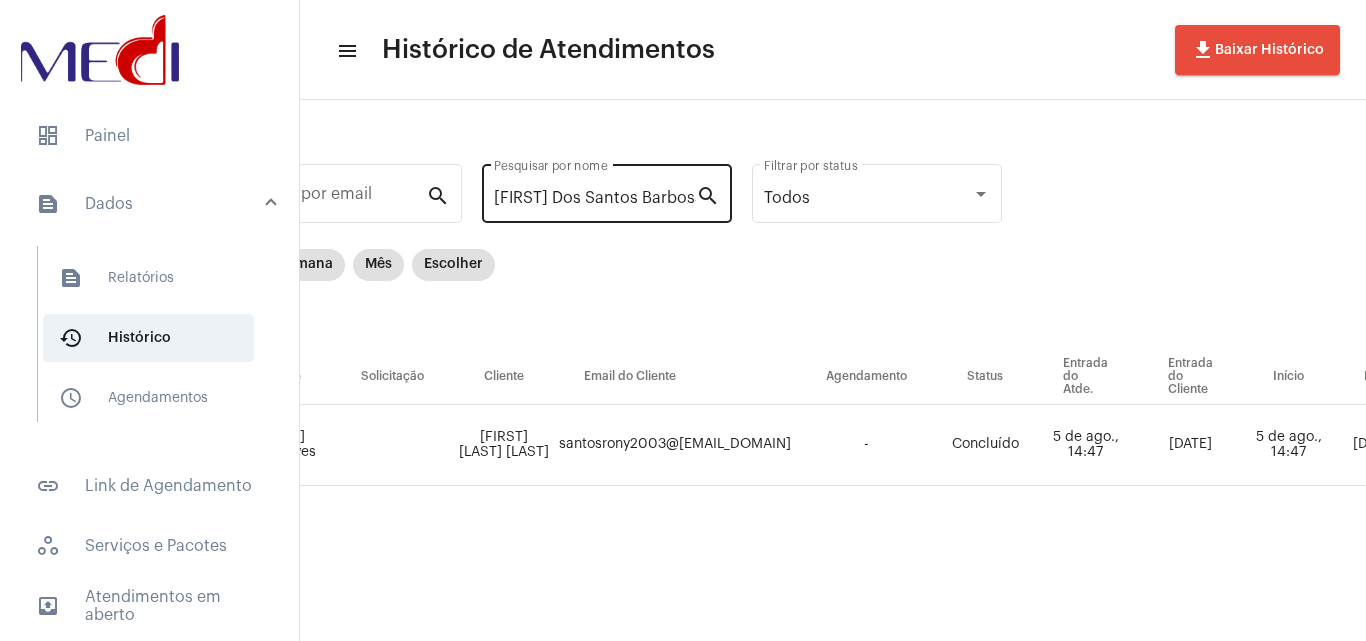 click on "[FIRST] Dos Santos Barbosa" at bounding box center [595, 198] 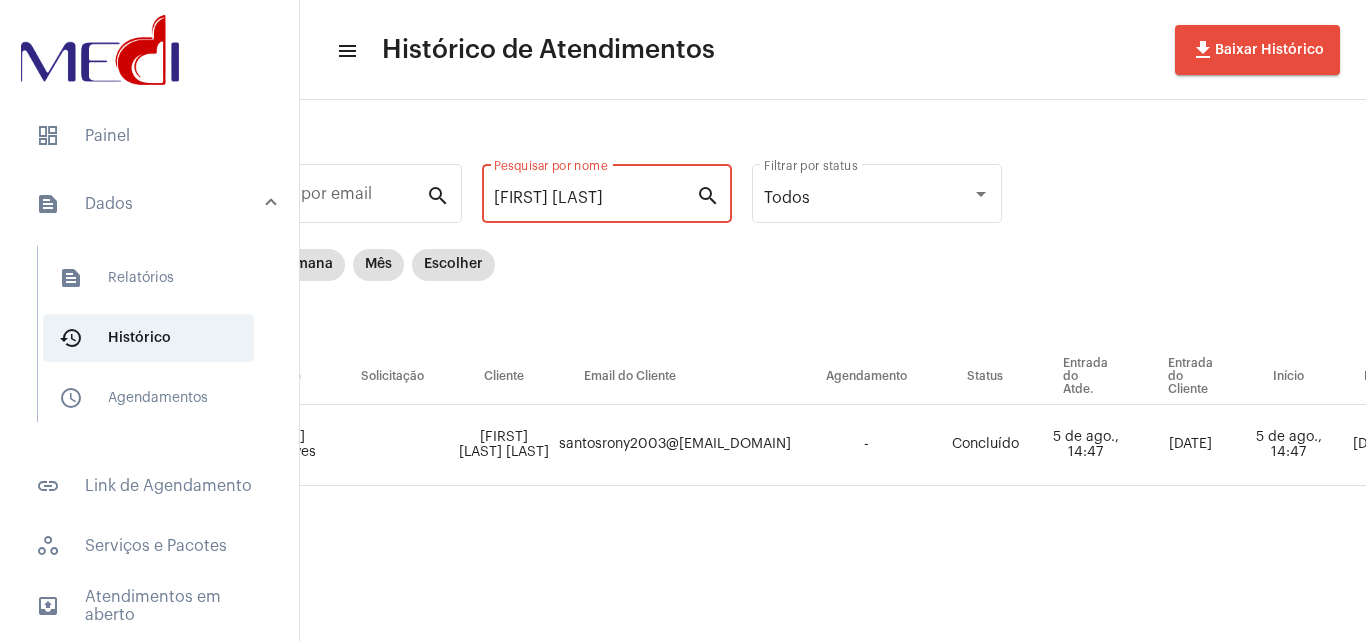 scroll, scrollTop: 0, scrollLeft: 0, axis: both 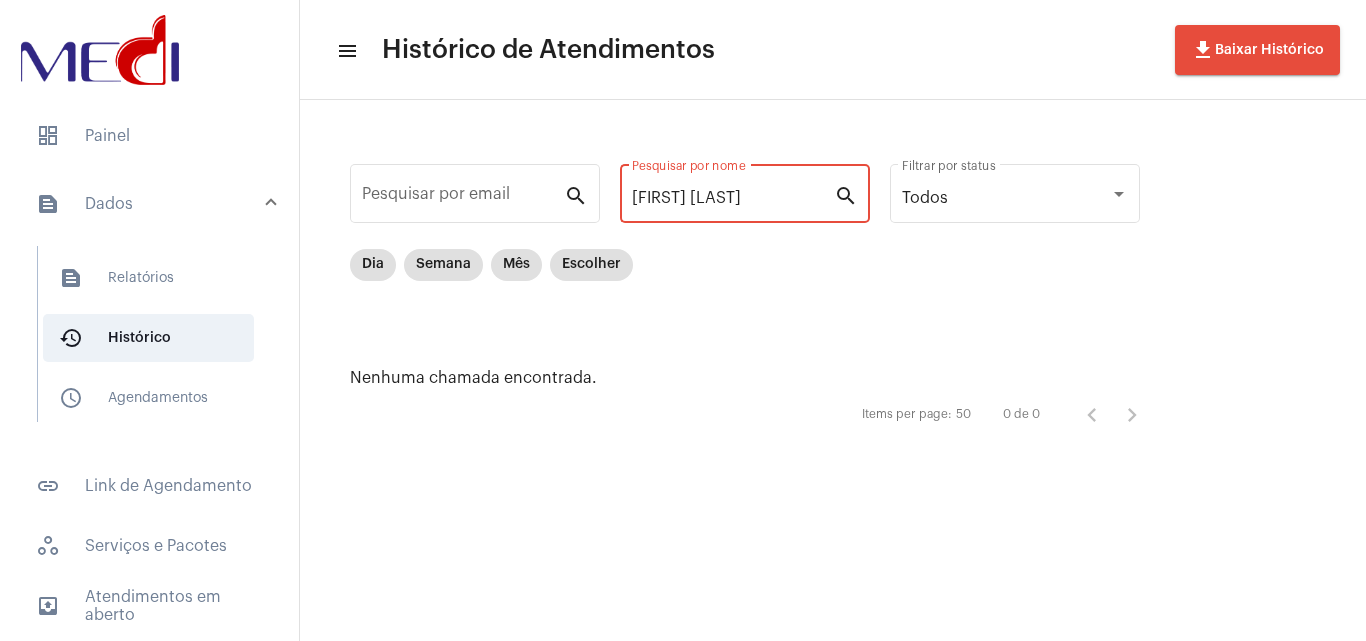 click on "[FIRST] [LAST]" at bounding box center (733, 198) 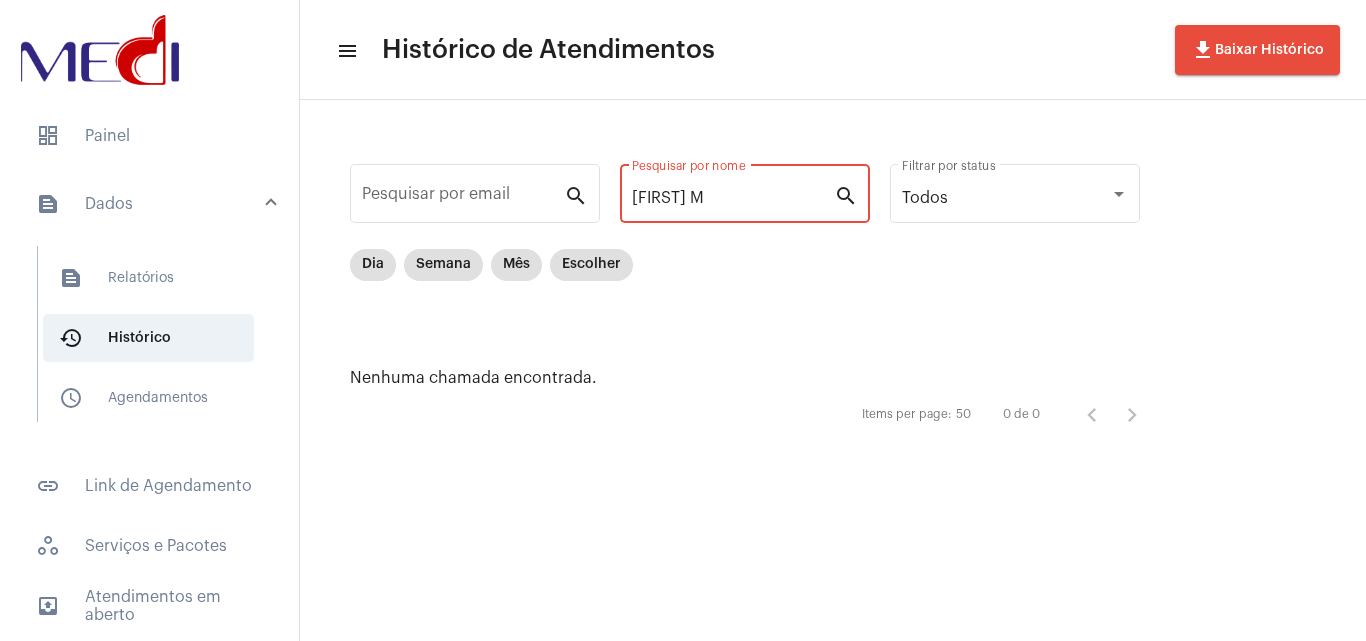 scroll, scrollTop: 0, scrollLeft: 0, axis: both 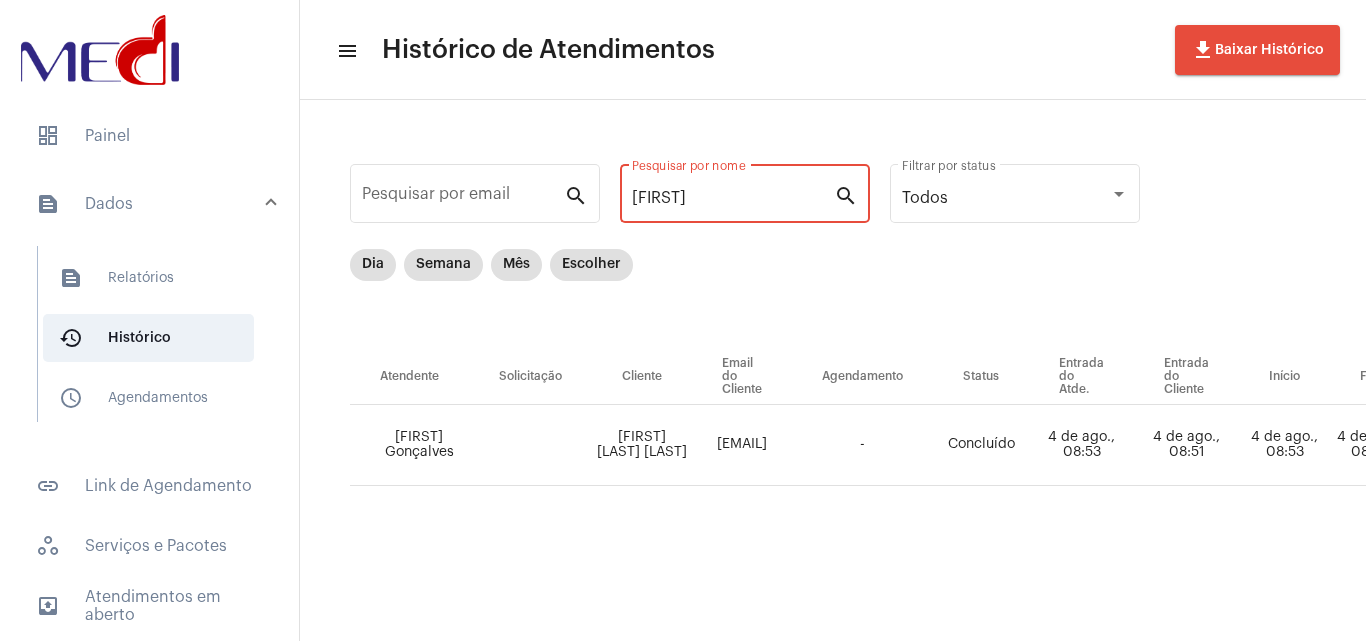 drag, startPoint x: 699, startPoint y: 205, endPoint x: 612, endPoint y: 193, distance: 87.823685 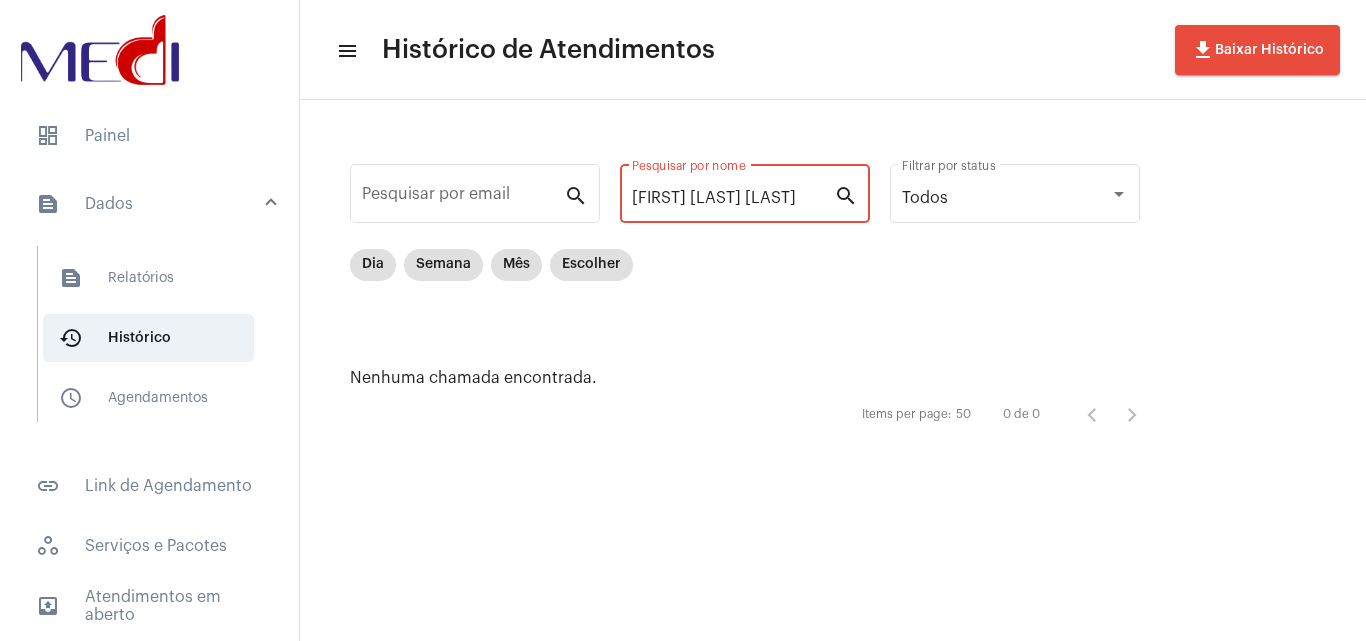 drag, startPoint x: 703, startPoint y: 196, endPoint x: 1160, endPoint y: 168, distance: 457.85696 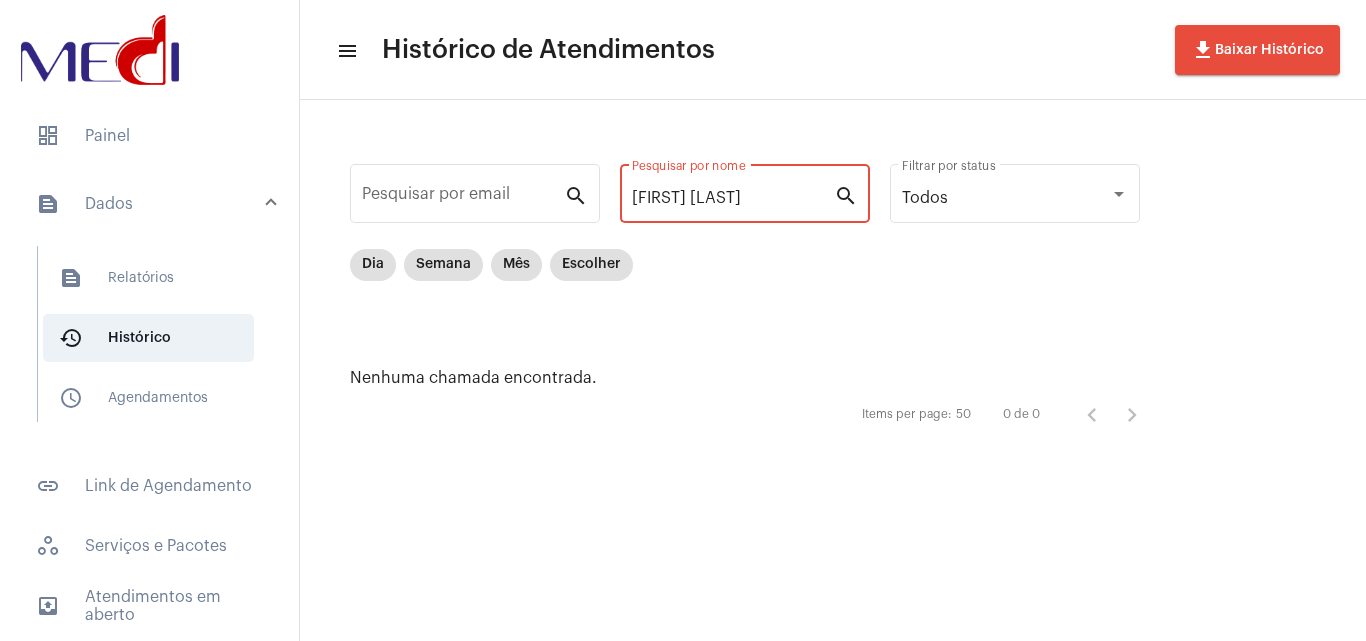 click on "[FIRST] [LAST]" at bounding box center [733, 198] 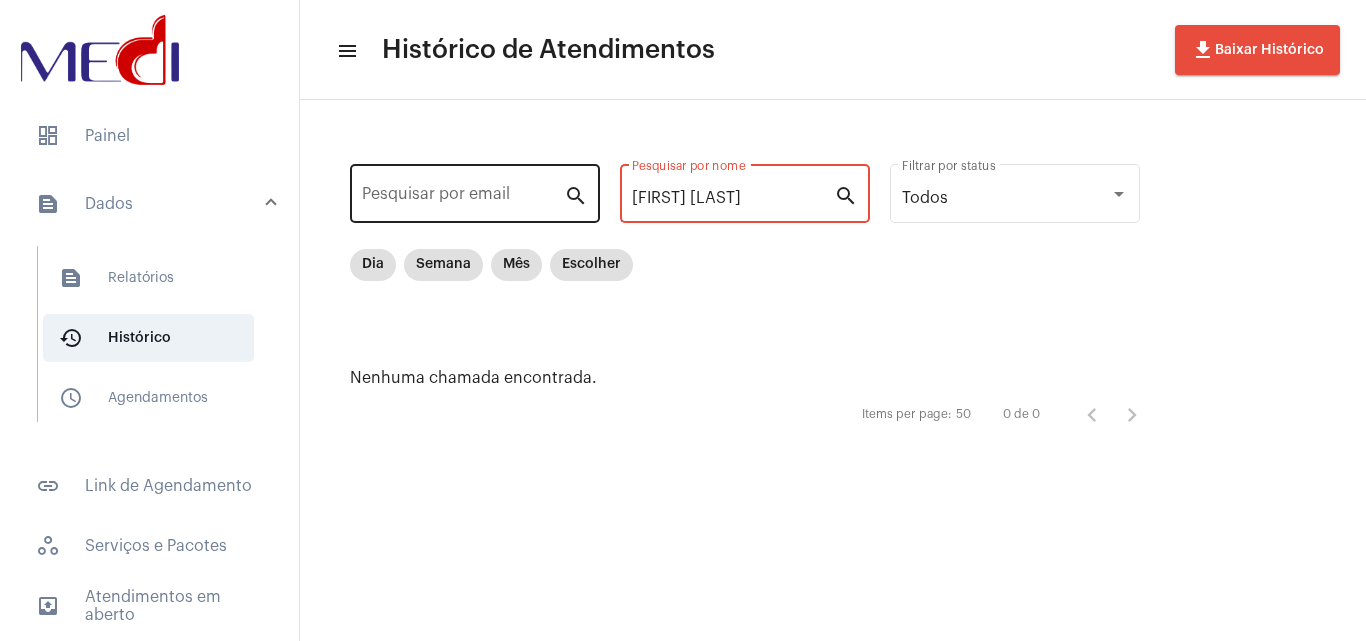 drag, startPoint x: 727, startPoint y: 197, endPoint x: 474, endPoint y: 182, distance: 253.44427 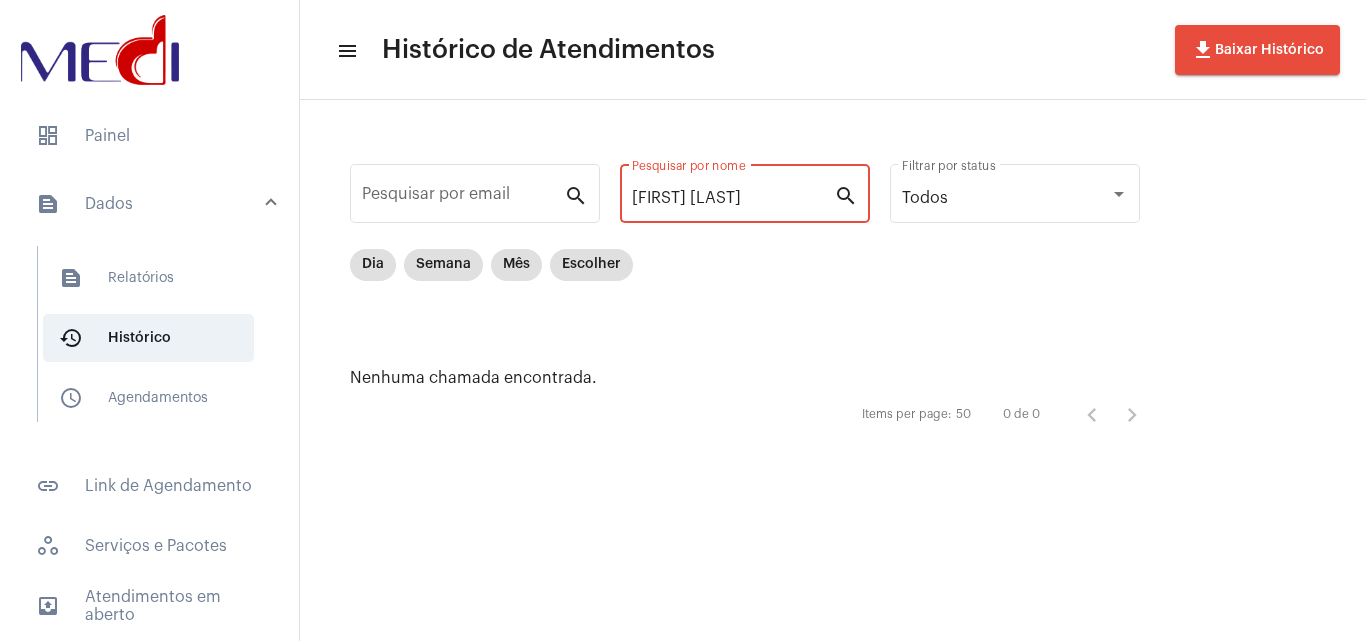 paste on "82000000009585" 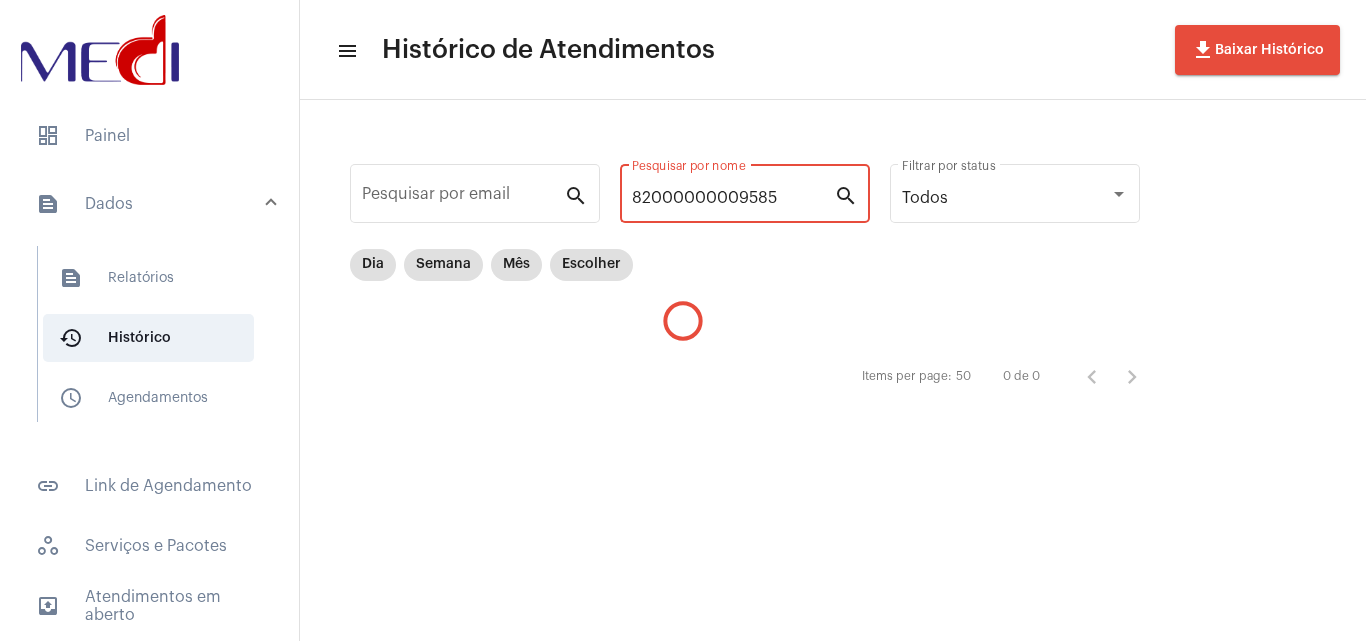 type on "82000000009585" 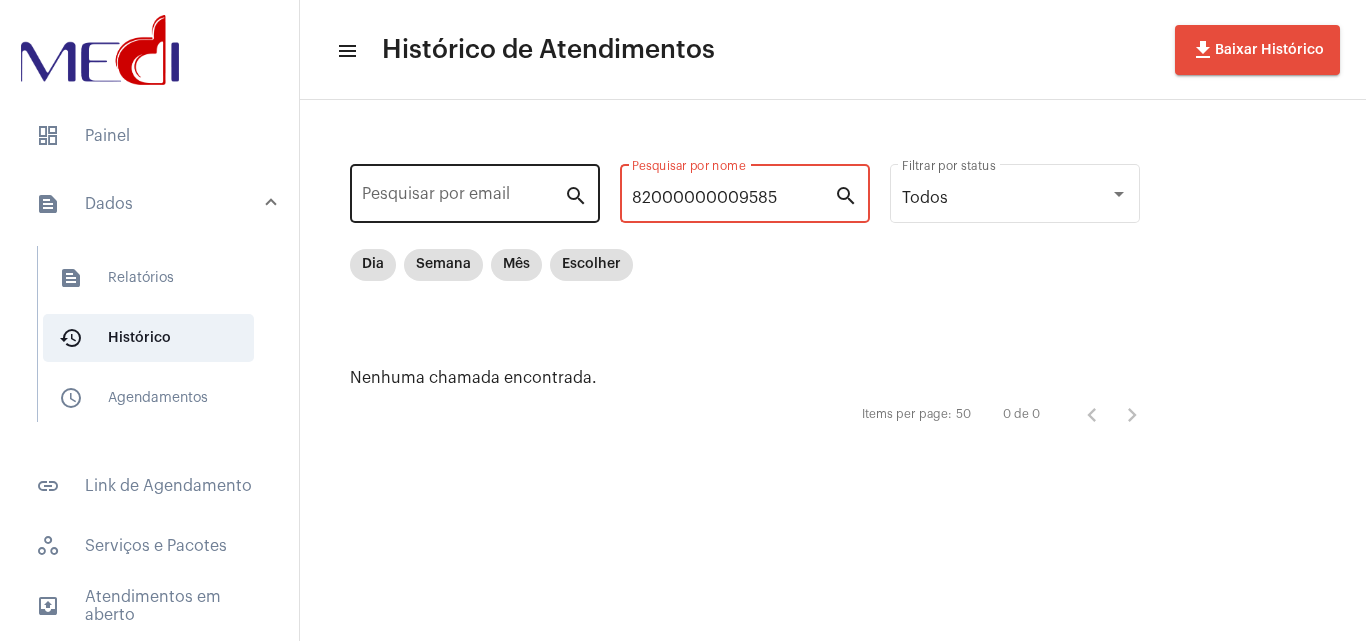 drag, startPoint x: 714, startPoint y: 183, endPoint x: 392, endPoint y: 188, distance: 322.03882 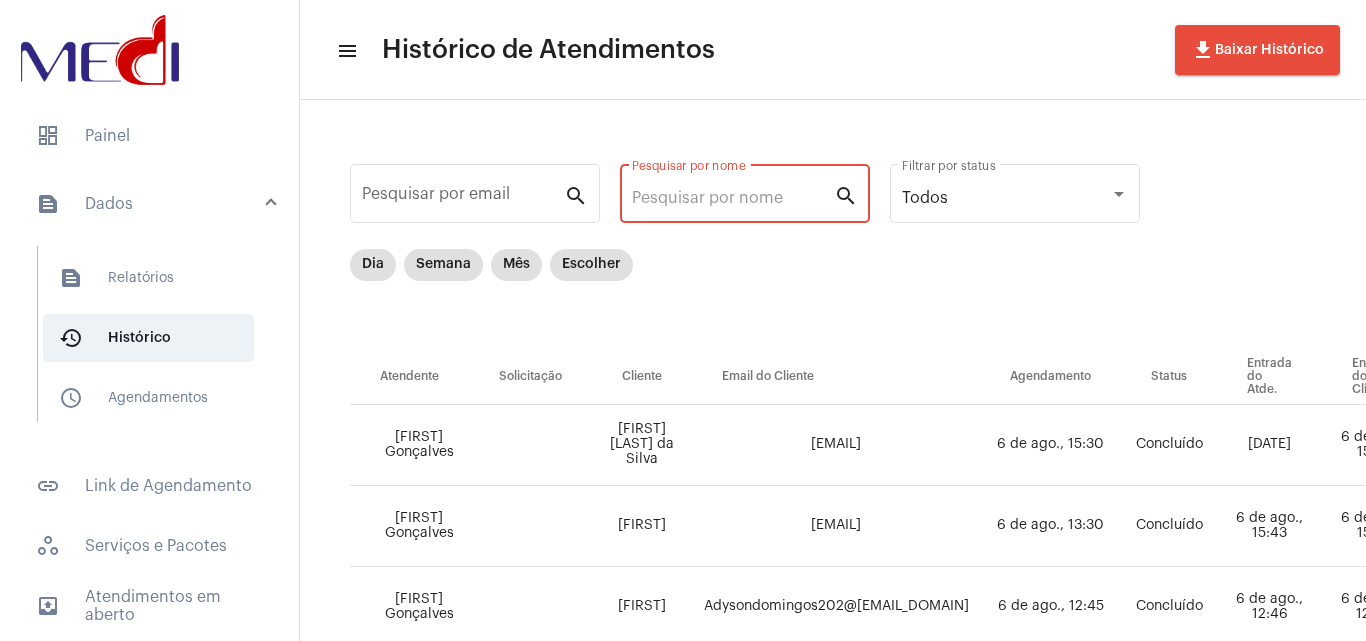 click on "Pesquisar por nome" at bounding box center [733, 198] 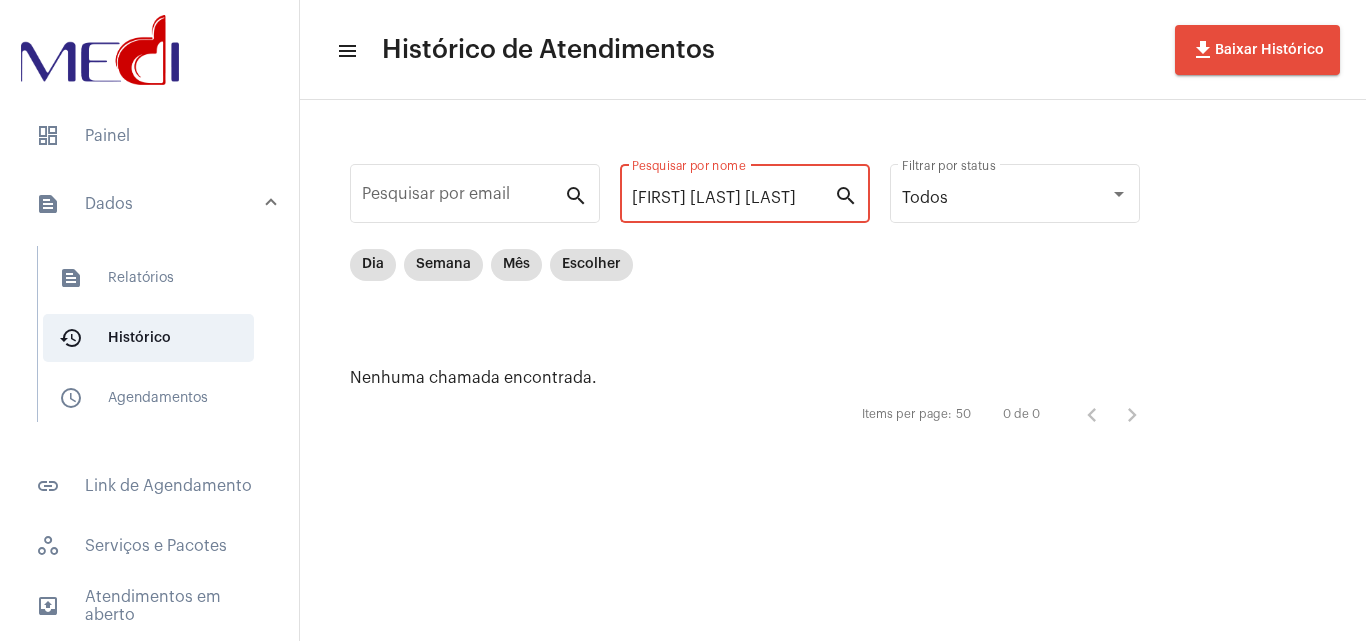 click on "[FIRST] [LAST] [LAST]" at bounding box center [733, 198] 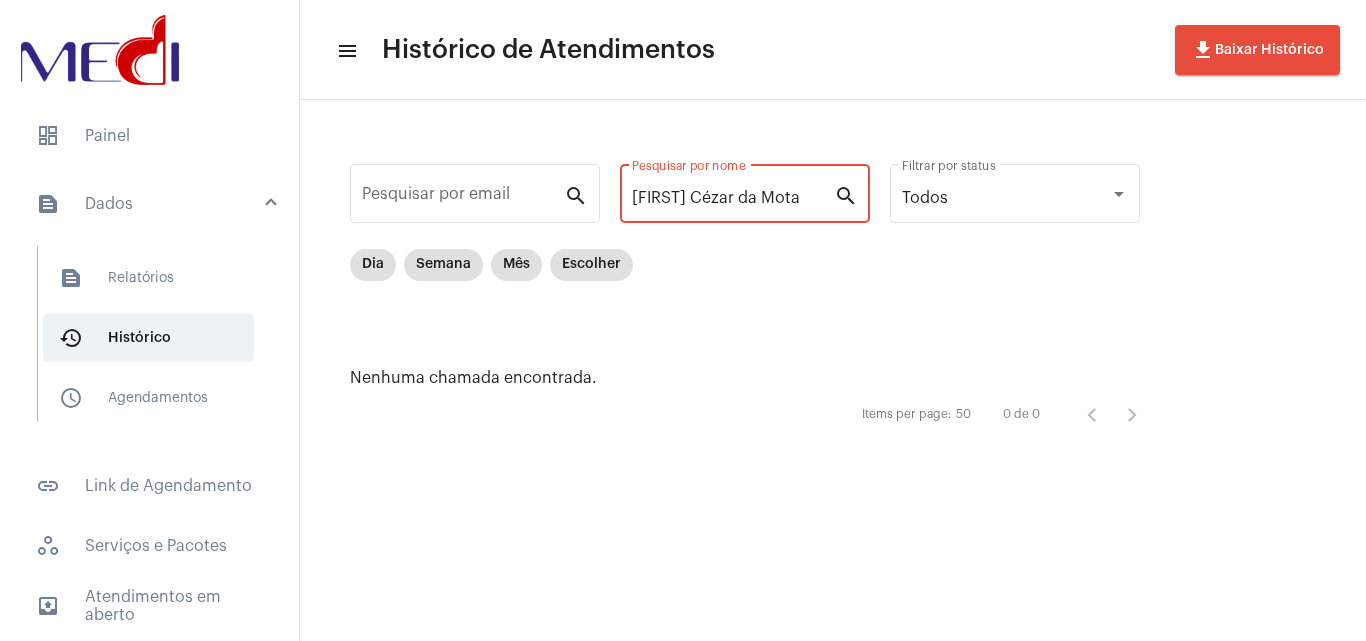 click on "[FIRST] Cézar da Mota" at bounding box center (733, 198) 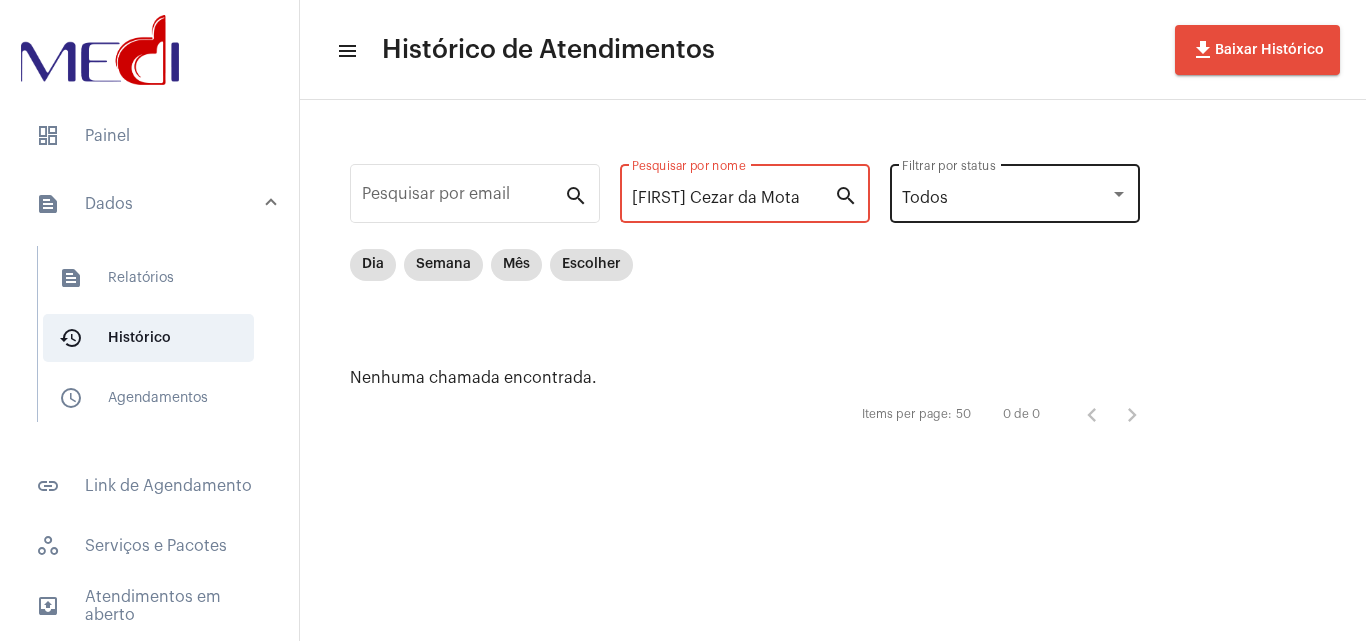 drag, startPoint x: 691, startPoint y: 199, endPoint x: 913, endPoint y: 197, distance: 222.009 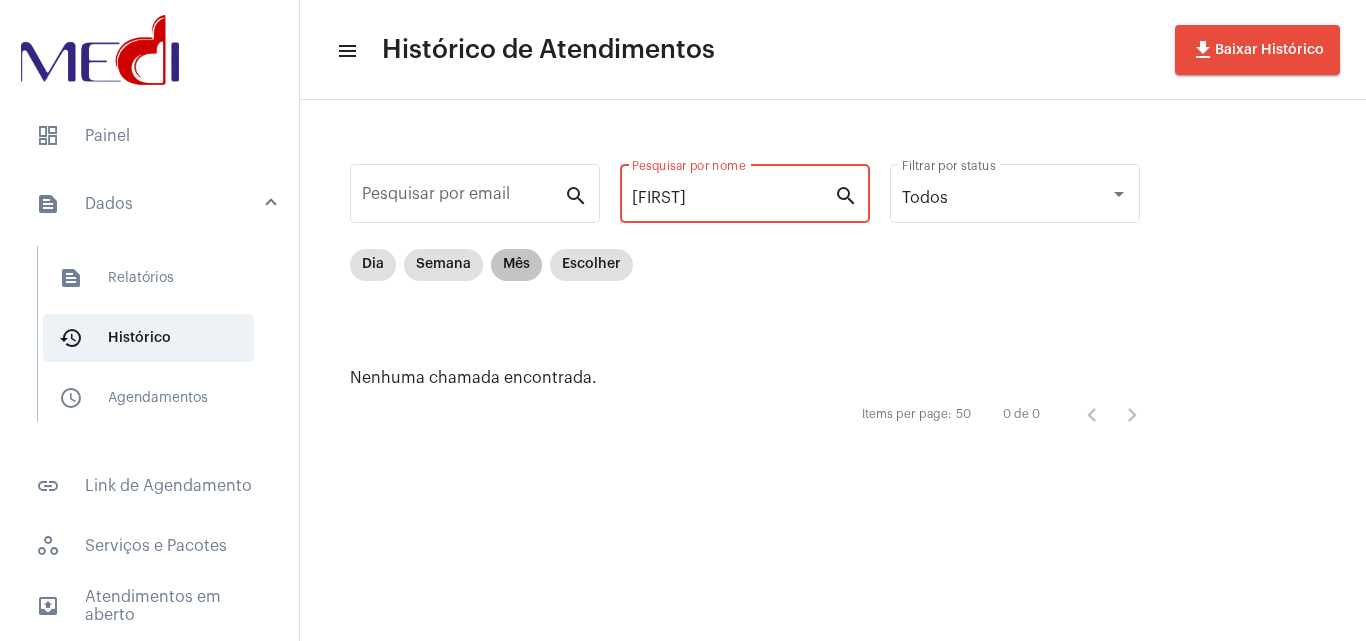 type on "[FIRST]" 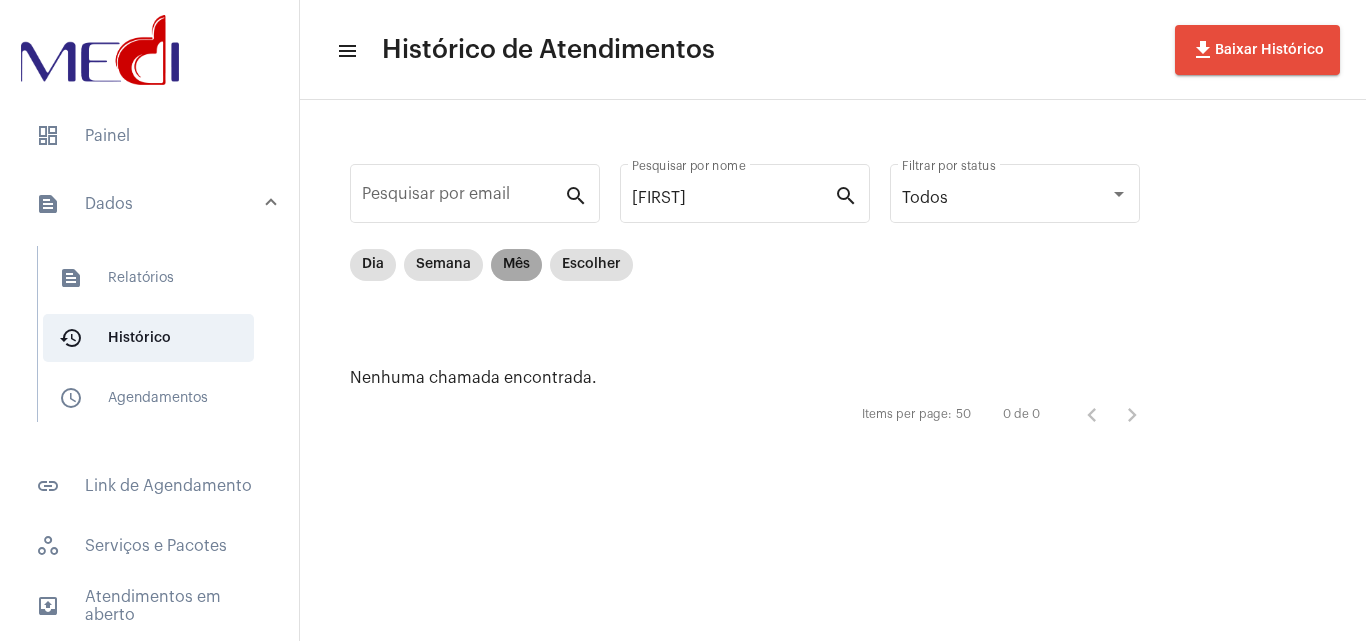 click on "Mês" at bounding box center [516, 265] 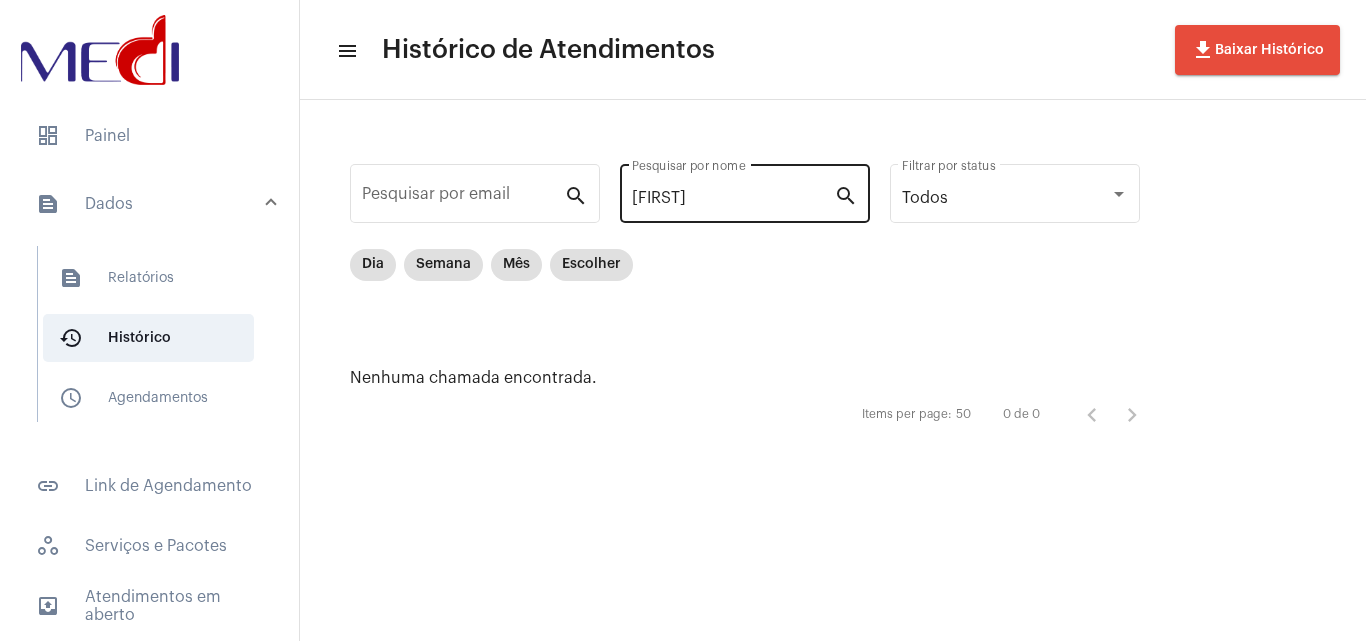 click on "[FIRST] Pesquisar por nome" 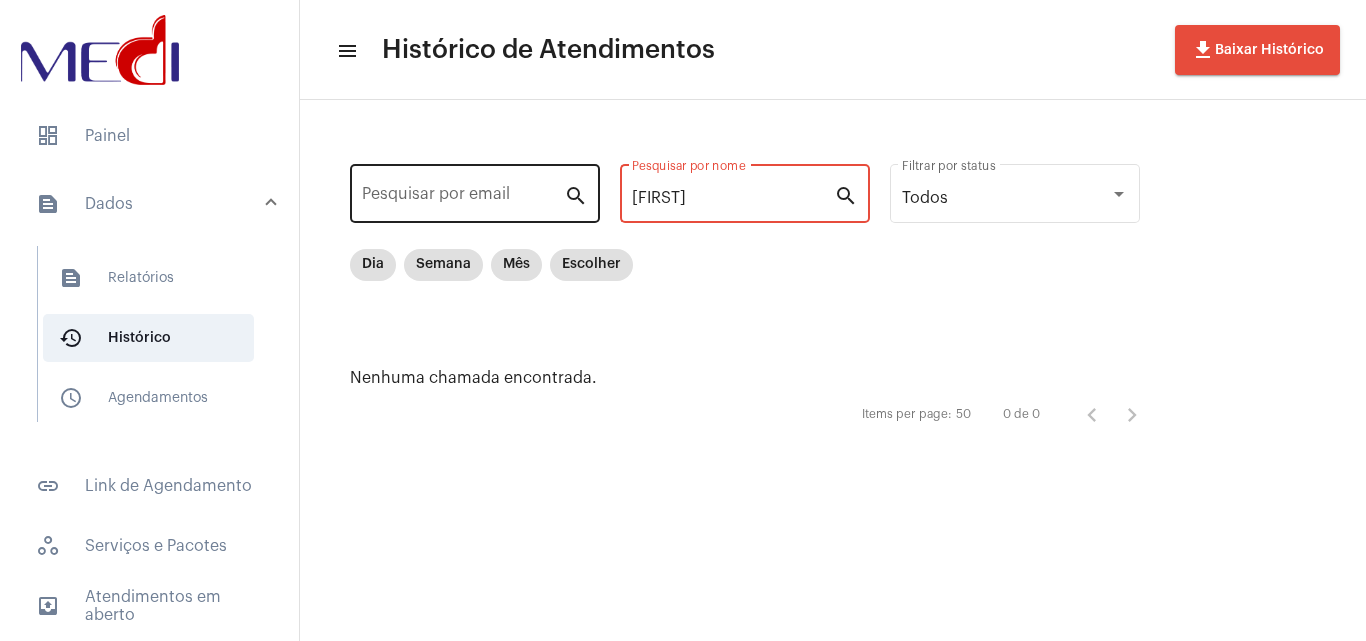 drag, startPoint x: 735, startPoint y: 202, endPoint x: 407, endPoint y: 205, distance: 328.01373 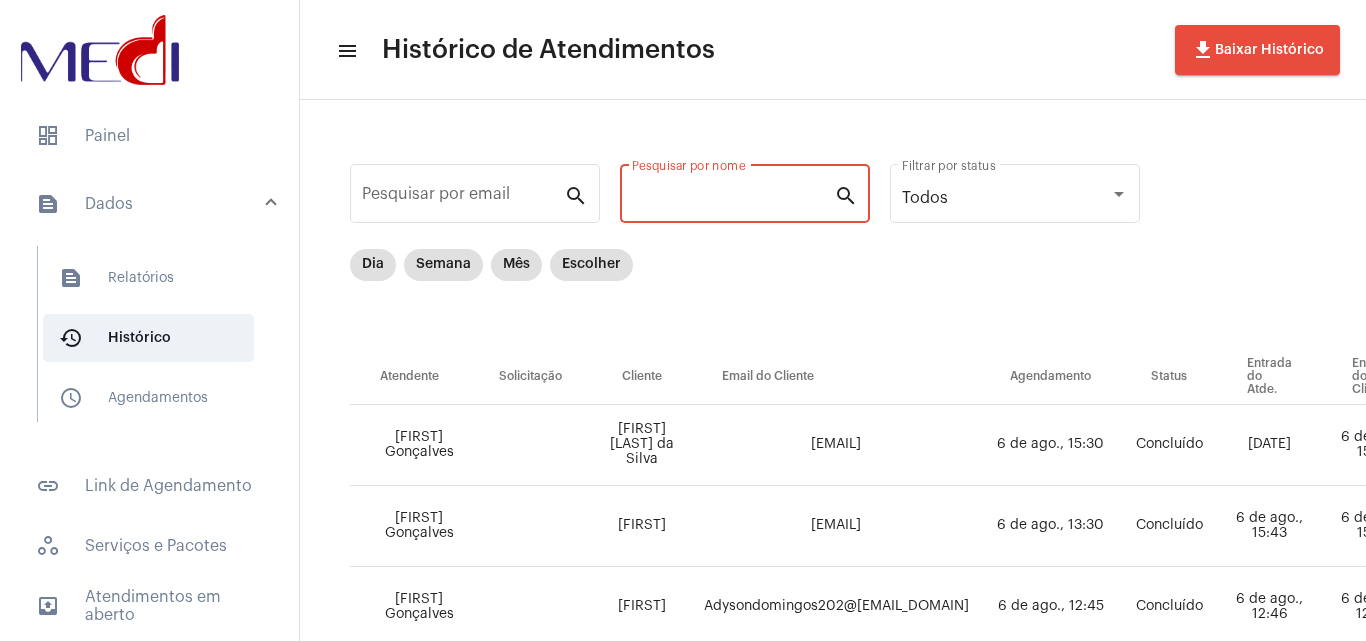paste on "[FIRST] [LAST]" 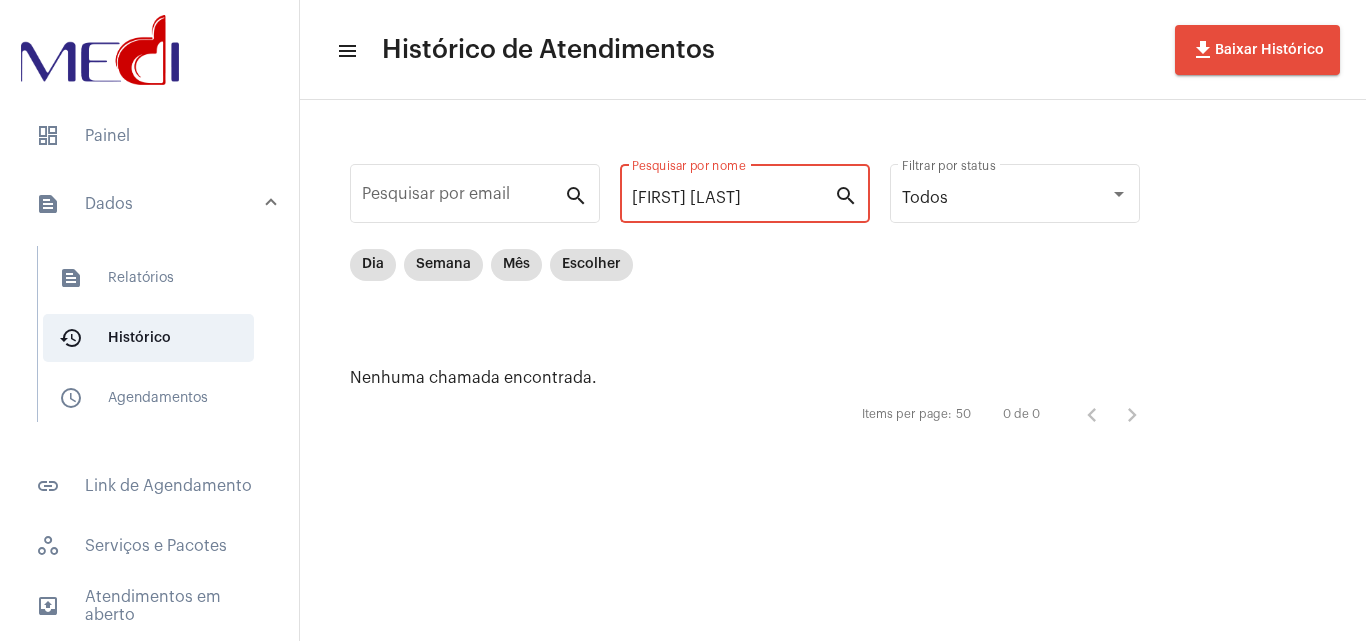 drag, startPoint x: 728, startPoint y: 198, endPoint x: 823, endPoint y: 190, distance: 95.33625 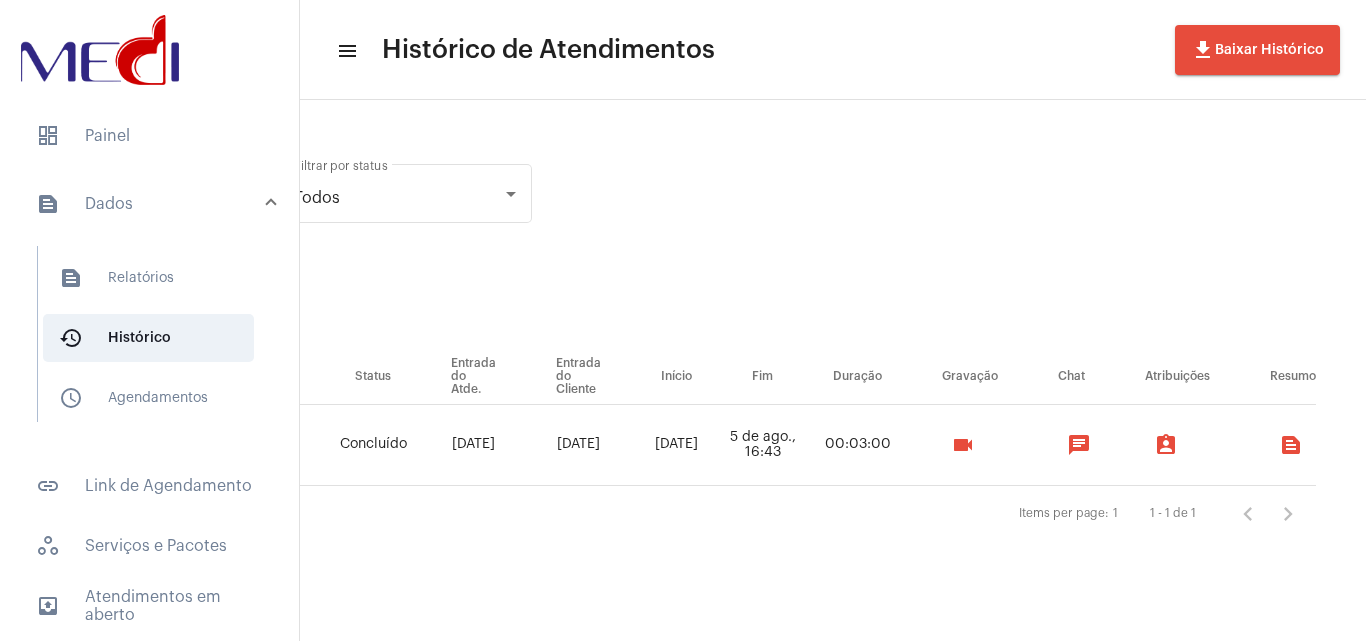 scroll, scrollTop: 0, scrollLeft: 672, axis: horizontal 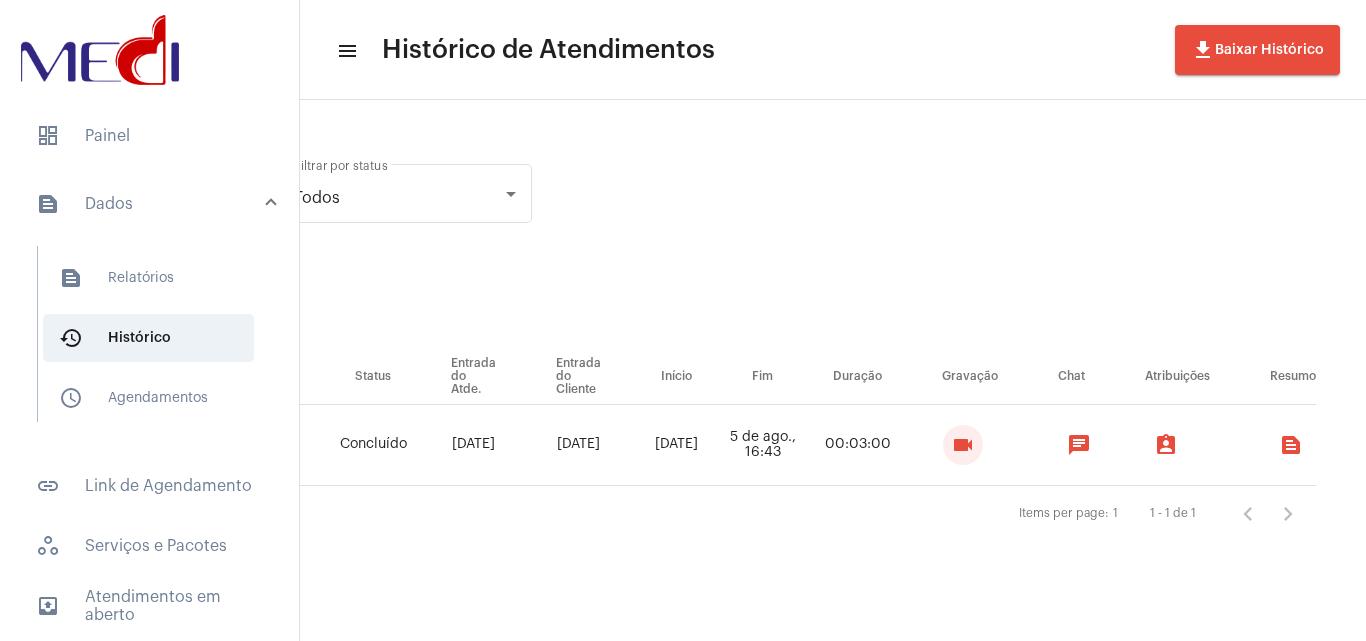 click on "videocam" at bounding box center [963, 445] 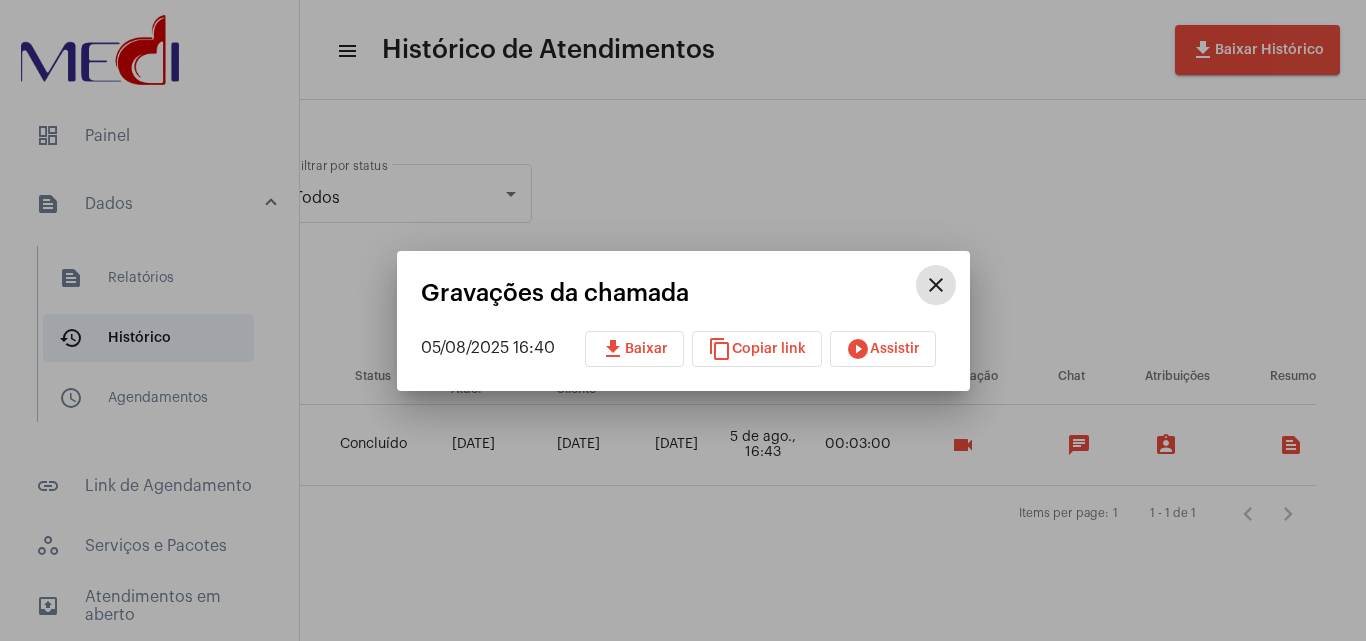 click on "download" at bounding box center (613, 349) 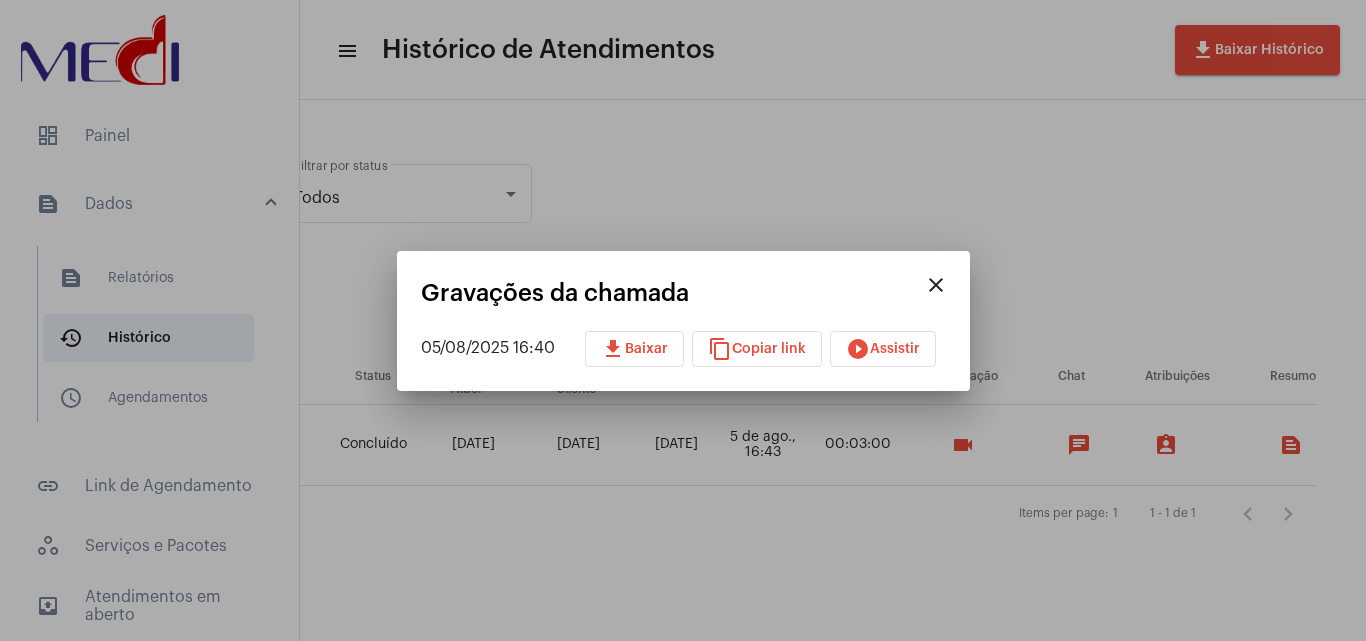 click at bounding box center [683, 320] 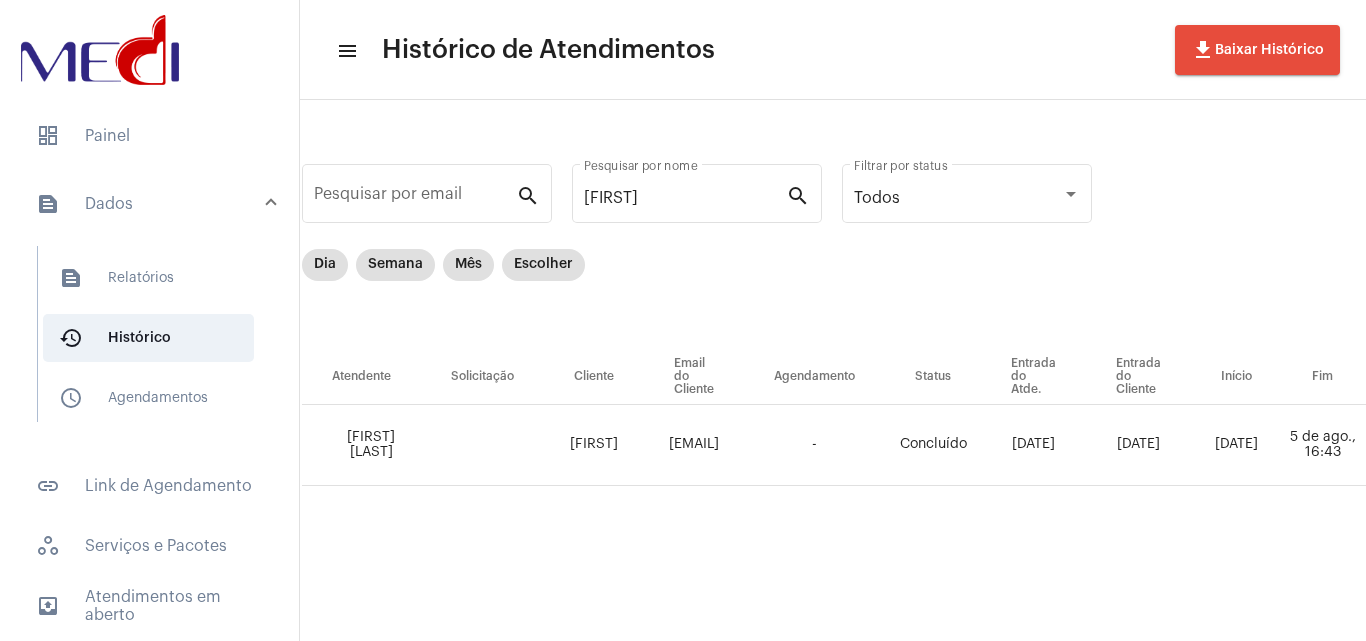 scroll, scrollTop: 0, scrollLeft: 0, axis: both 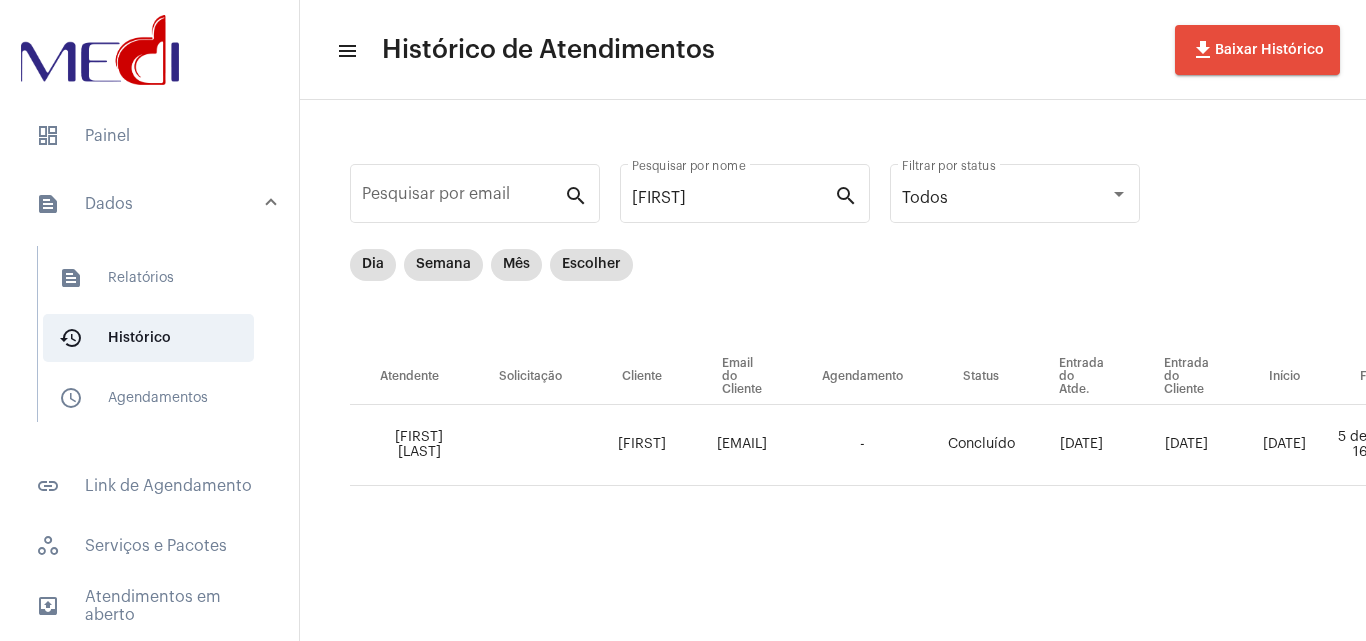 type 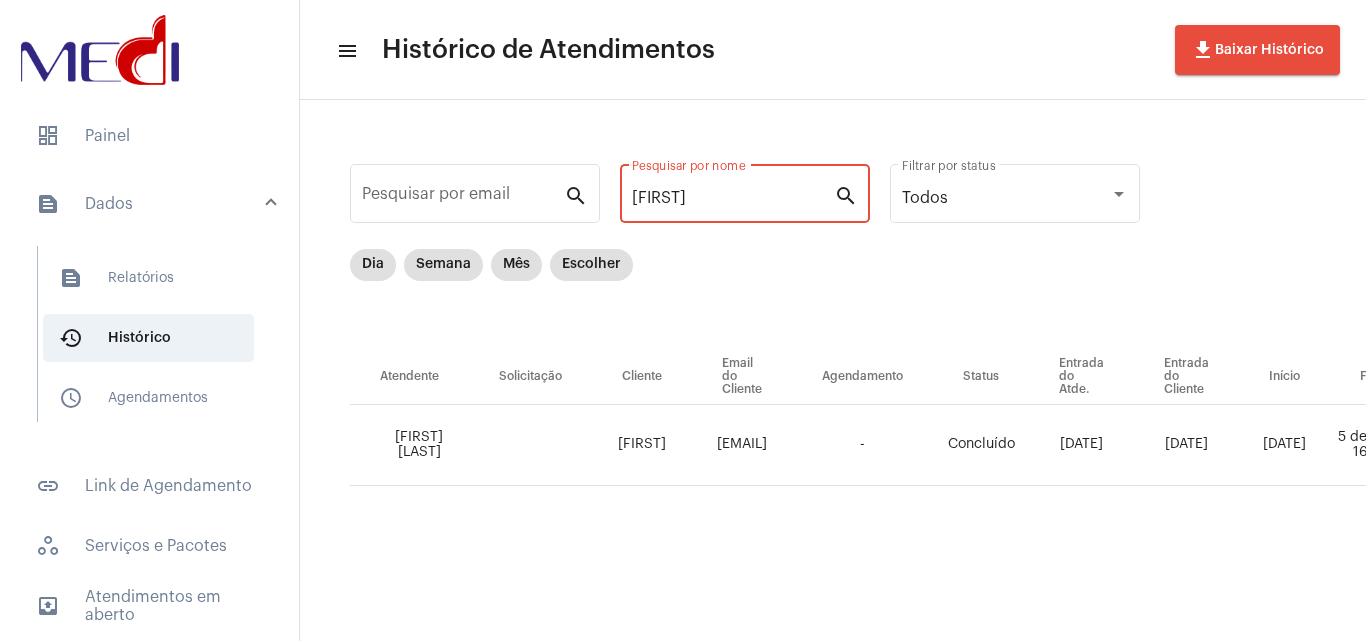 drag, startPoint x: 786, startPoint y: 190, endPoint x: 627, endPoint y: 205, distance: 159.70598 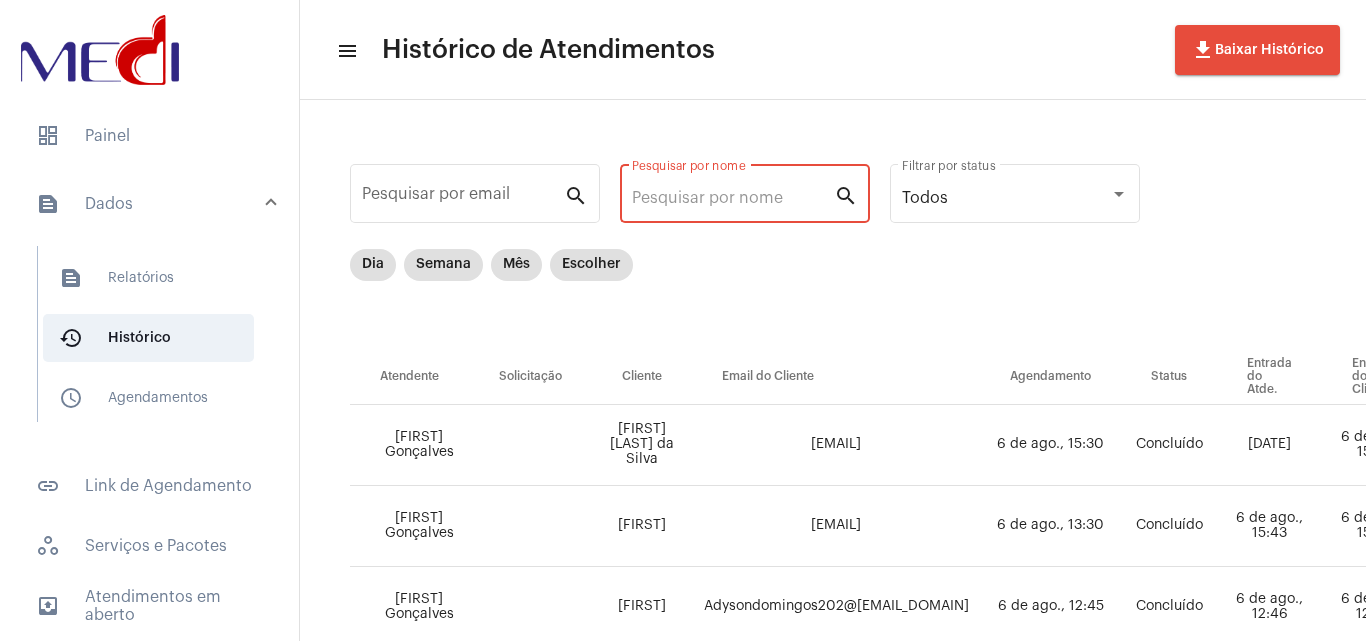 click on "Pesquisar por nome" at bounding box center [733, 198] 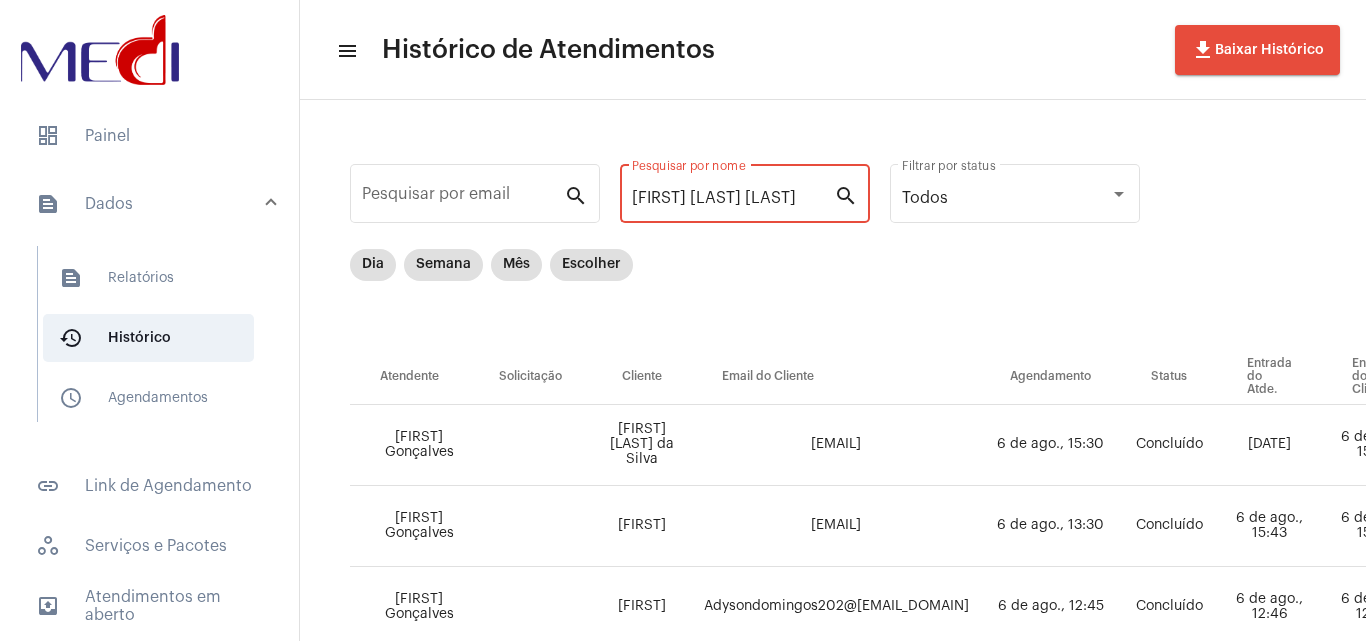 scroll, scrollTop: 0, scrollLeft: 45, axis: horizontal 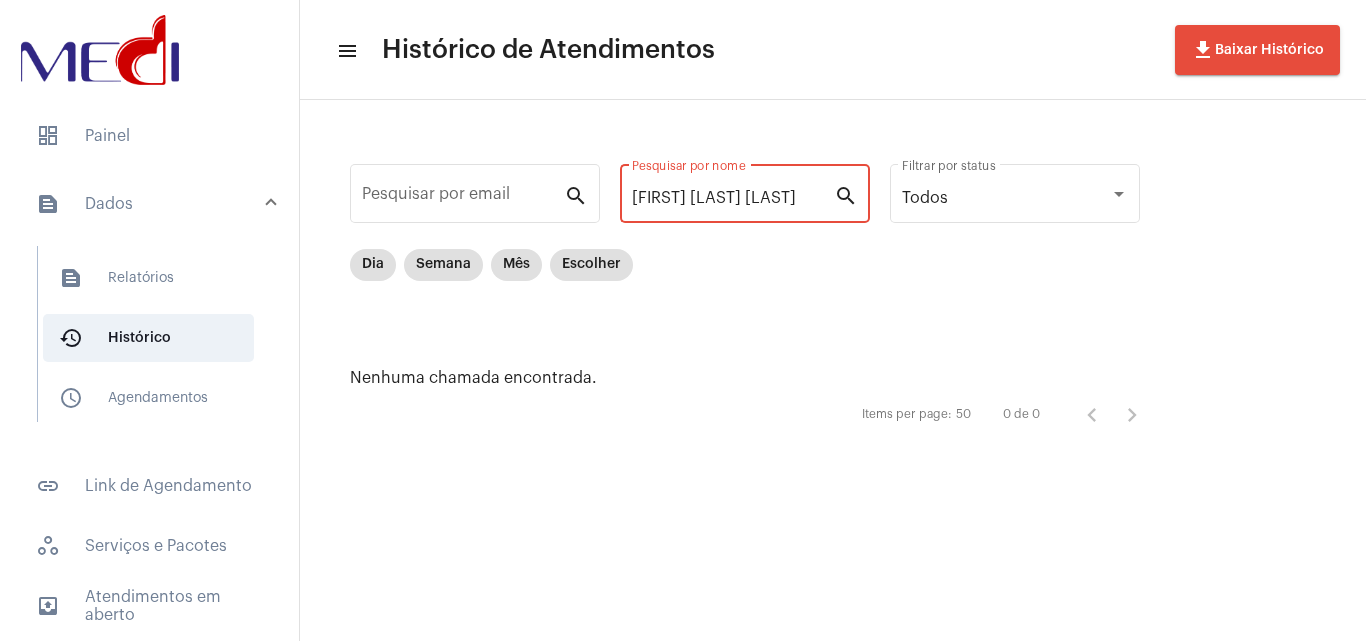drag, startPoint x: 661, startPoint y: 194, endPoint x: 1158, endPoint y: 262, distance: 501.63034 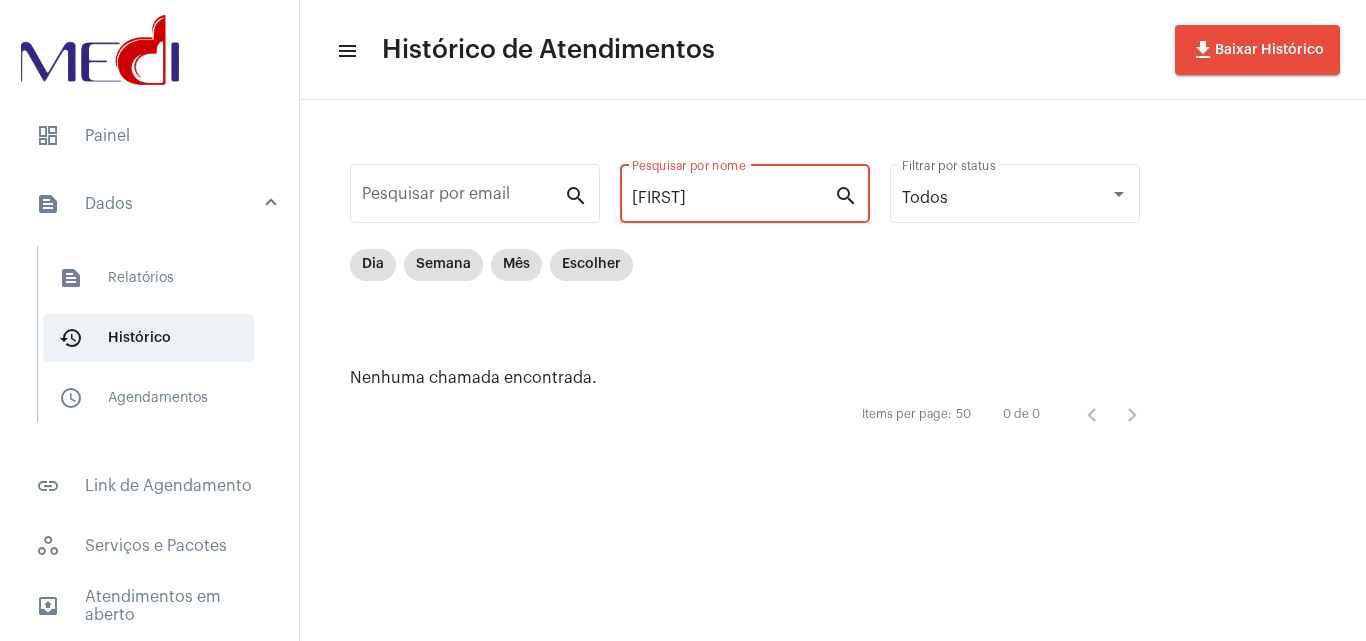 scroll, scrollTop: 0, scrollLeft: 0, axis: both 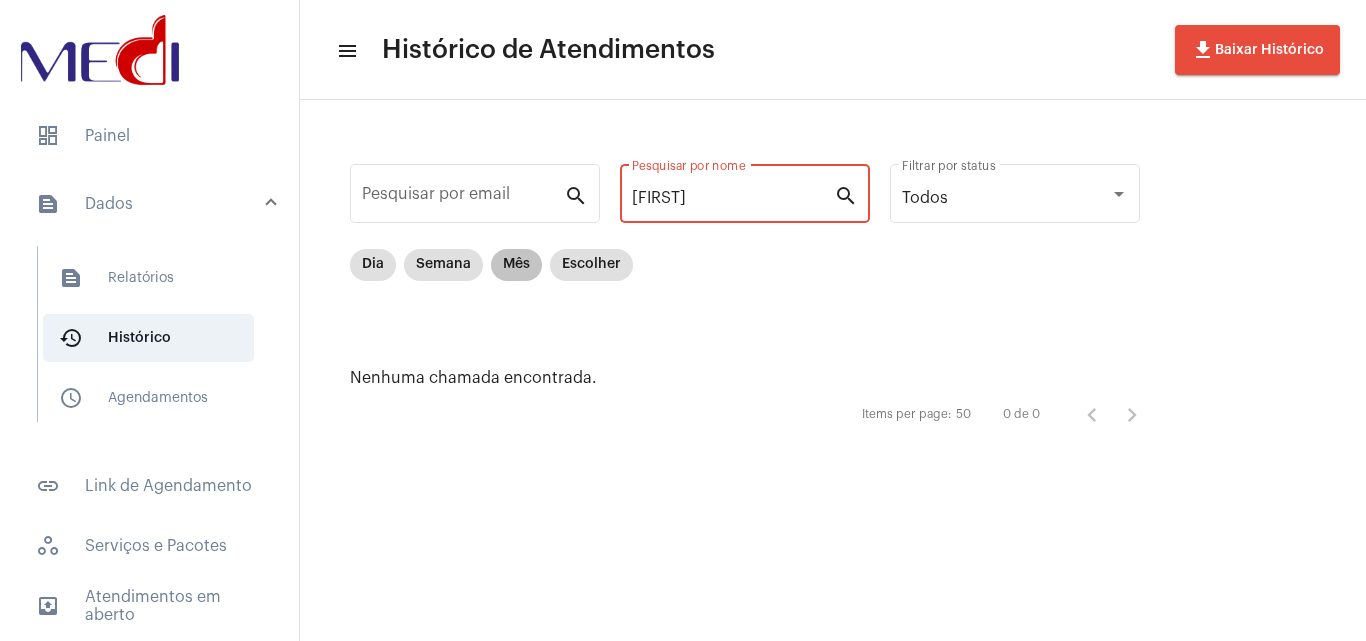 type on "[FIRST]" 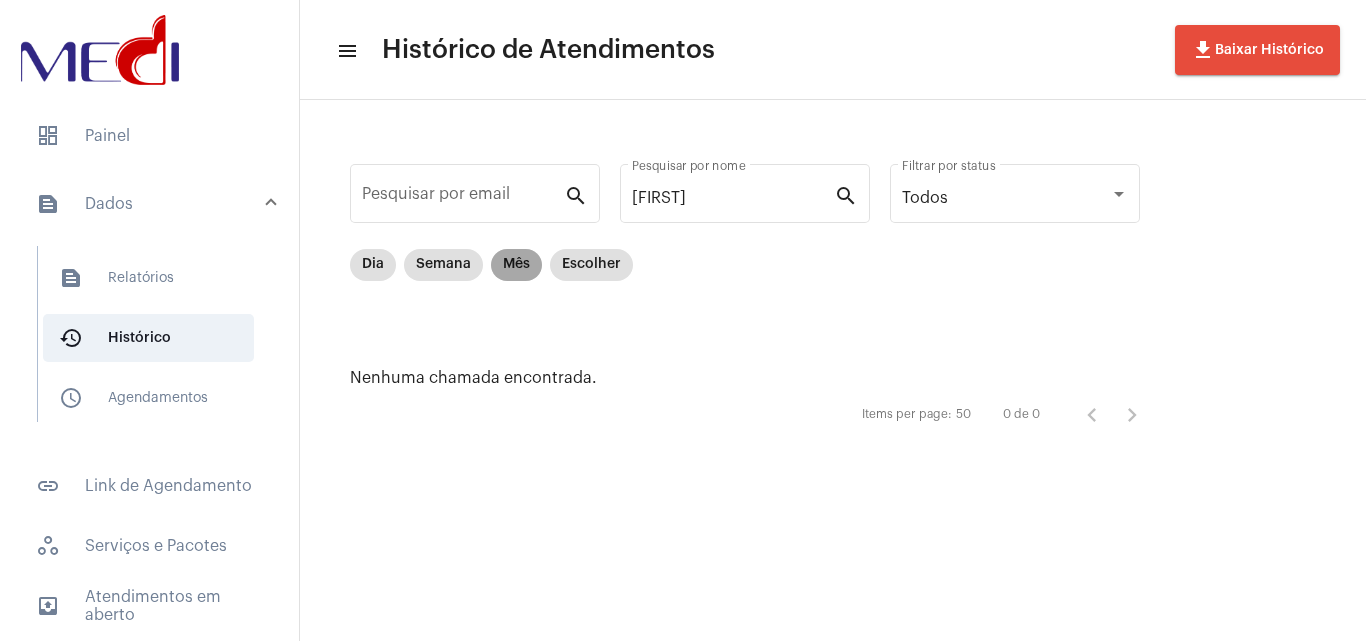 click on "Mês" at bounding box center [516, 265] 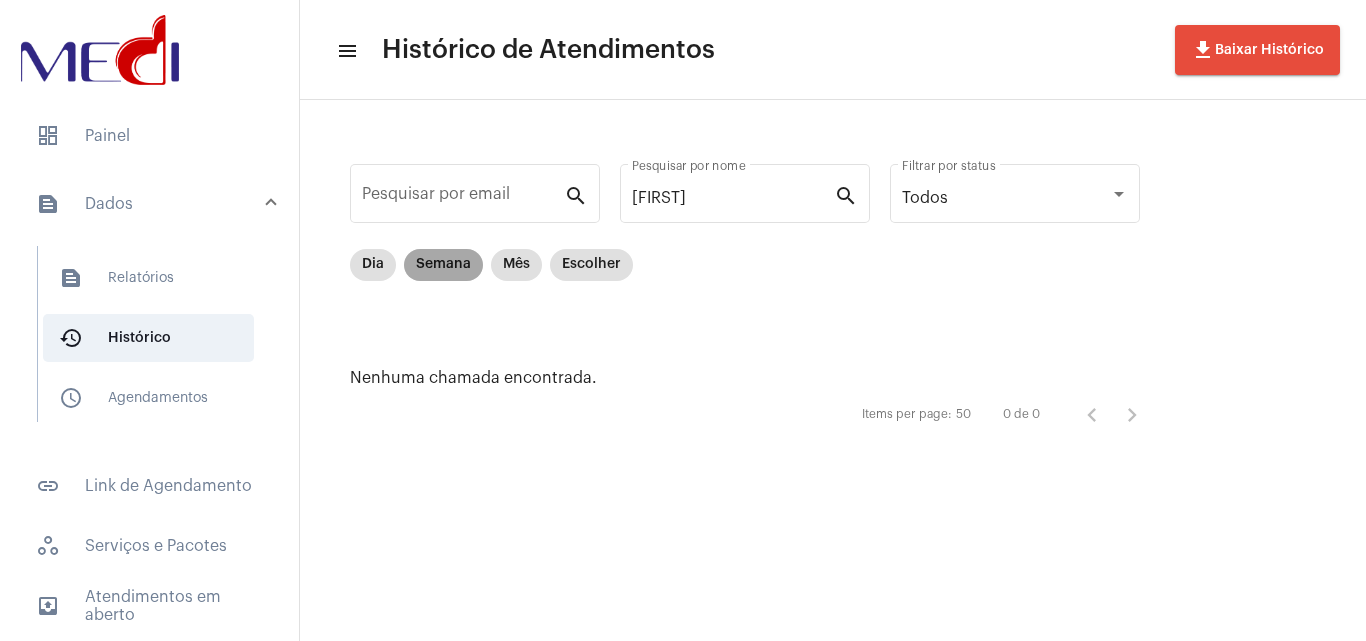 click on "Semana" at bounding box center (443, 265) 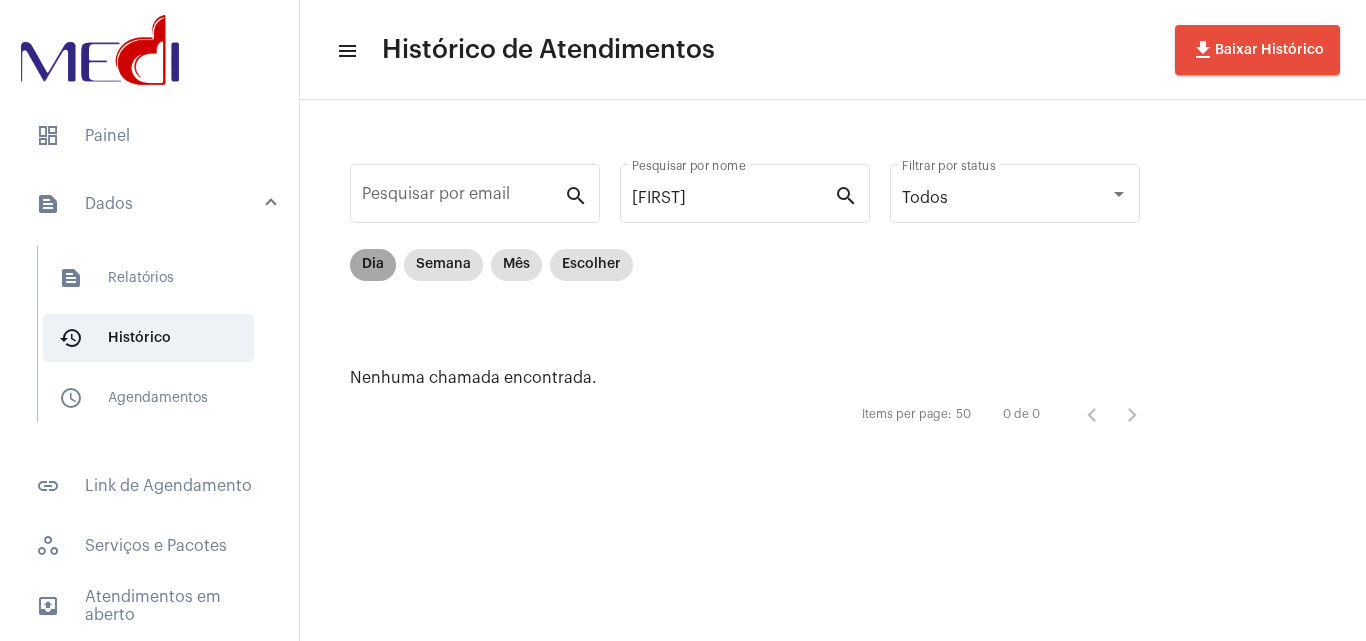 click on "Dia" at bounding box center [373, 265] 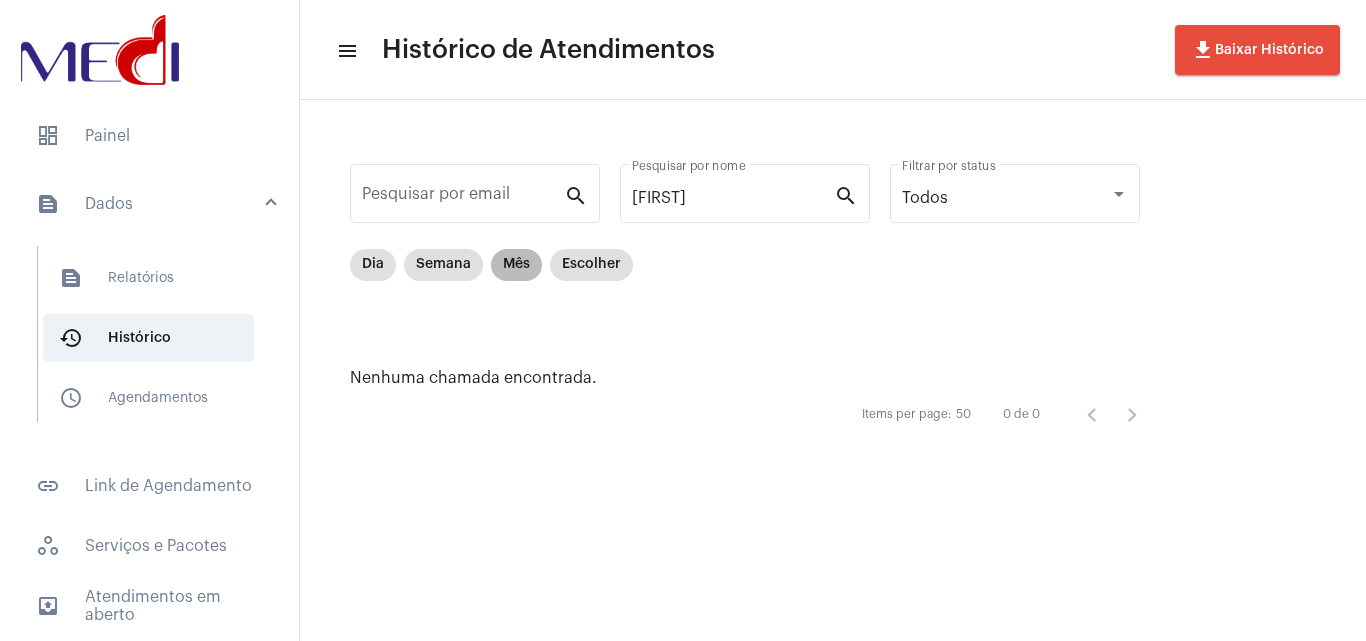 click on "Mês" at bounding box center [516, 265] 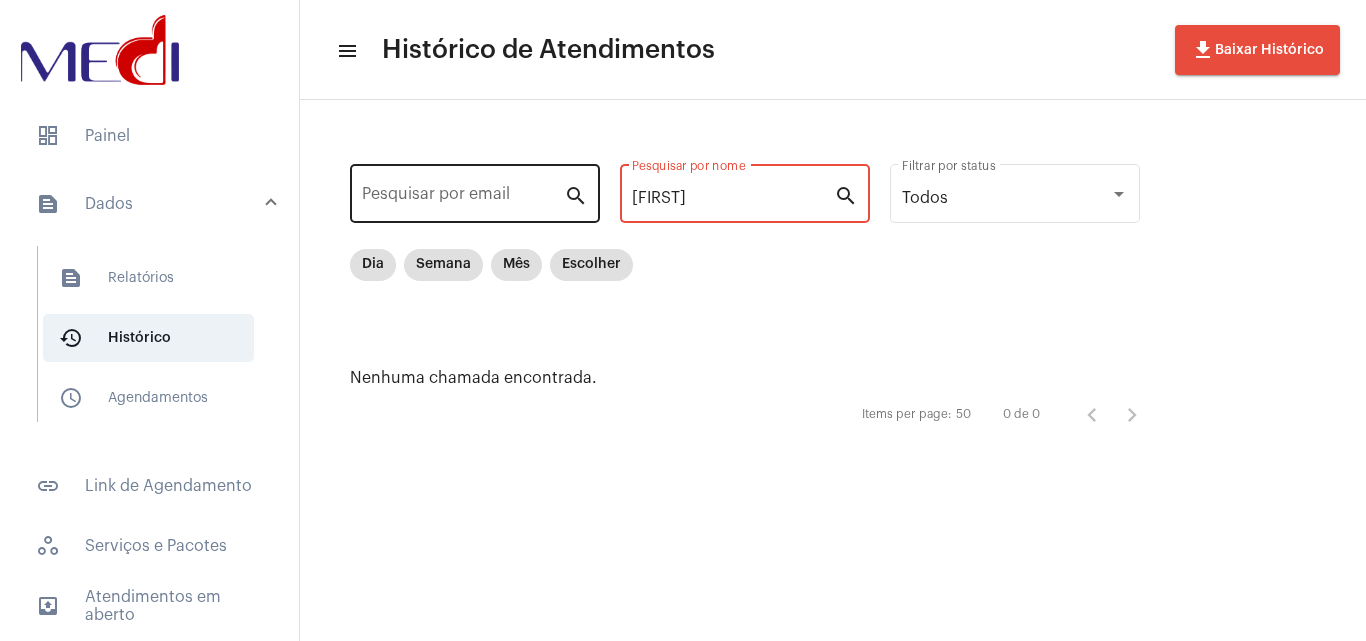 drag, startPoint x: 712, startPoint y: 197, endPoint x: 413, endPoint y: 181, distance: 299.4278 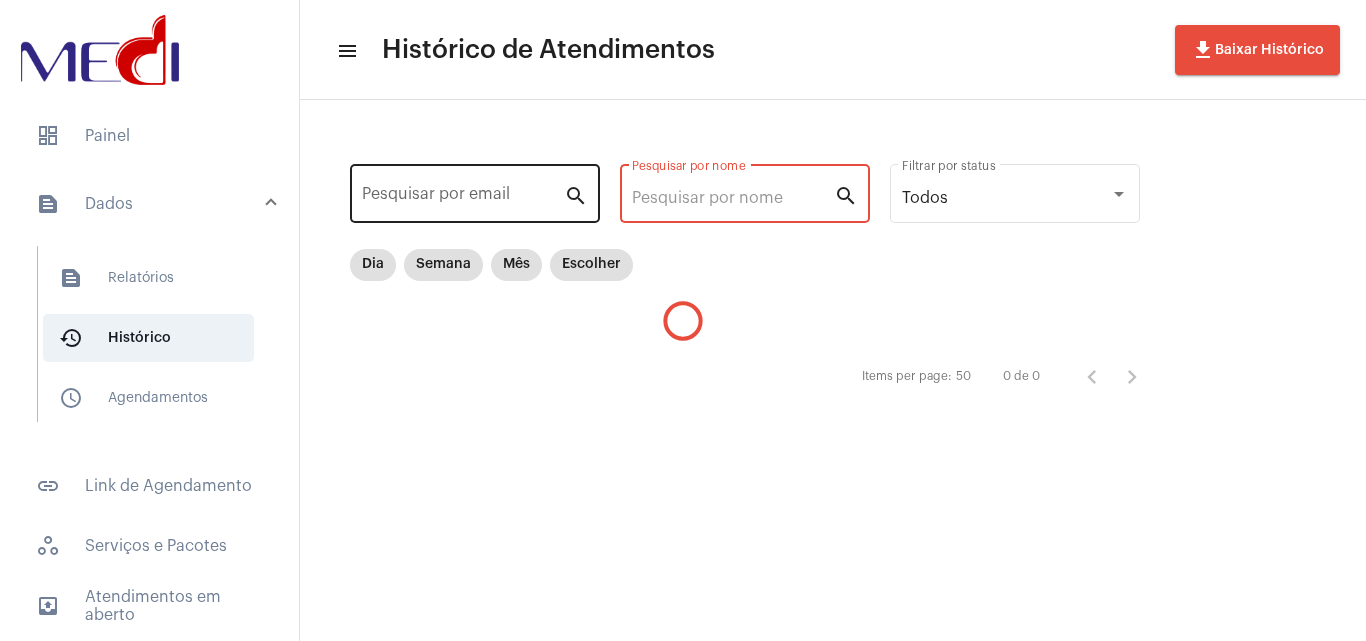 type 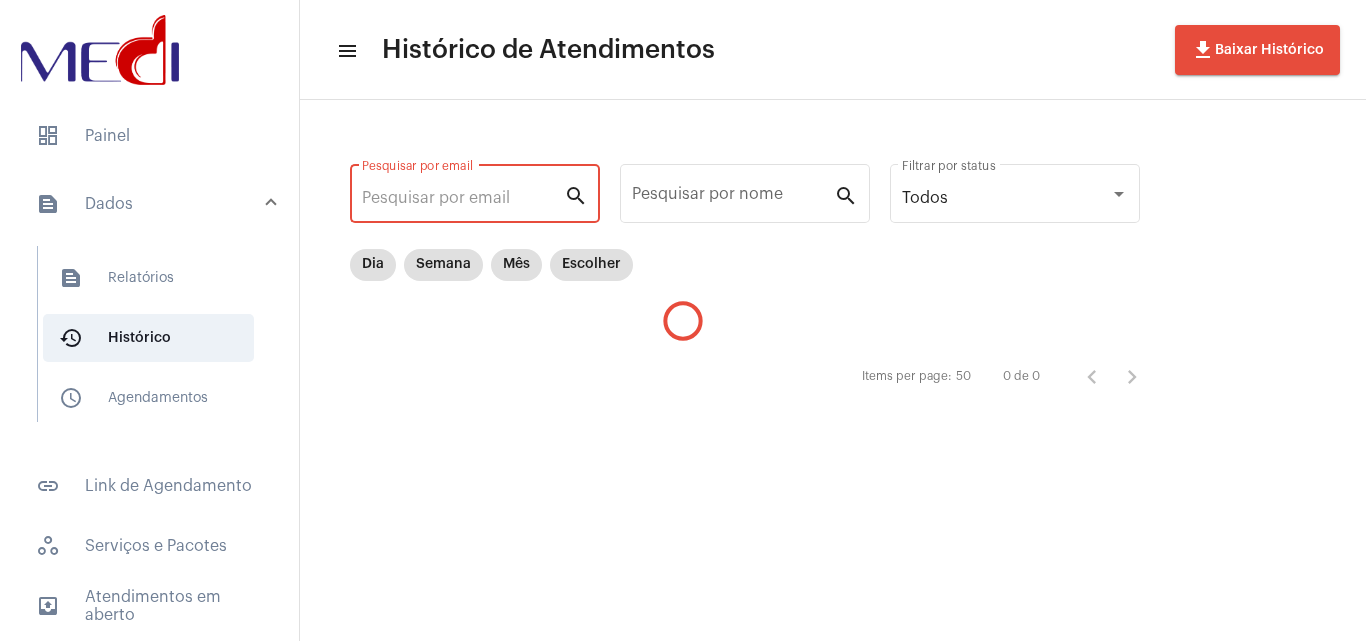 click on "Pesquisar por email" at bounding box center [463, 198] 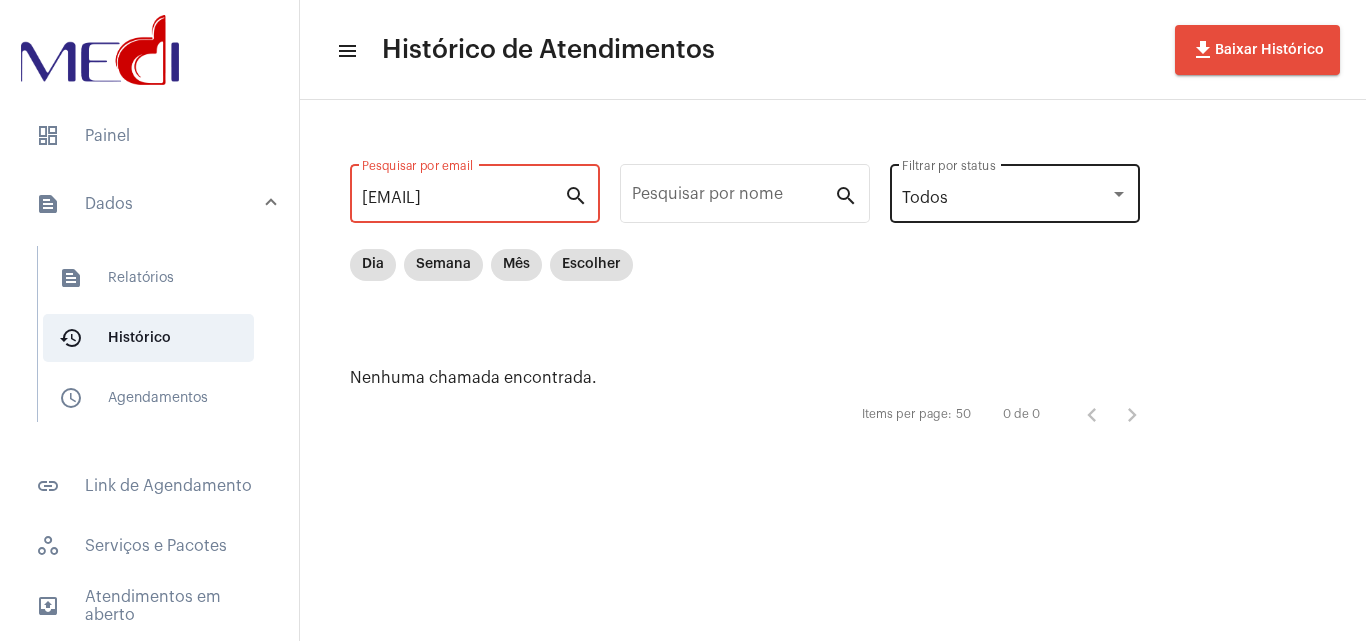 scroll, scrollTop: 0, scrollLeft: 1, axis: horizontal 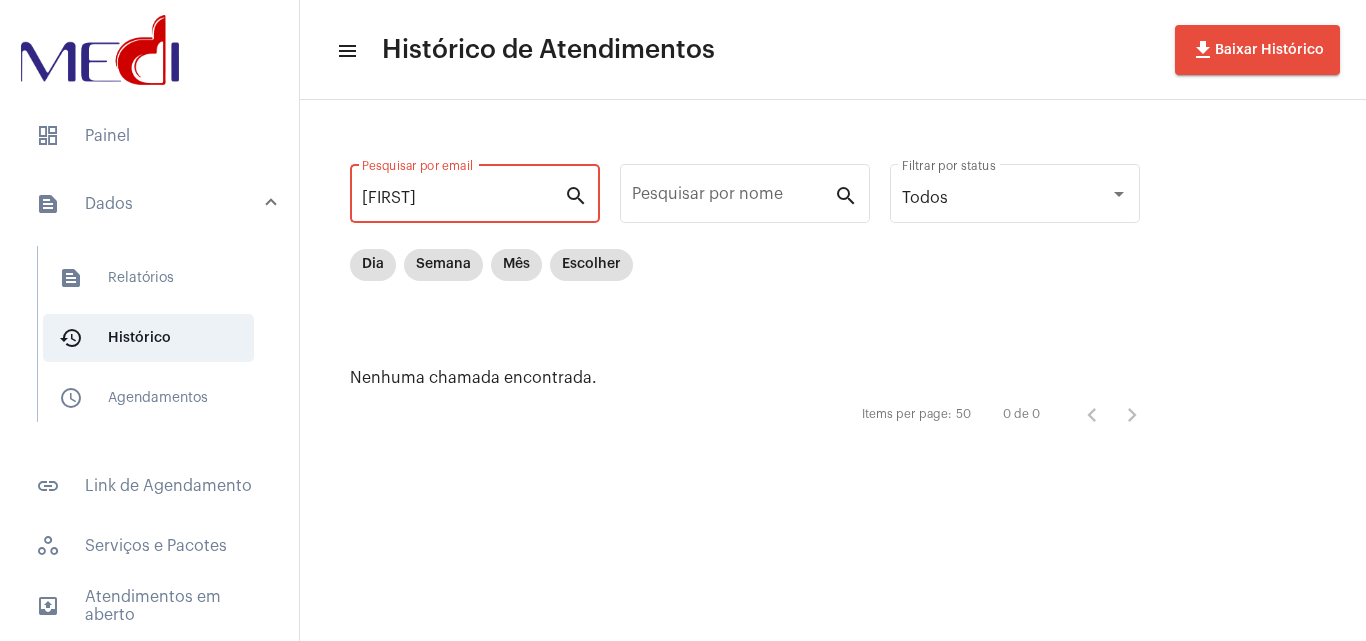 type on "[FIRST]" 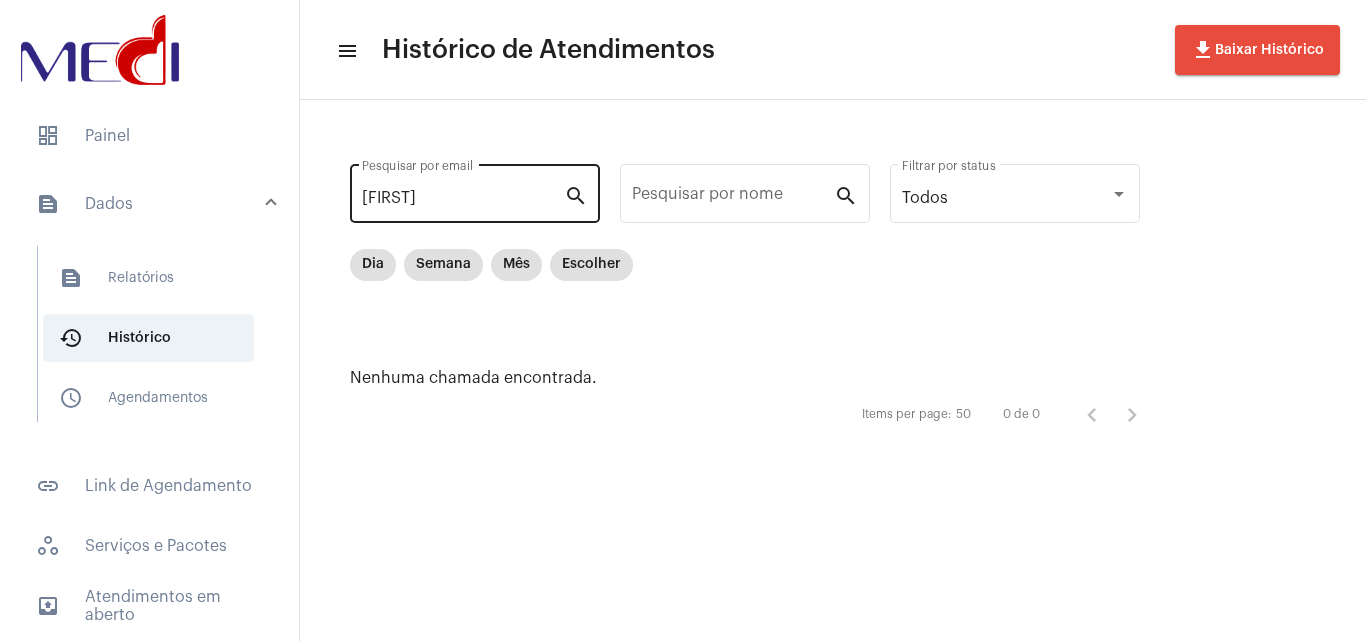 drag, startPoint x: 438, startPoint y: 207, endPoint x: 408, endPoint y: 203, distance: 30.265491 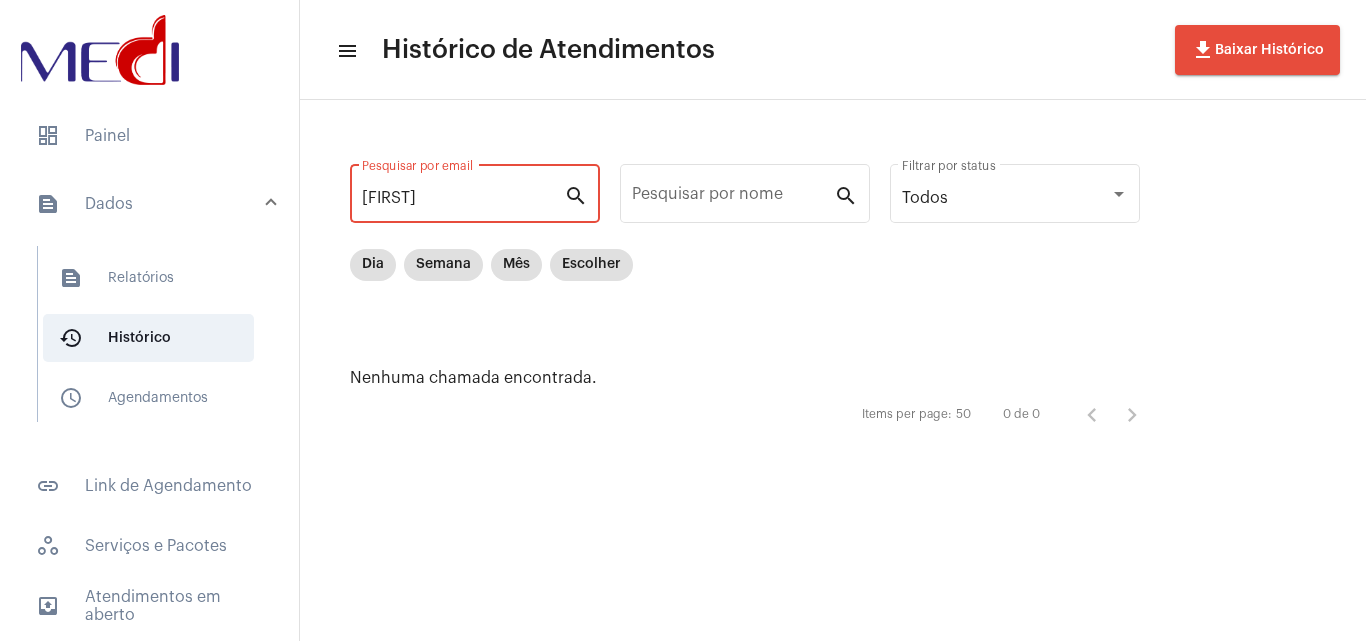 drag, startPoint x: 405, startPoint y: 202, endPoint x: 212, endPoint y: 215, distance: 193.43733 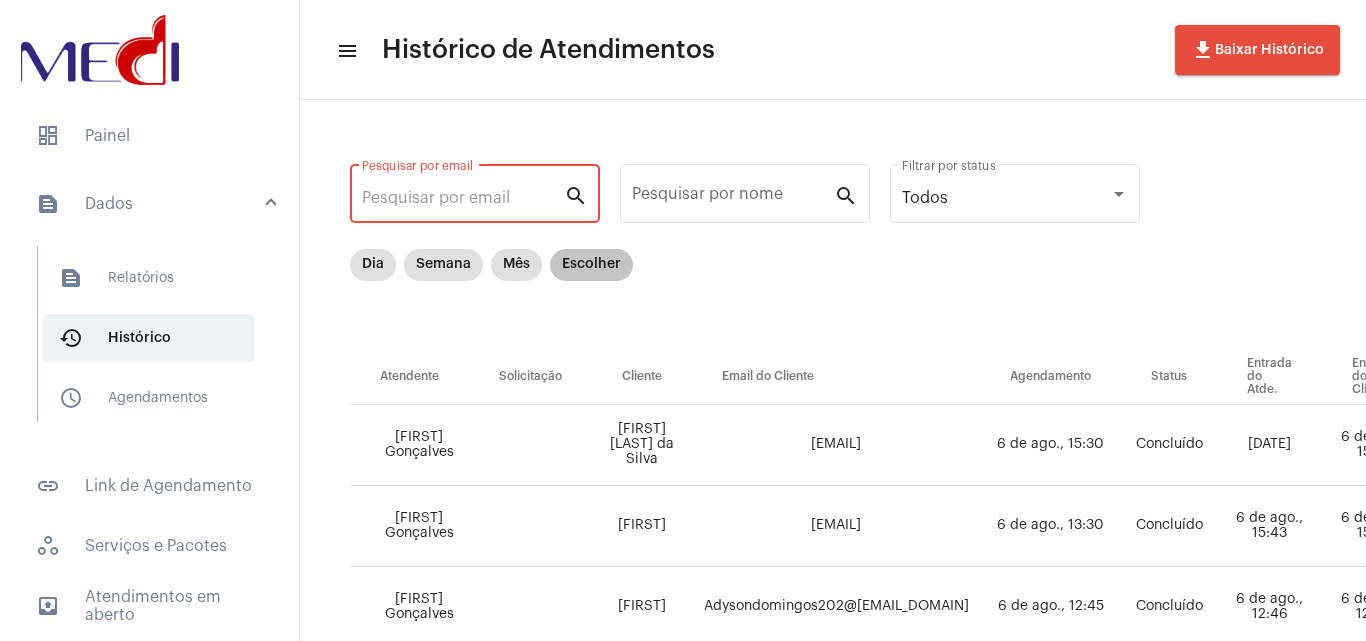 type 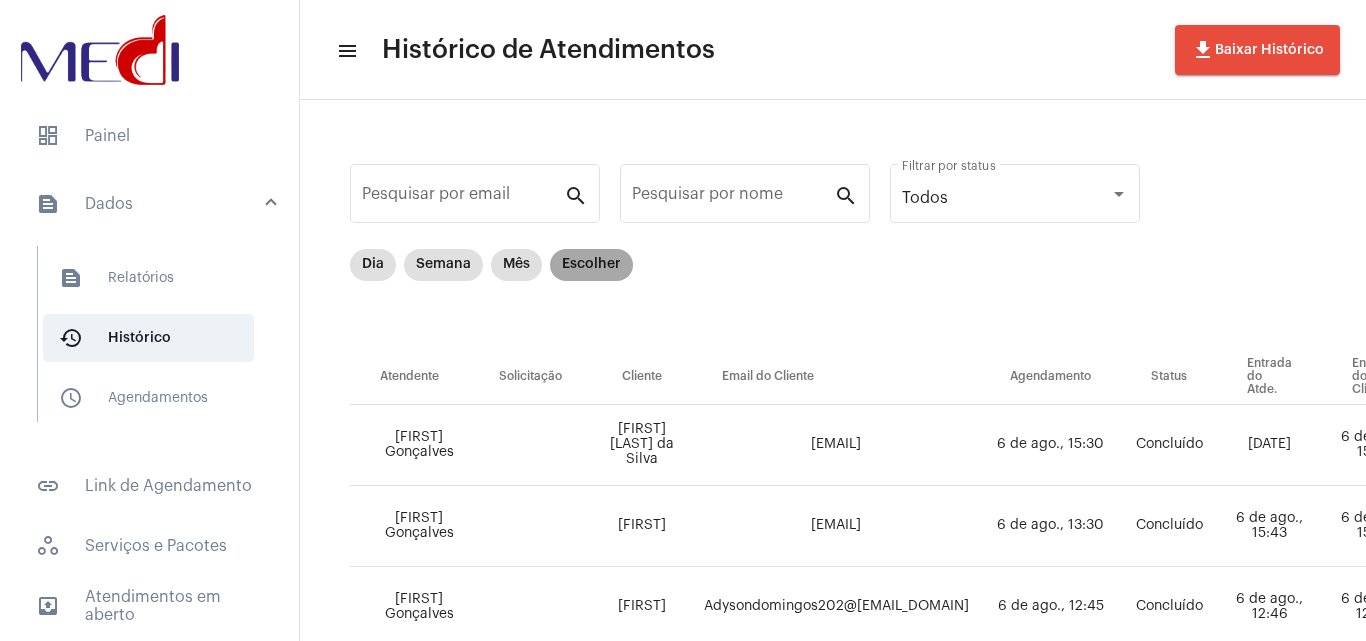 click on "Escolher" at bounding box center [591, 265] 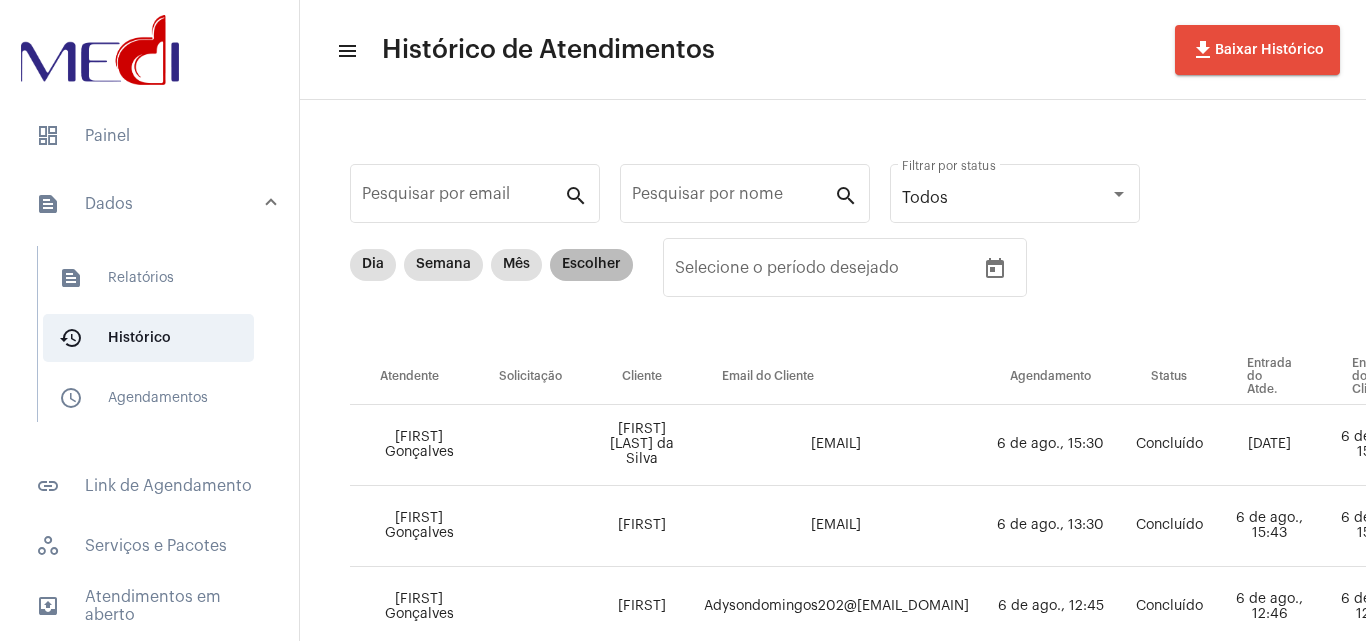 click on "Escolher" at bounding box center [591, 265] 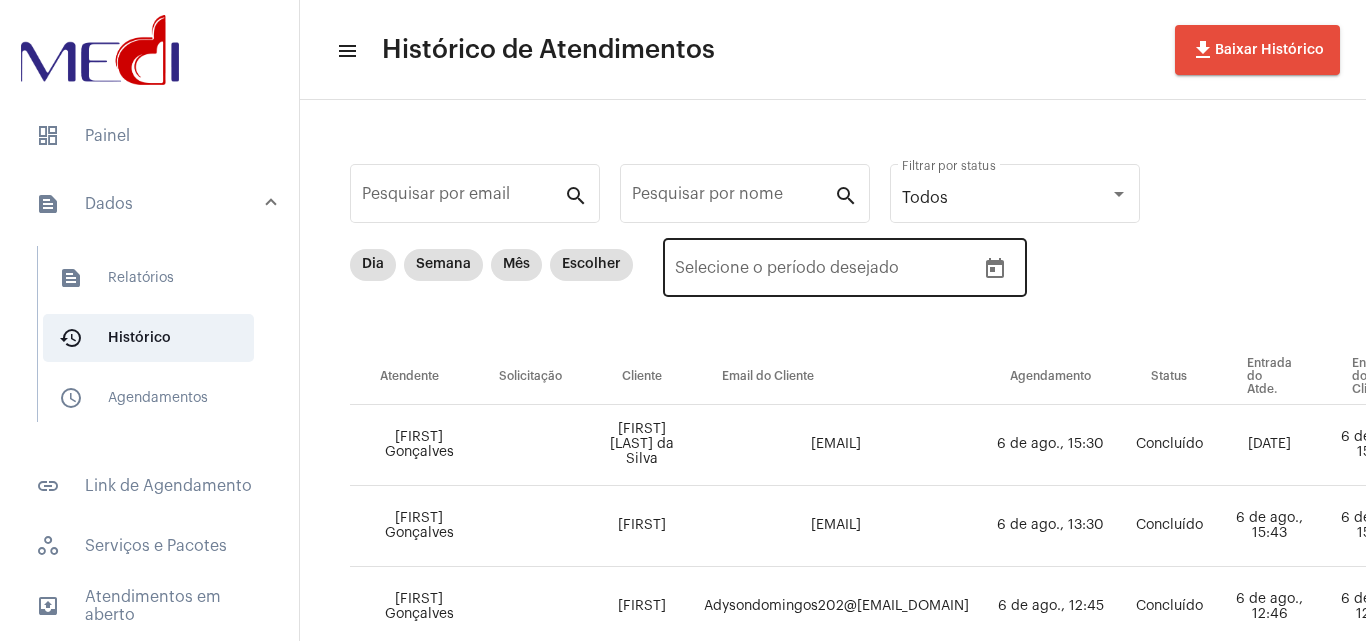 click 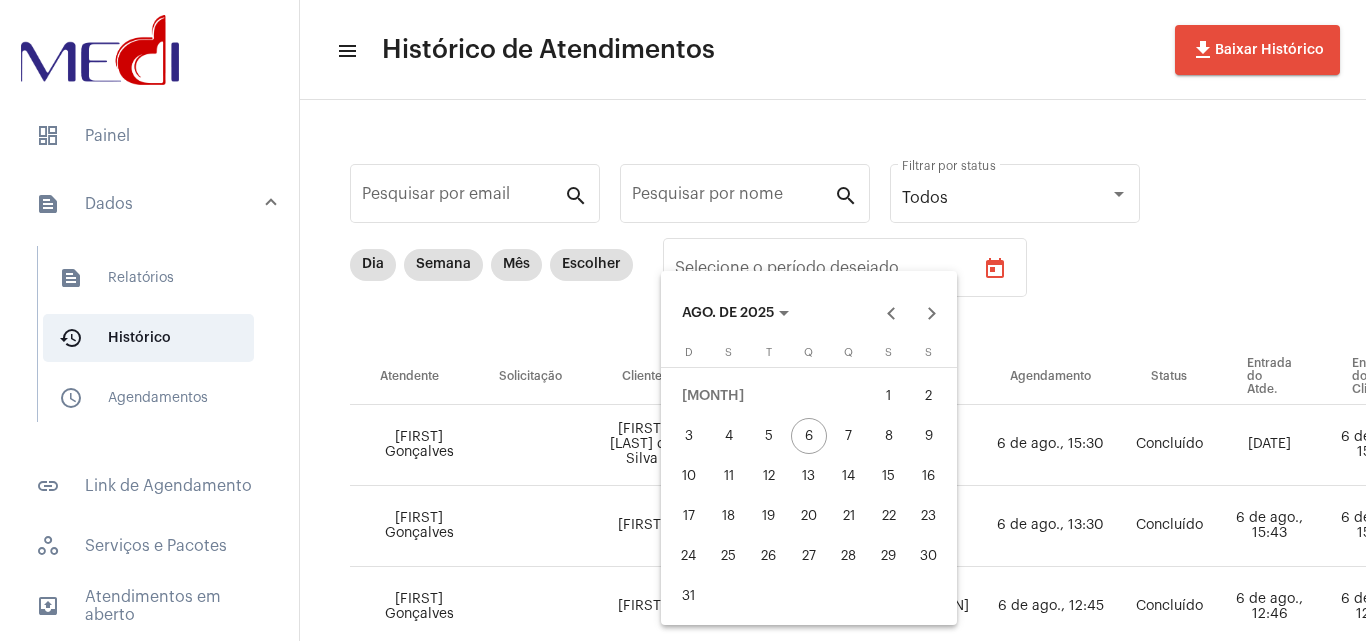 click on "5" at bounding box center (769, 436) 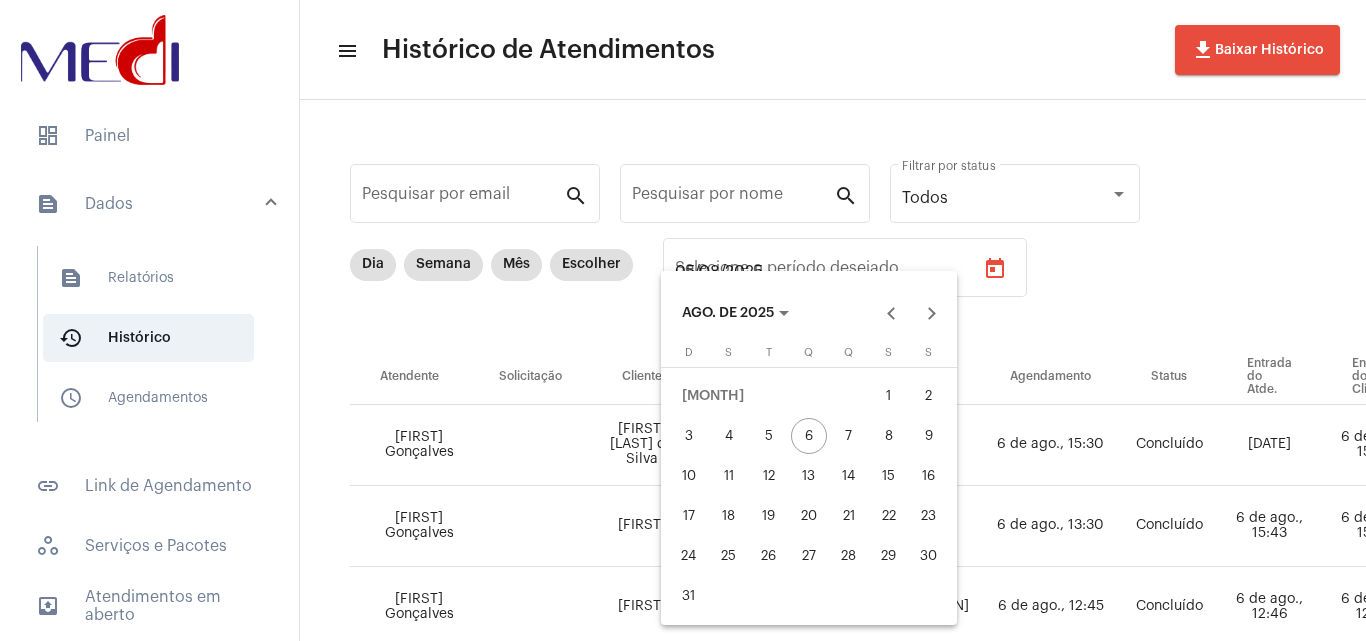 click on "5" at bounding box center (769, 436) 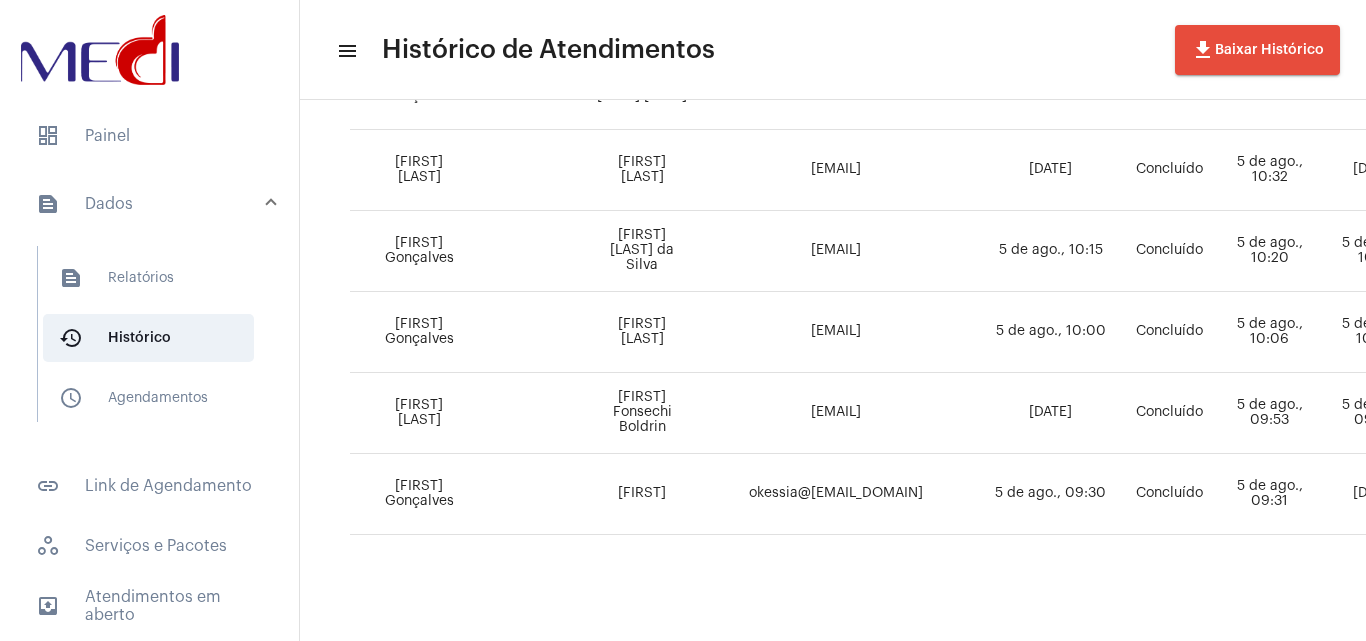 scroll, scrollTop: 1505, scrollLeft: 0, axis: vertical 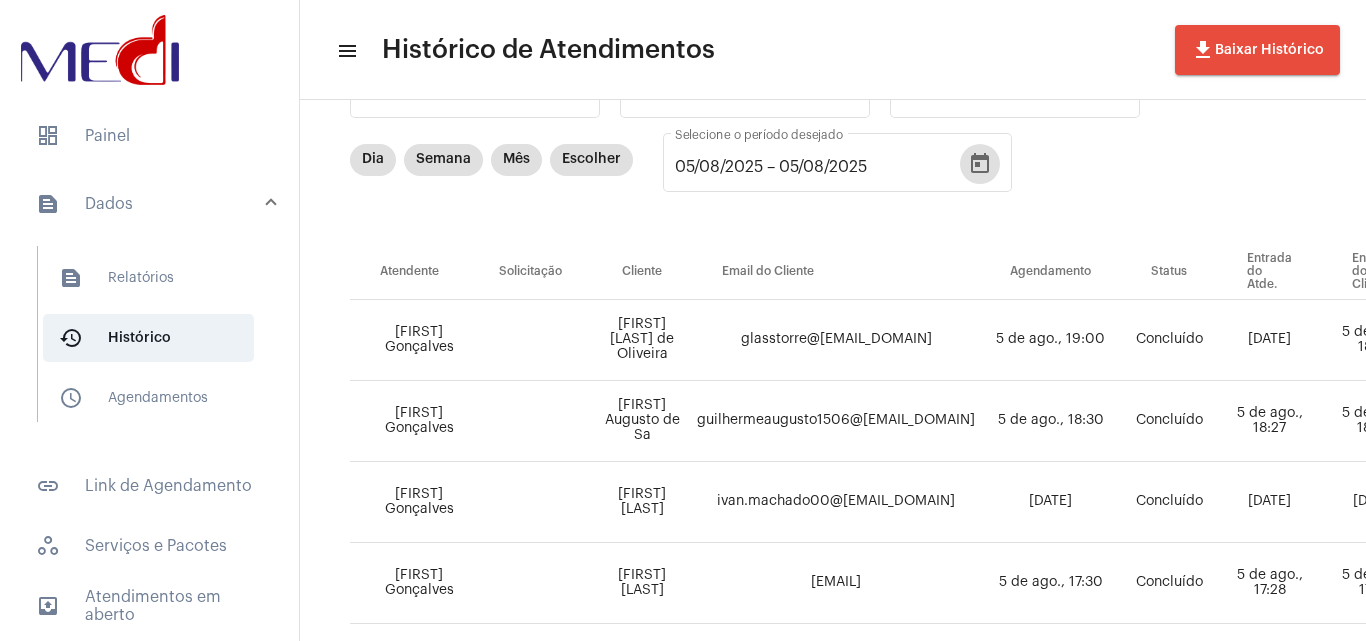 type 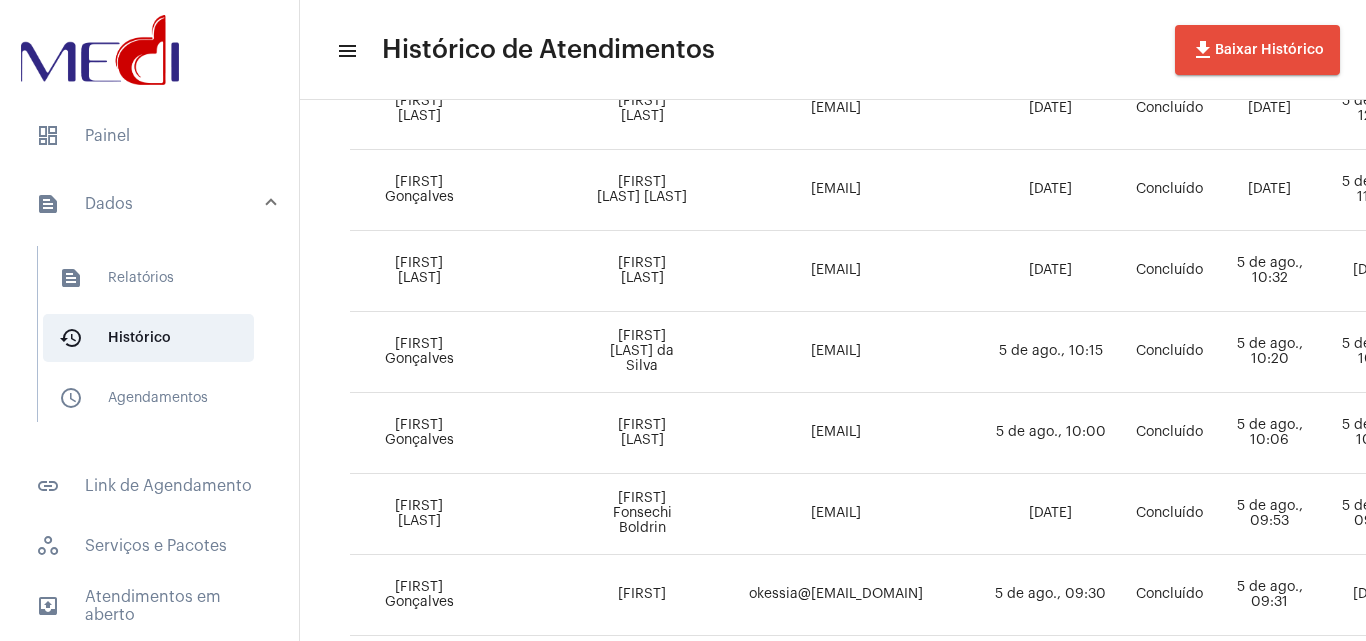 scroll, scrollTop: 1505, scrollLeft: 0, axis: vertical 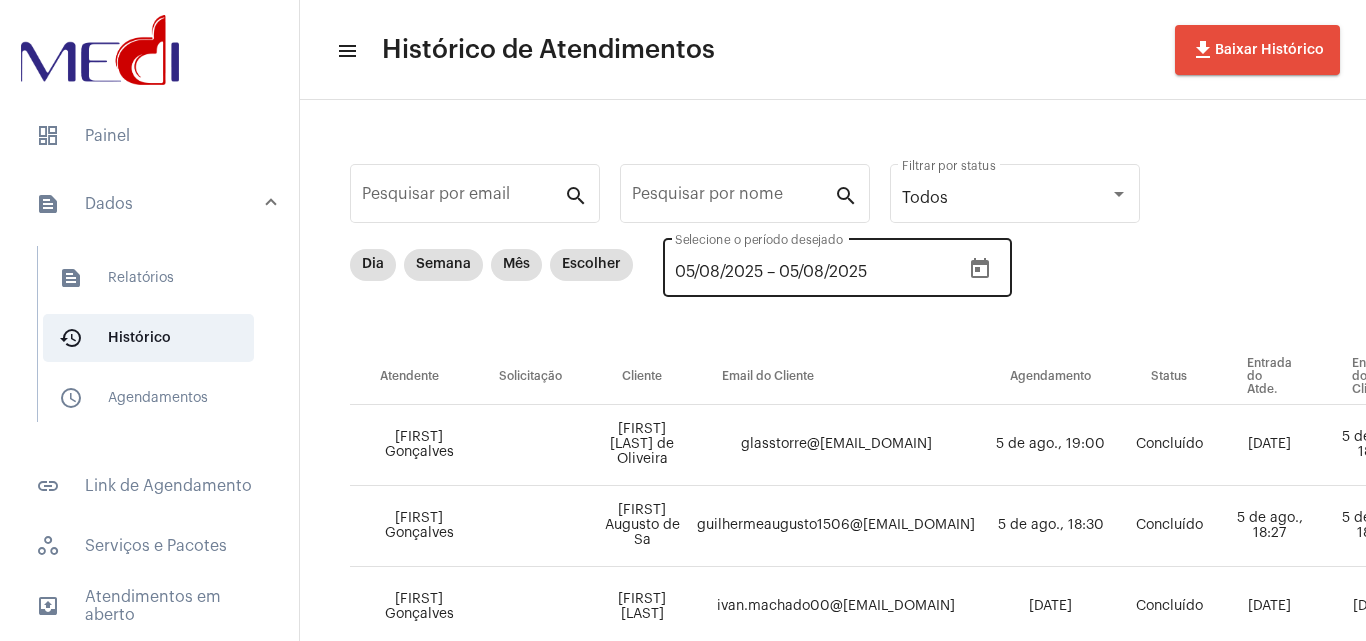 click on "05/08/2025 05/08/2025 – 05/08/2025 Selecione o período desejado" 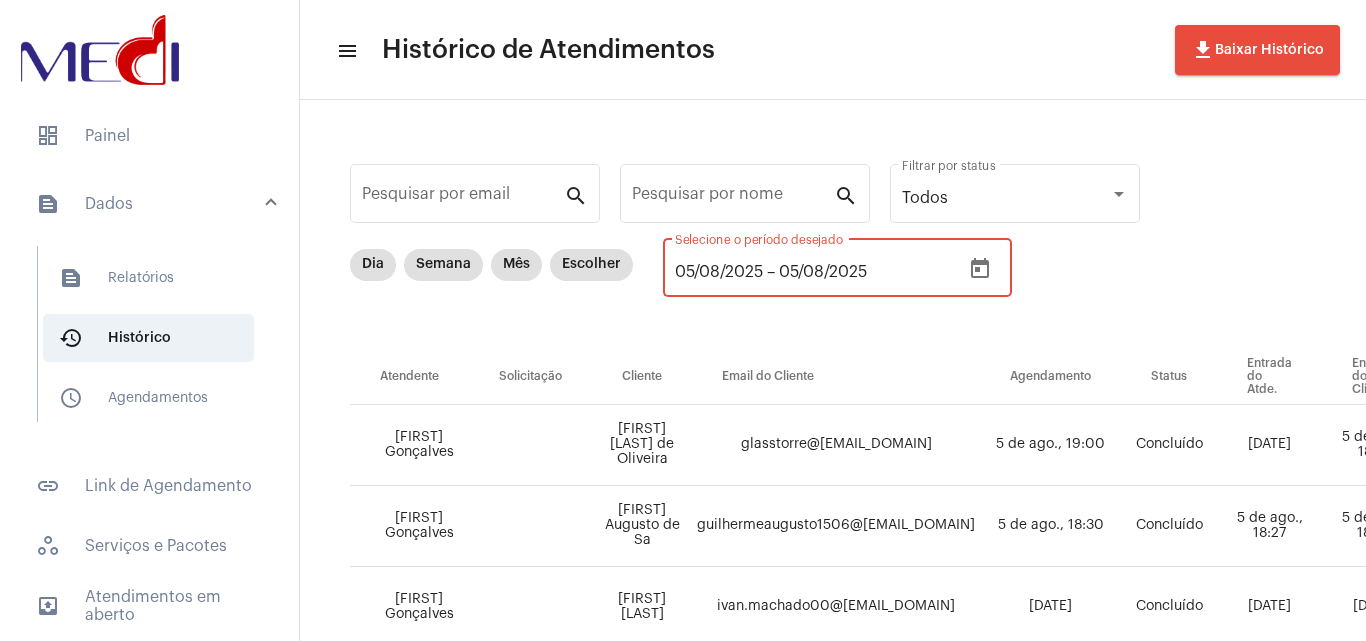 click on "05/08/2025" 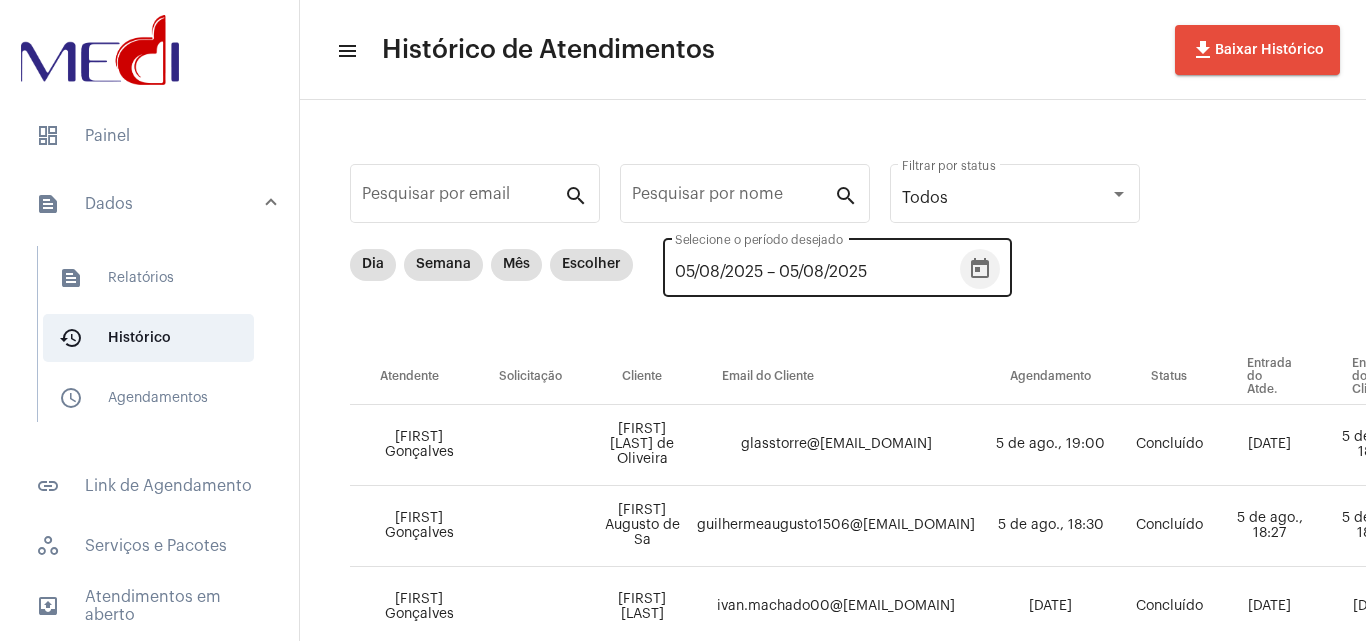 click 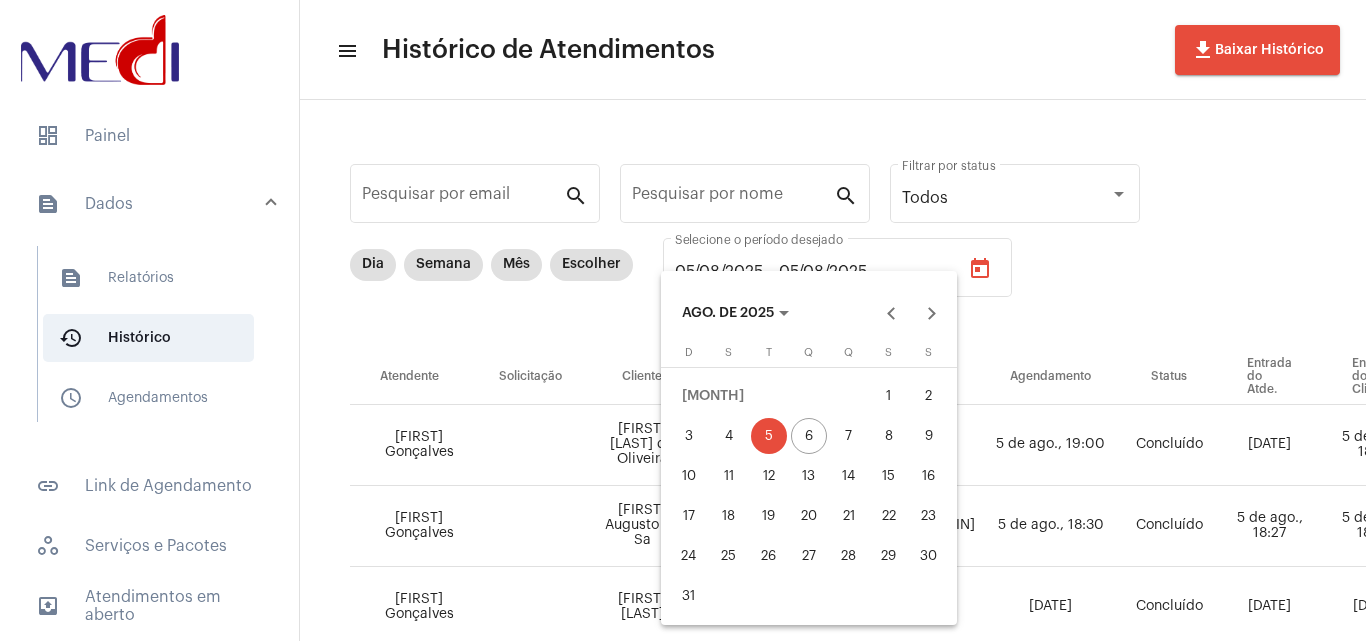 click on "1" at bounding box center (889, 396) 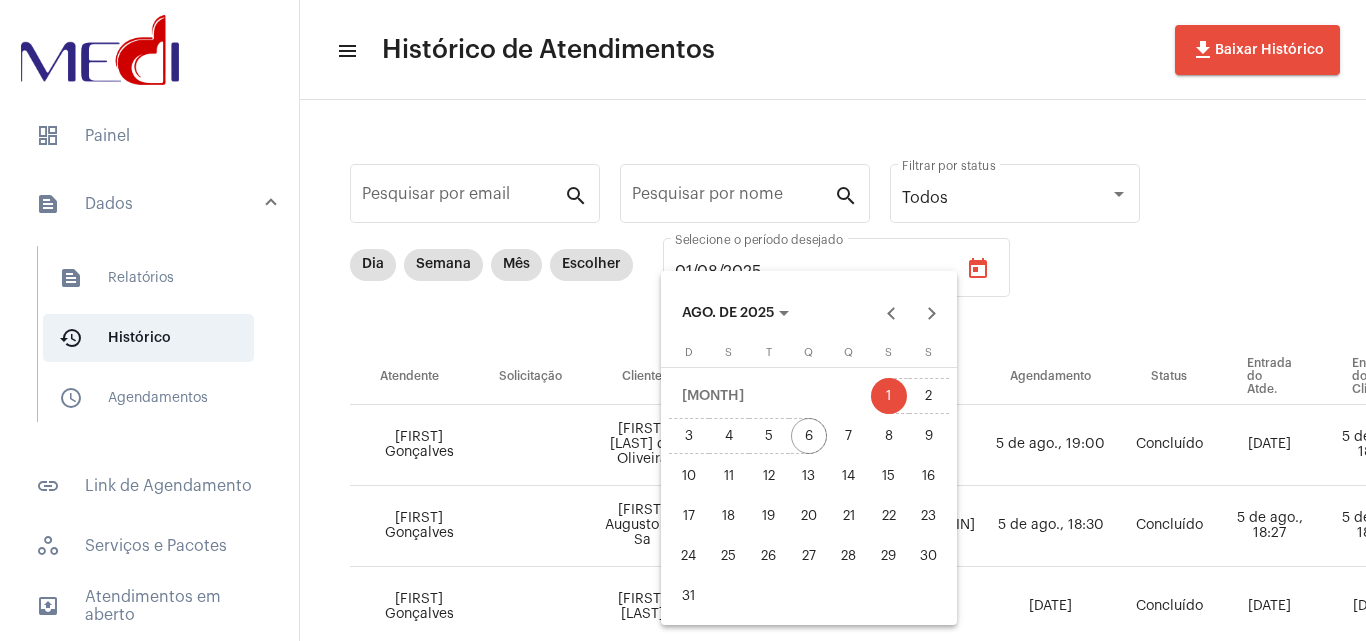 click on "6" at bounding box center (809, 436) 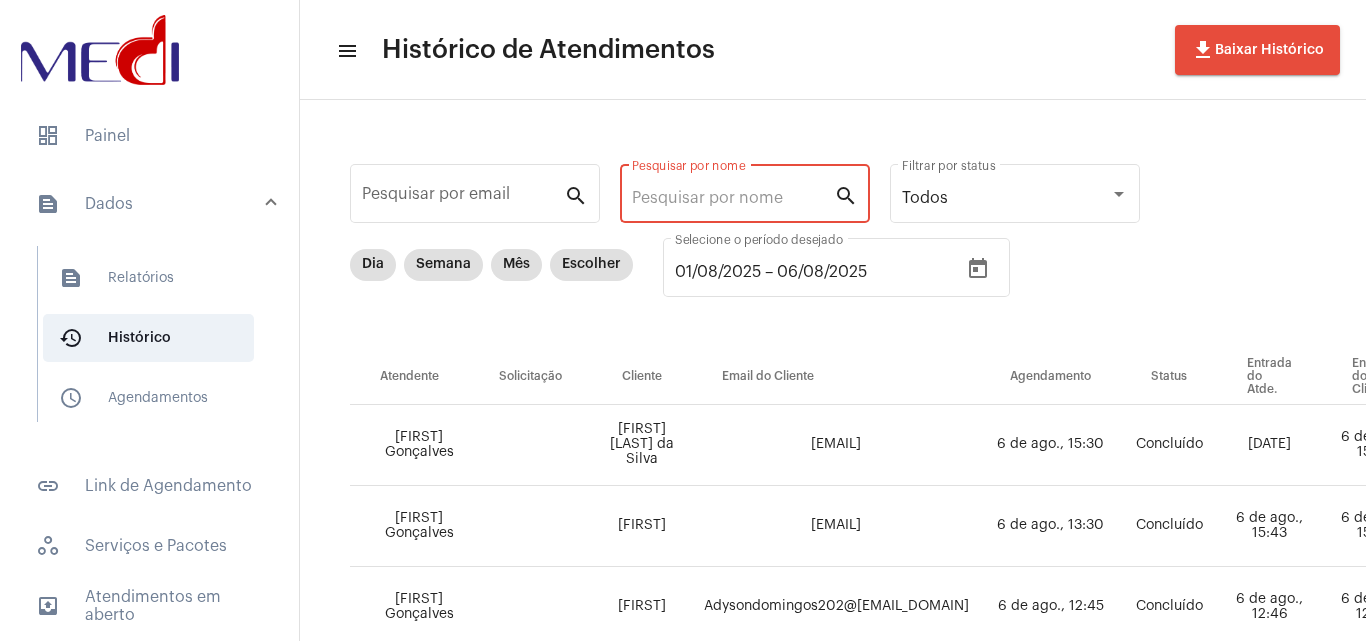 click on "Pesquisar por nome" at bounding box center [733, 198] 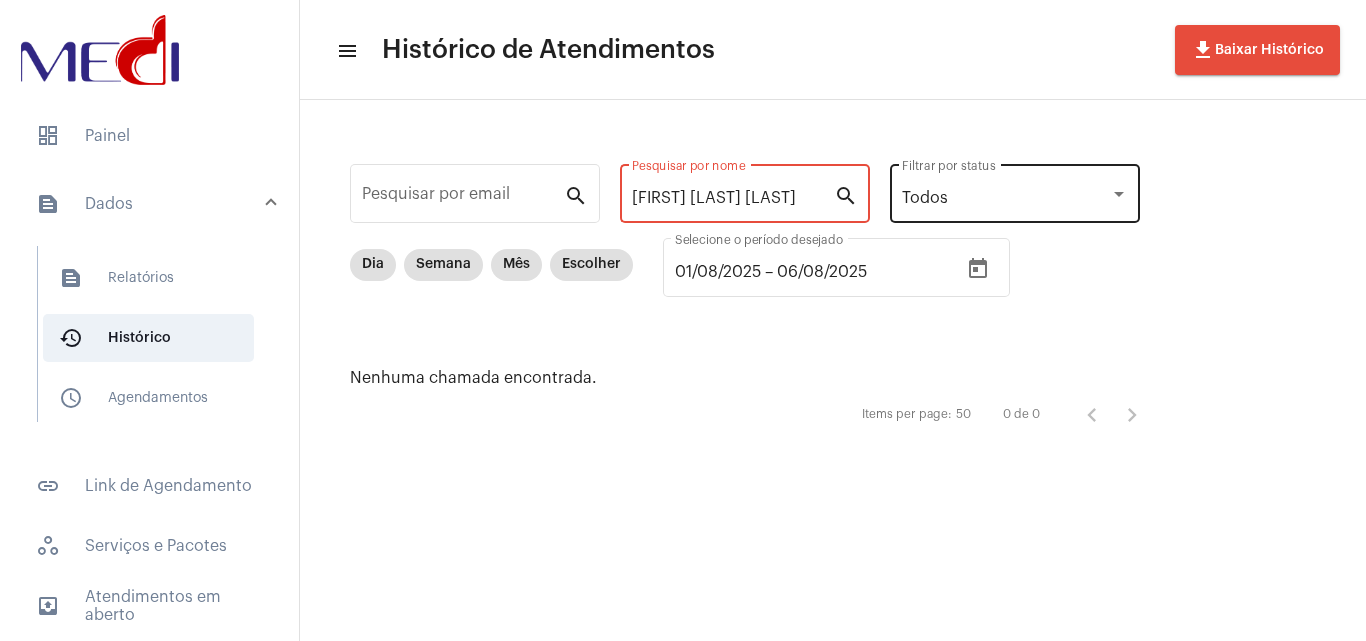 drag, startPoint x: 805, startPoint y: 180, endPoint x: 975, endPoint y: 187, distance: 170.14406 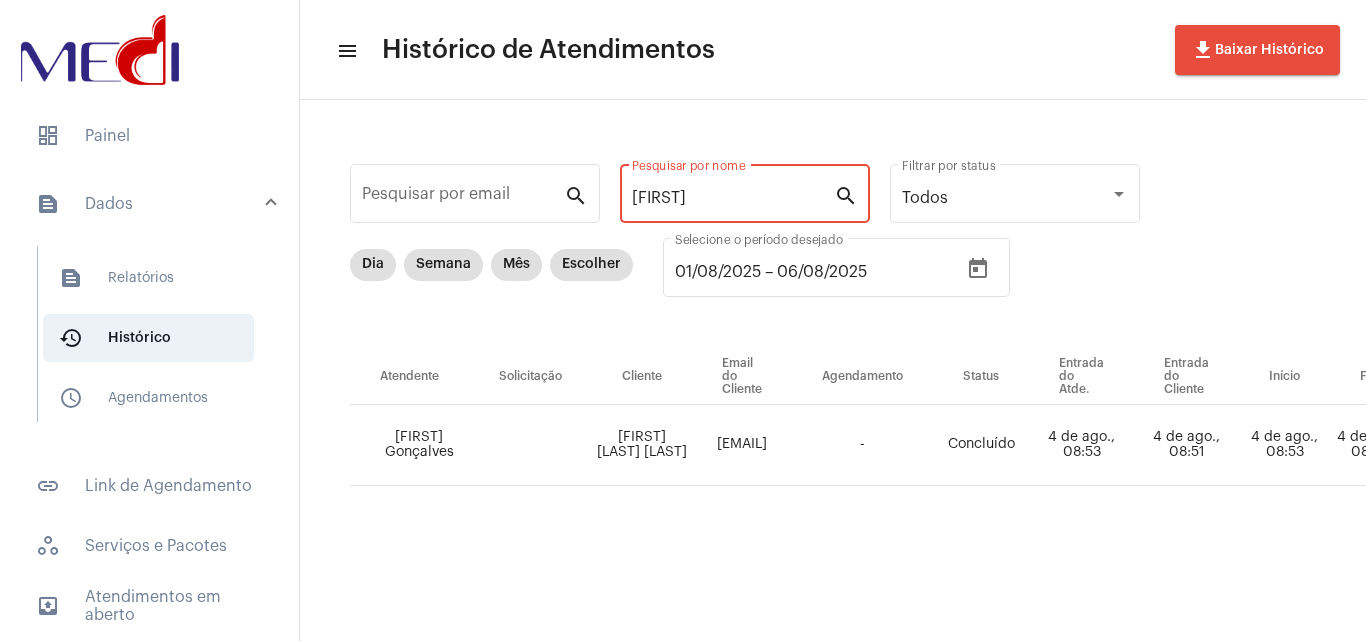 scroll, scrollTop: 0, scrollLeft: 687, axis: horizontal 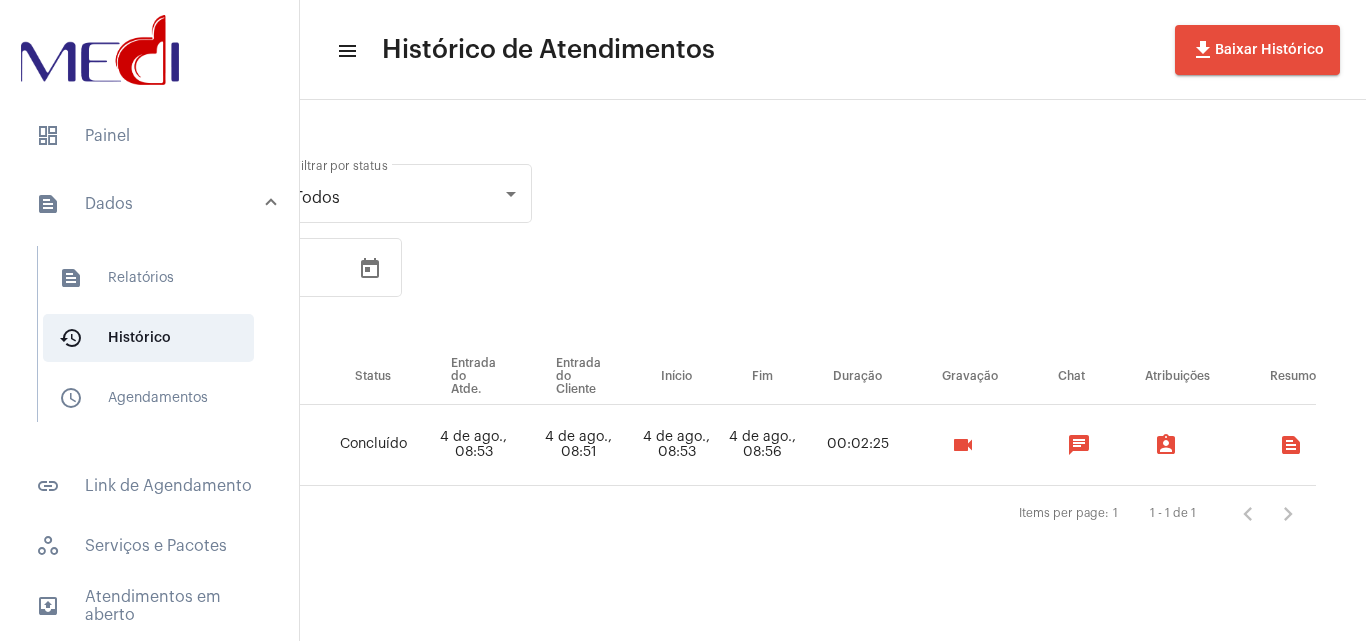 click on "videocam" at bounding box center (963, 445) 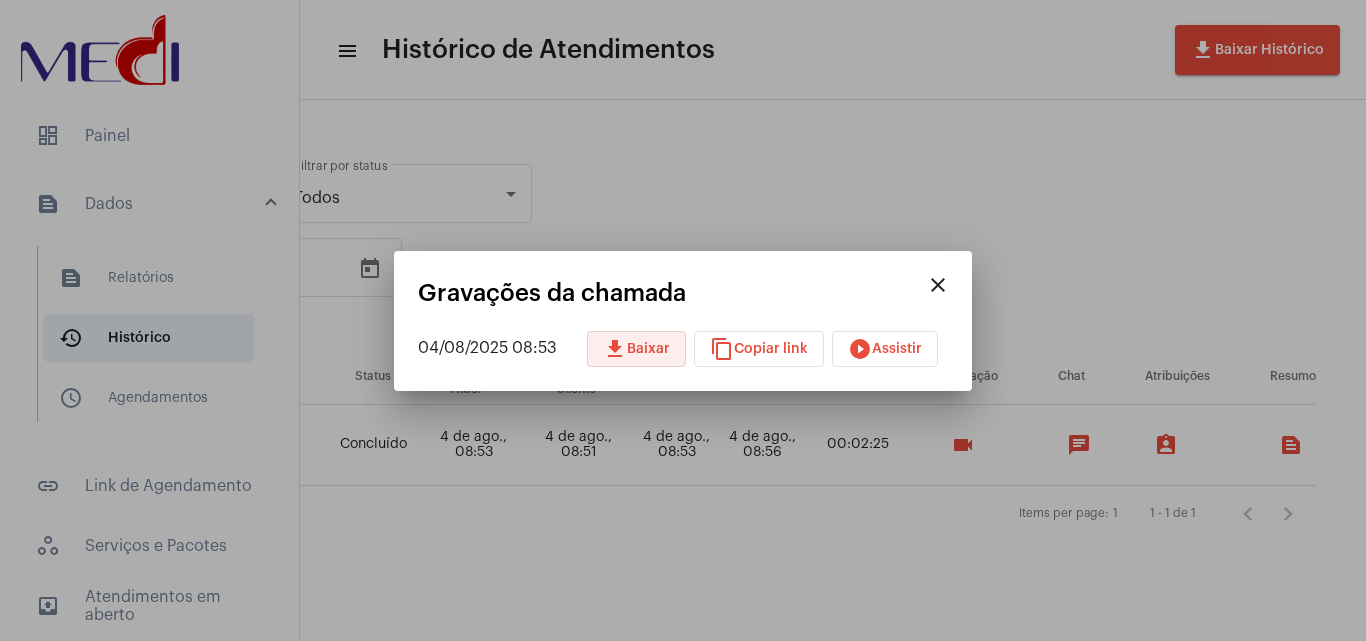 click on "download  Baixar" at bounding box center [636, 349] 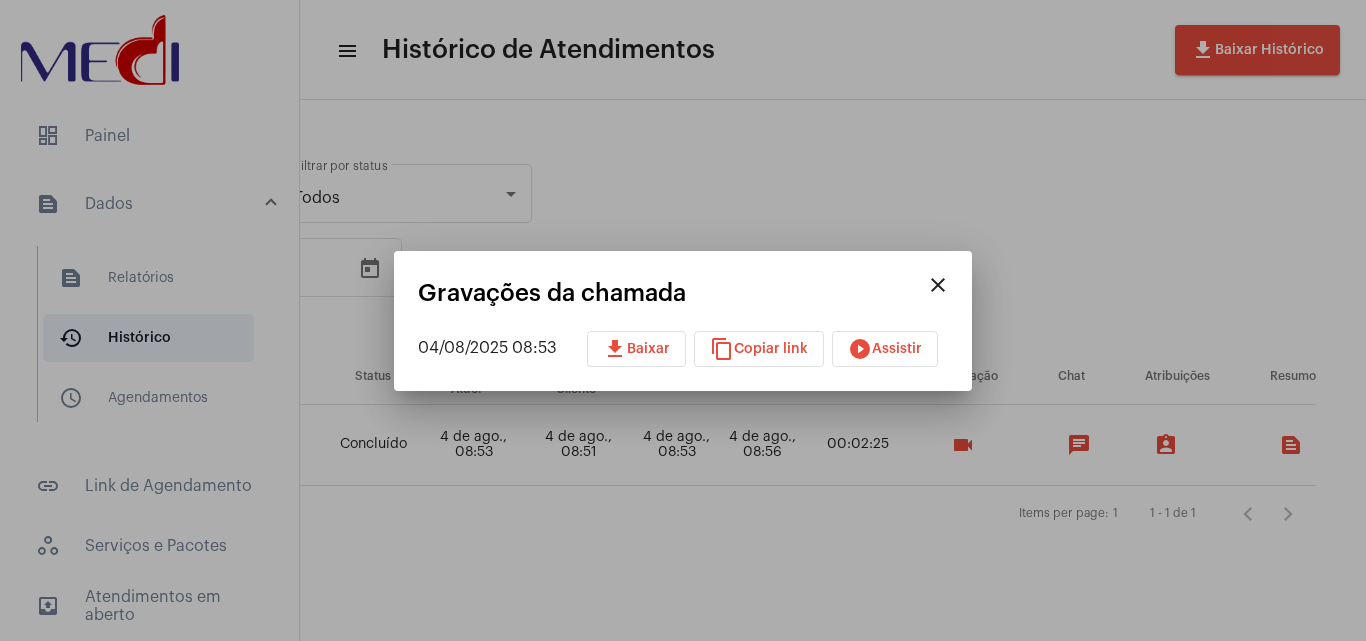click at bounding box center [683, 320] 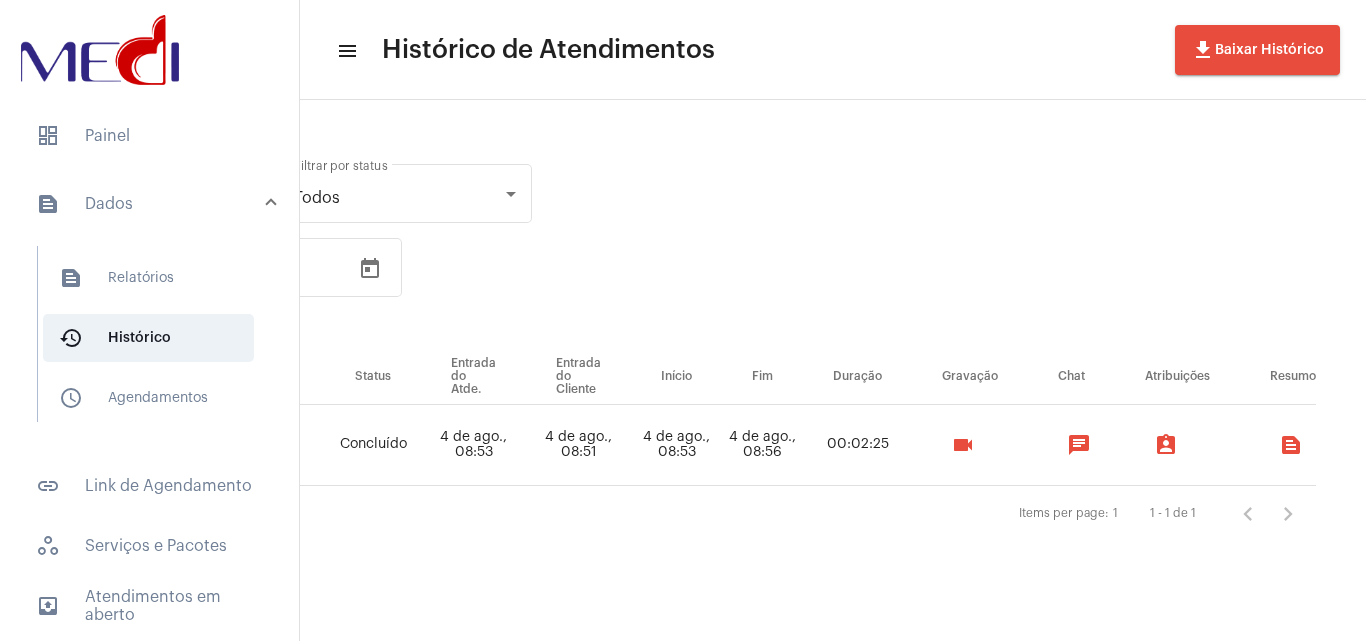 scroll, scrollTop: 0, scrollLeft: 0, axis: both 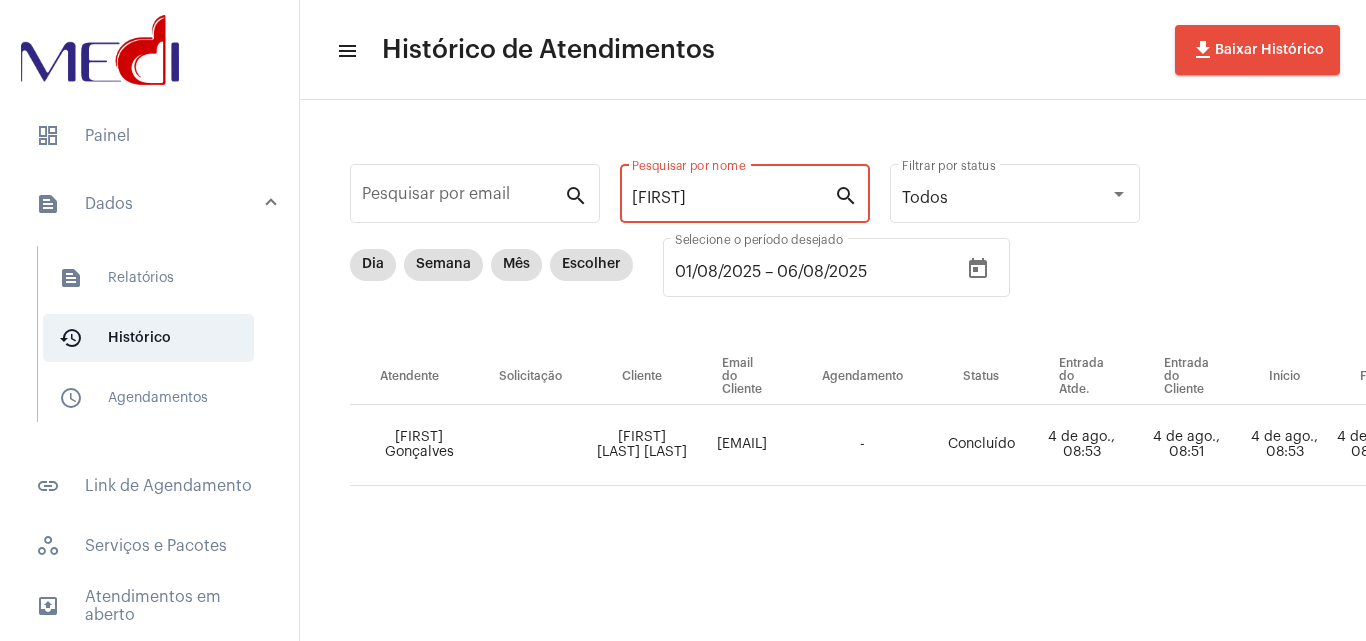 drag, startPoint x: 756, startPoint y: 200, endPoint x: 703, endPoint y: 171, distance: 60.41523 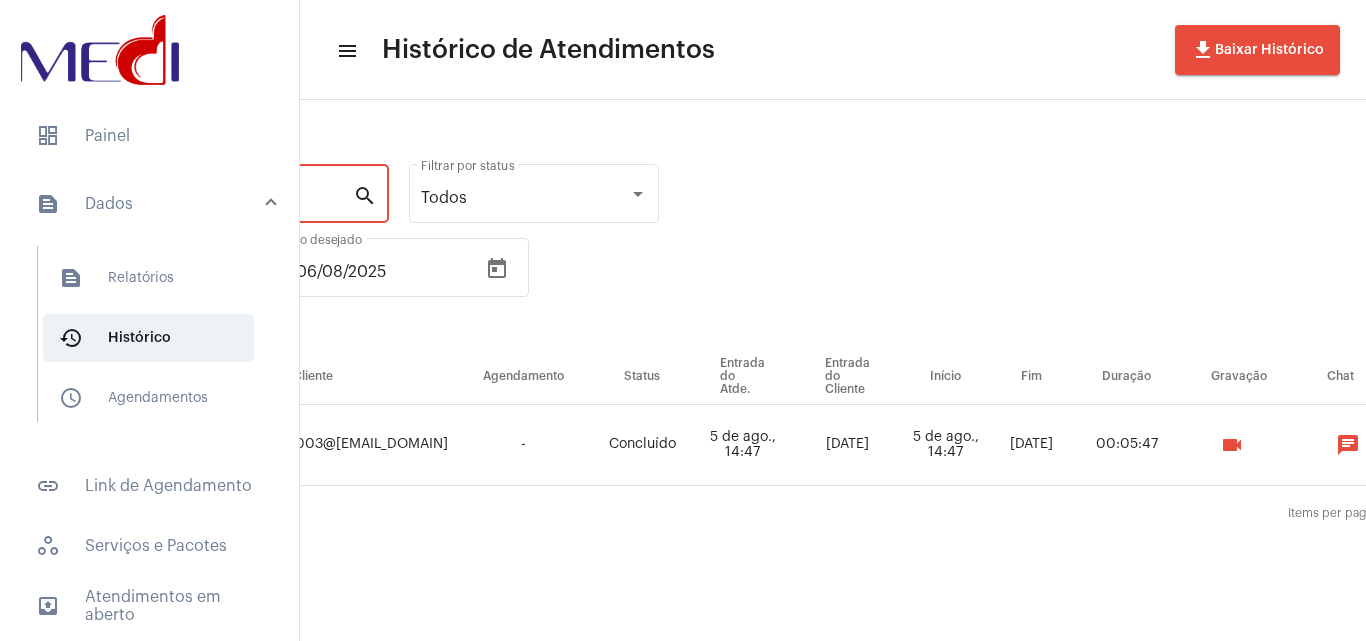 scroll, scrollTop: 0, scrollLeft: 528, axis: horizontal 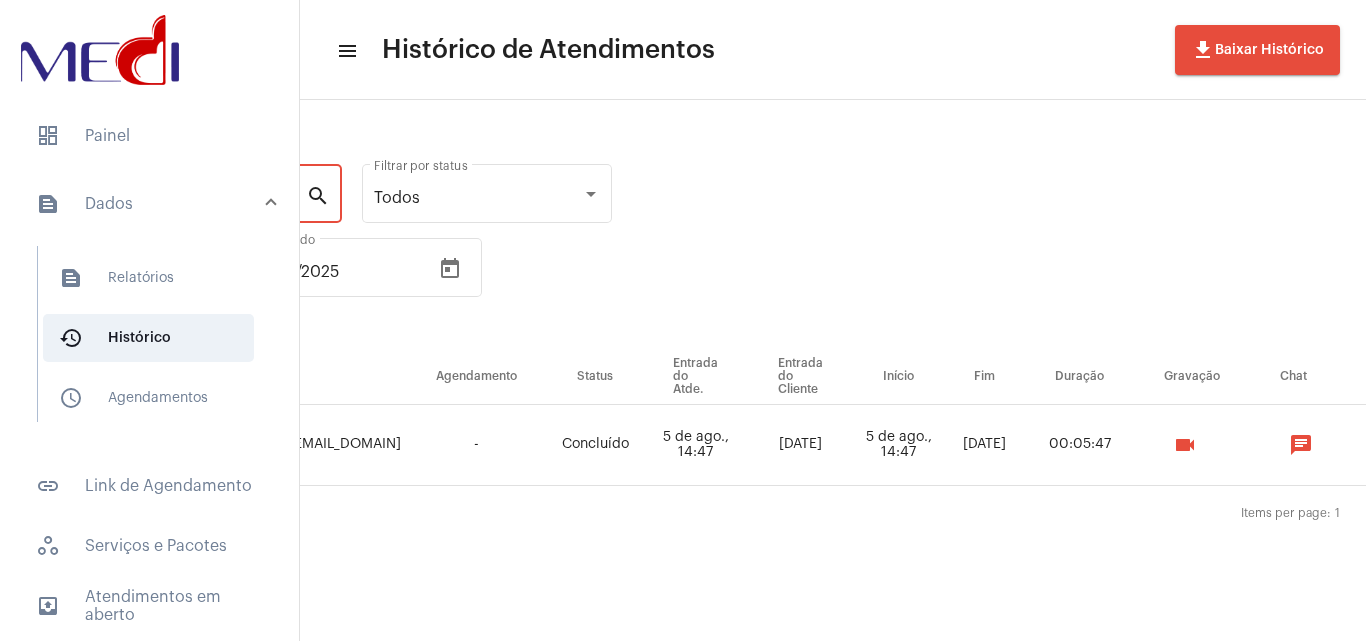 click on "videocam" at bounding box center [1185, 445] 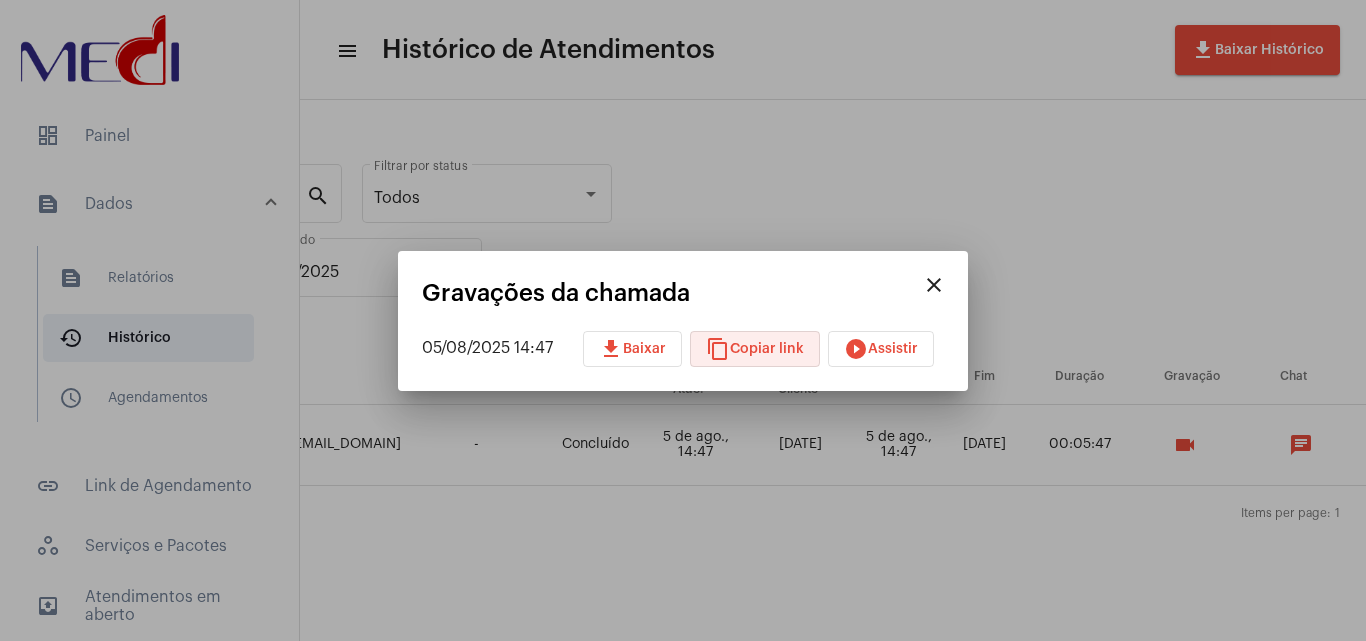 click on "content_copy  Copiar link" at bounding box center [755, 349] 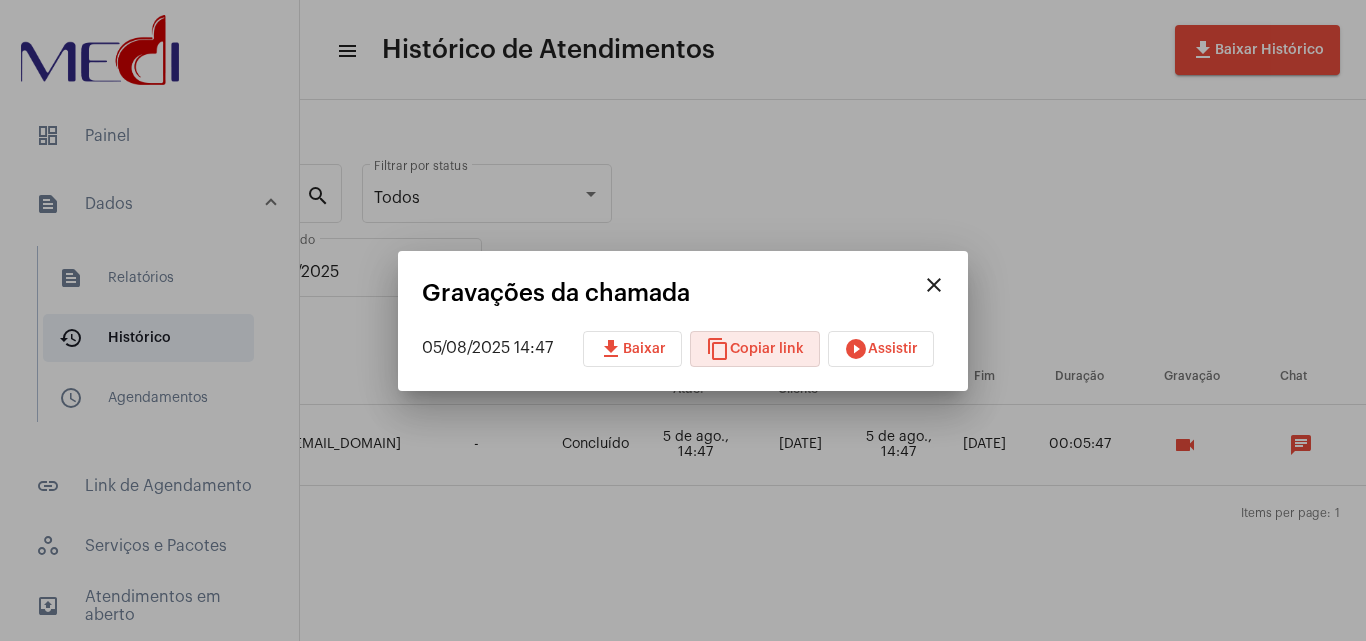 drag, startPoint x: 933, startPoint y: 282, endPoint x: 941, endPoint y: 327, distance: 45.705578 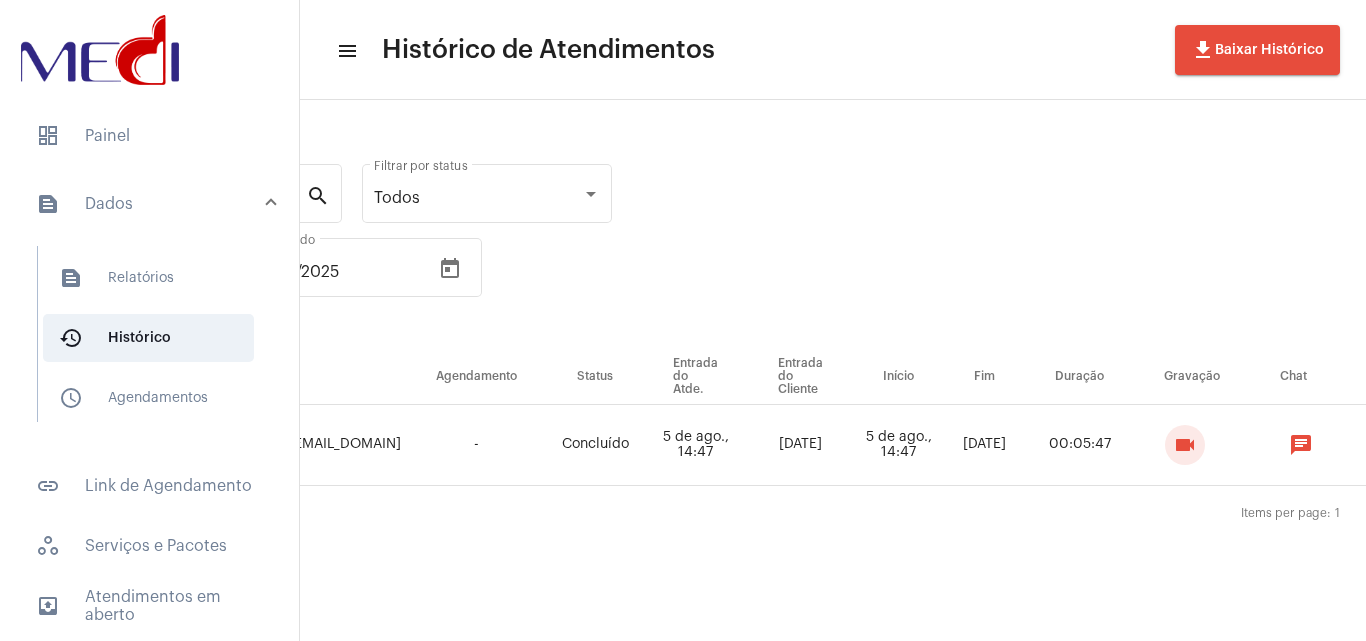 scroll, scrollTop: 0, scrollLeft: 0, axis: both 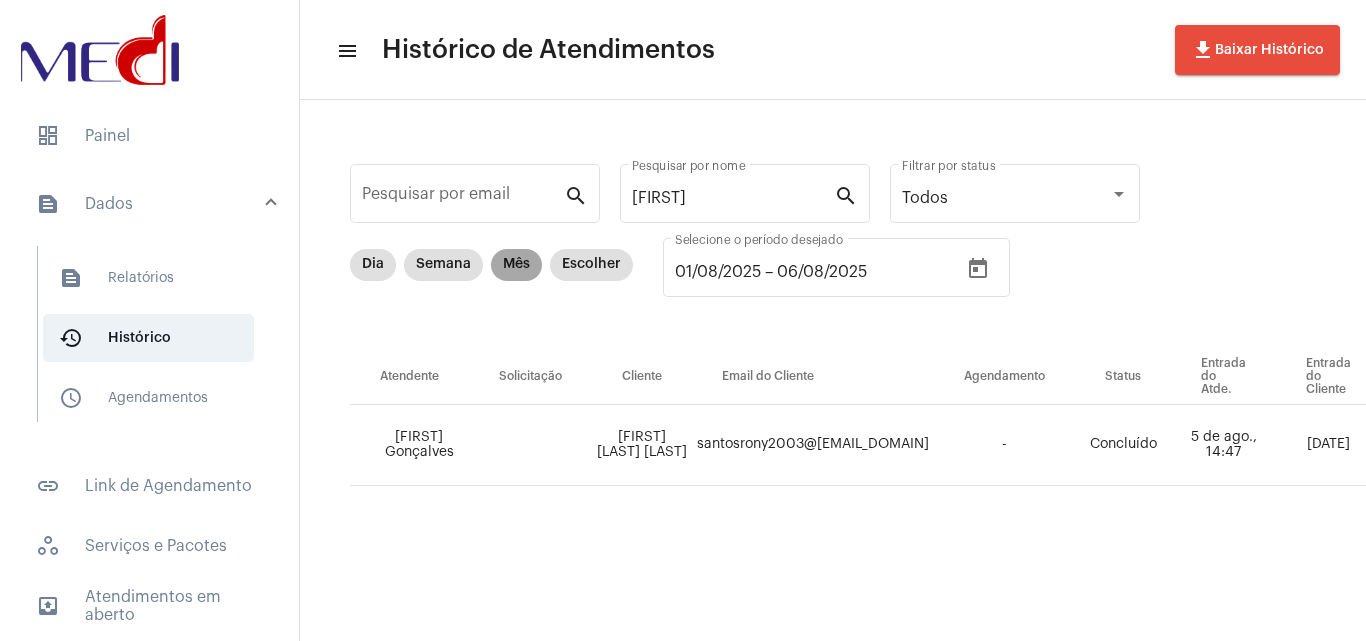 click on "Mês" at bounding box center (516, 265) 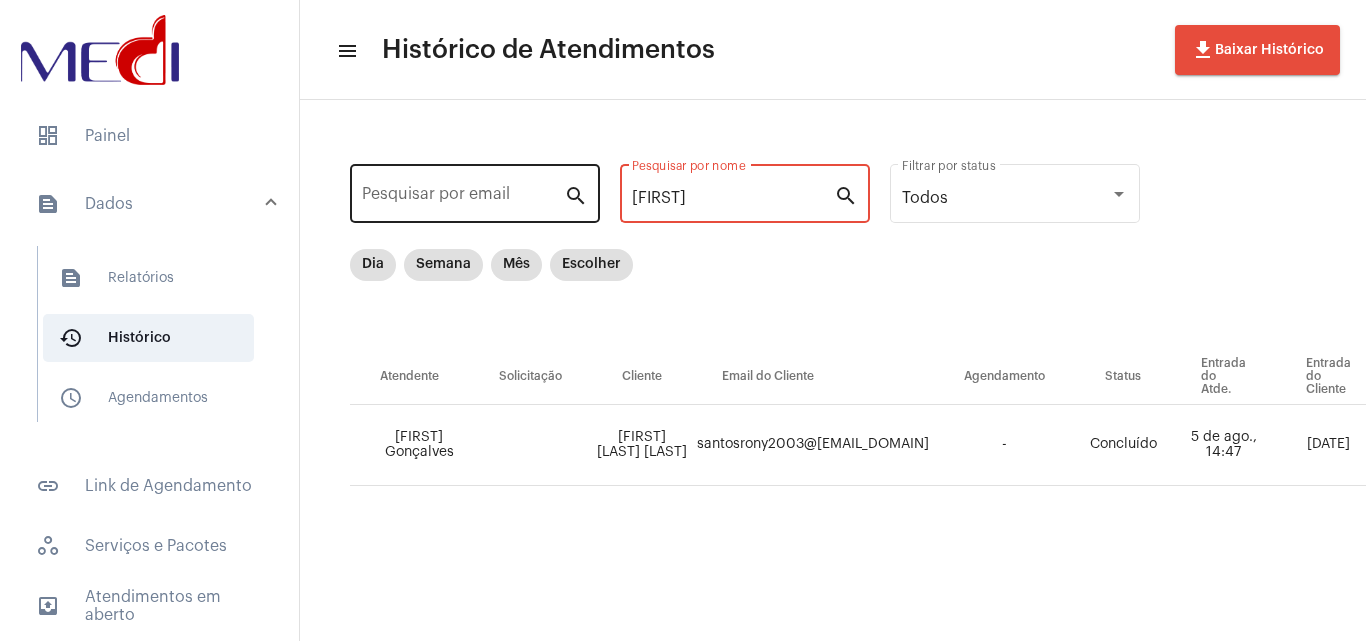 drag, startPoint x: 748, startPoint y: 195, endPoint x: 477, endPoint y: 175, distance: 271.737 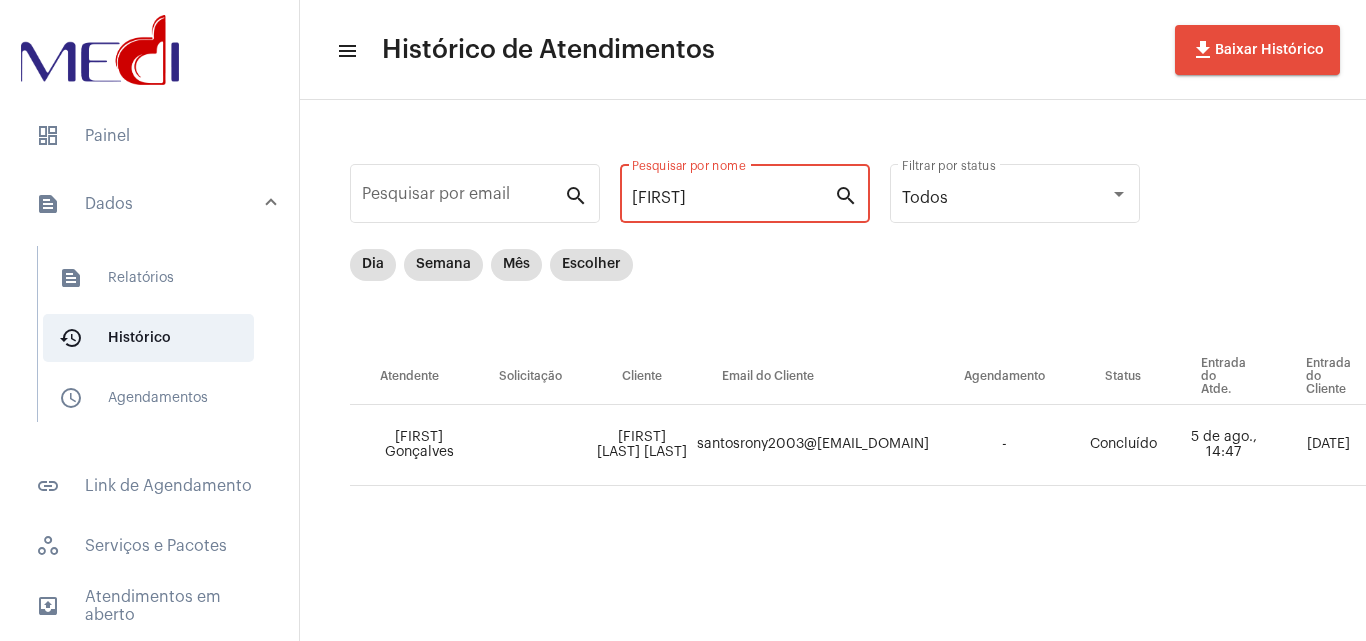 paste on "[FIRST] BELLARD JEFFREYSON FARIAS" 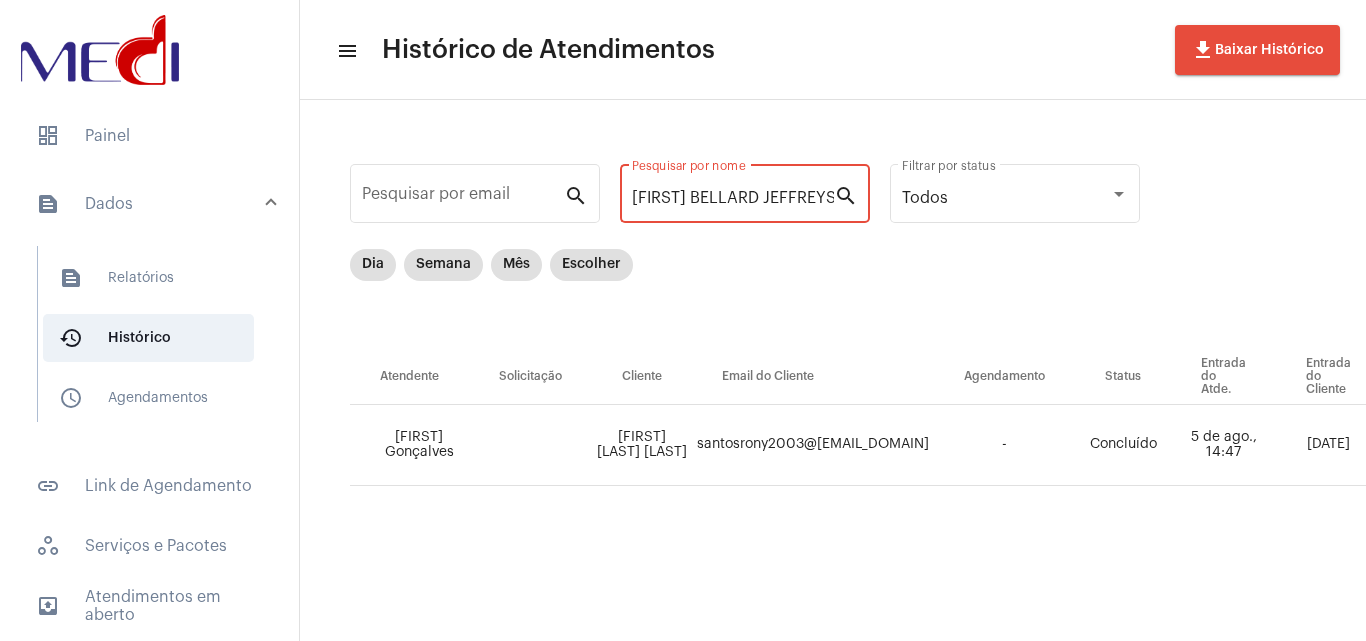 scroll, scrollTop: 0, scrollLeft: 81, axis: horizontal 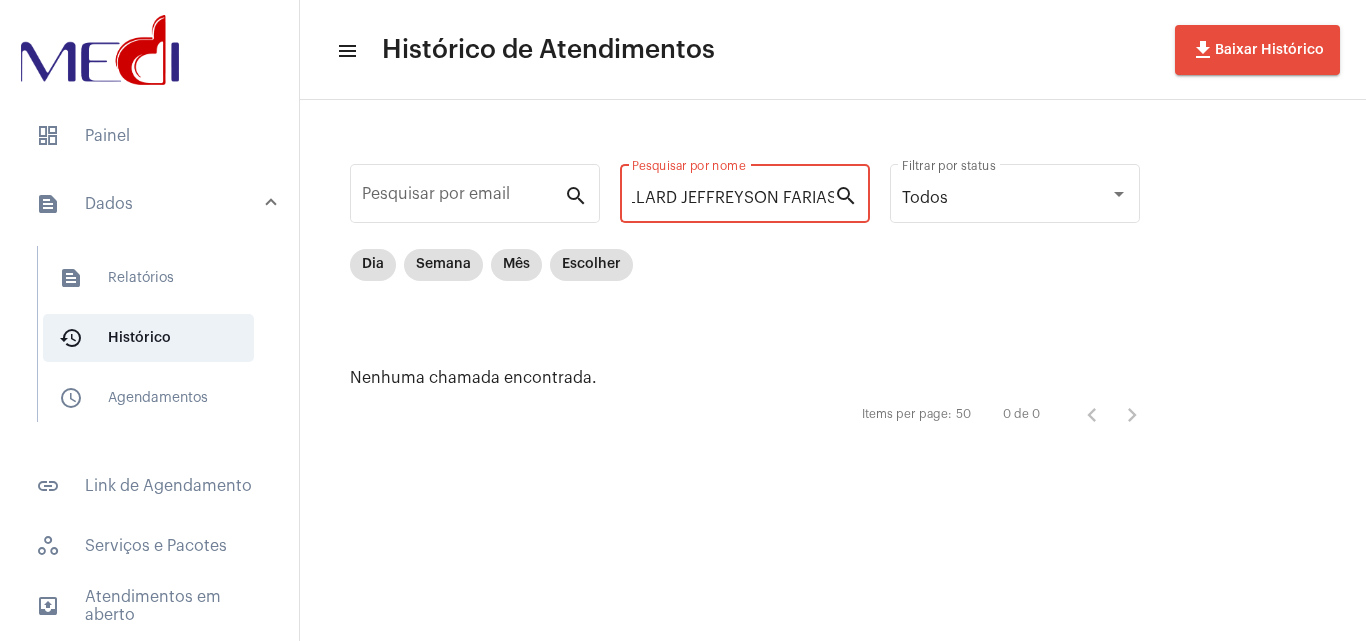 drag, startPoint x: 680, startPoint y: 198, endPoint x: 1342, endPoint y: 242, distance: 663.46063 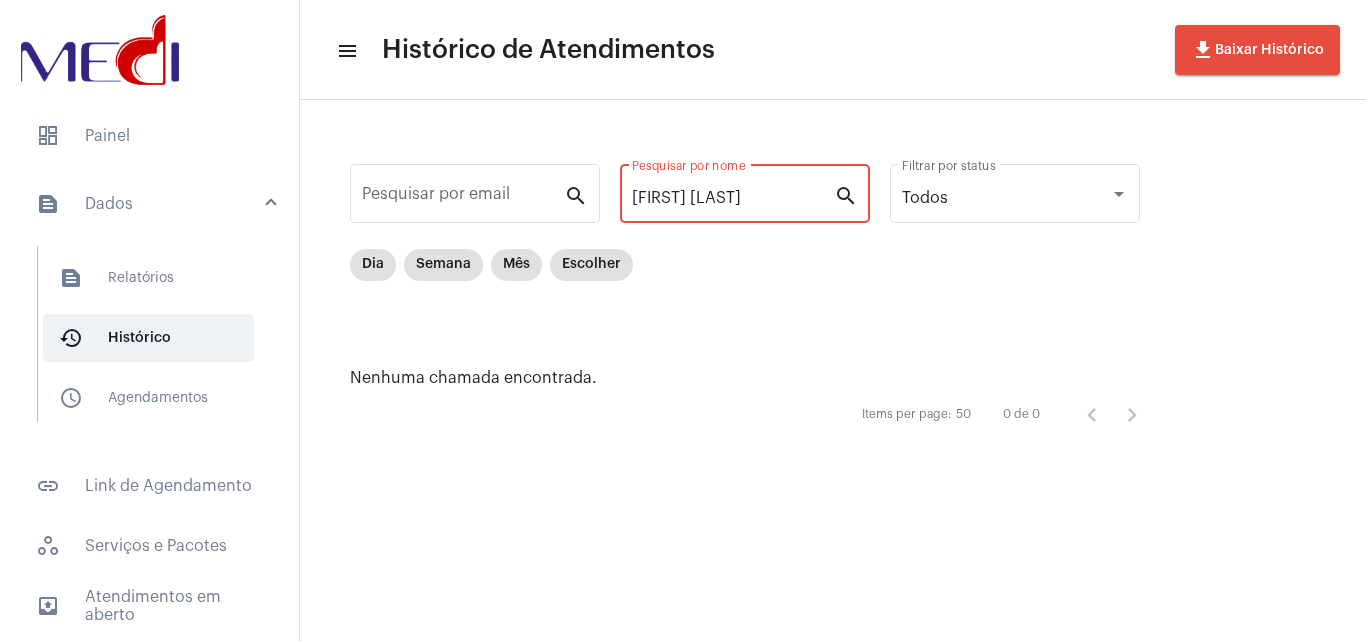 scroll, scrollTop: 0, scrollLeft: 0, axis: both 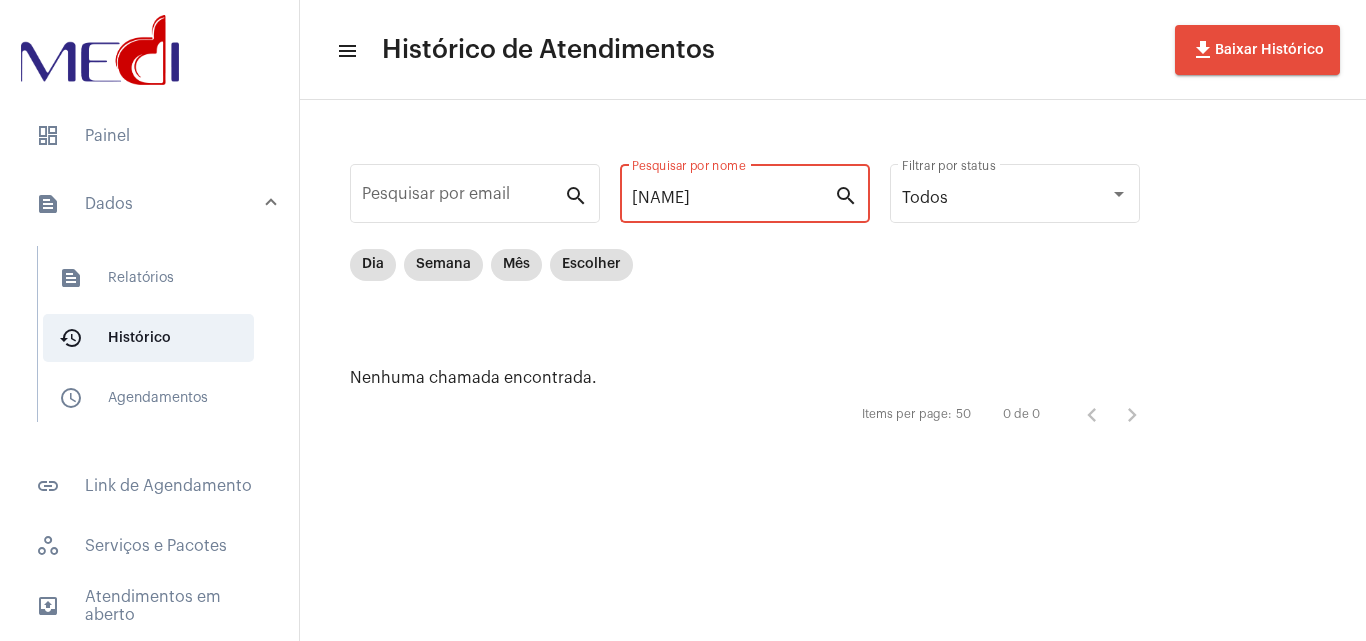 click on "[NAME]" at bounding box center (733, 198) 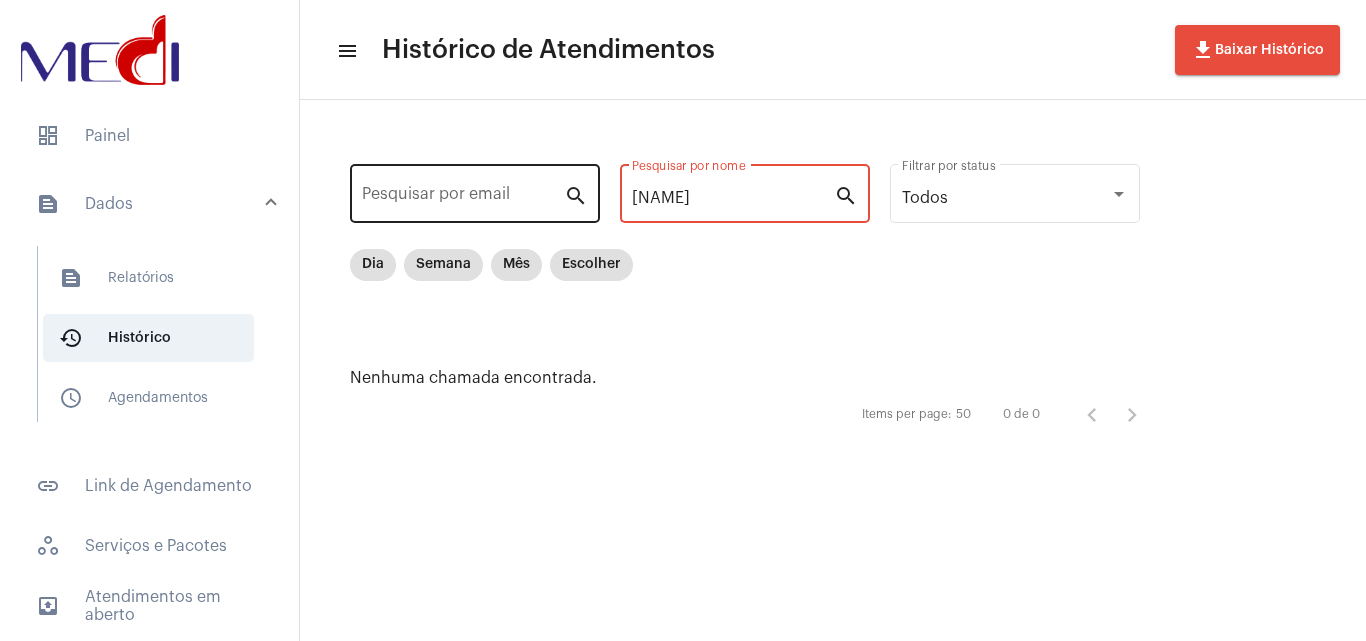 drag, startPoint x: 735, startPoint y: 197, endPoint x: 453, endPoint y: 192, distance: 282.0443 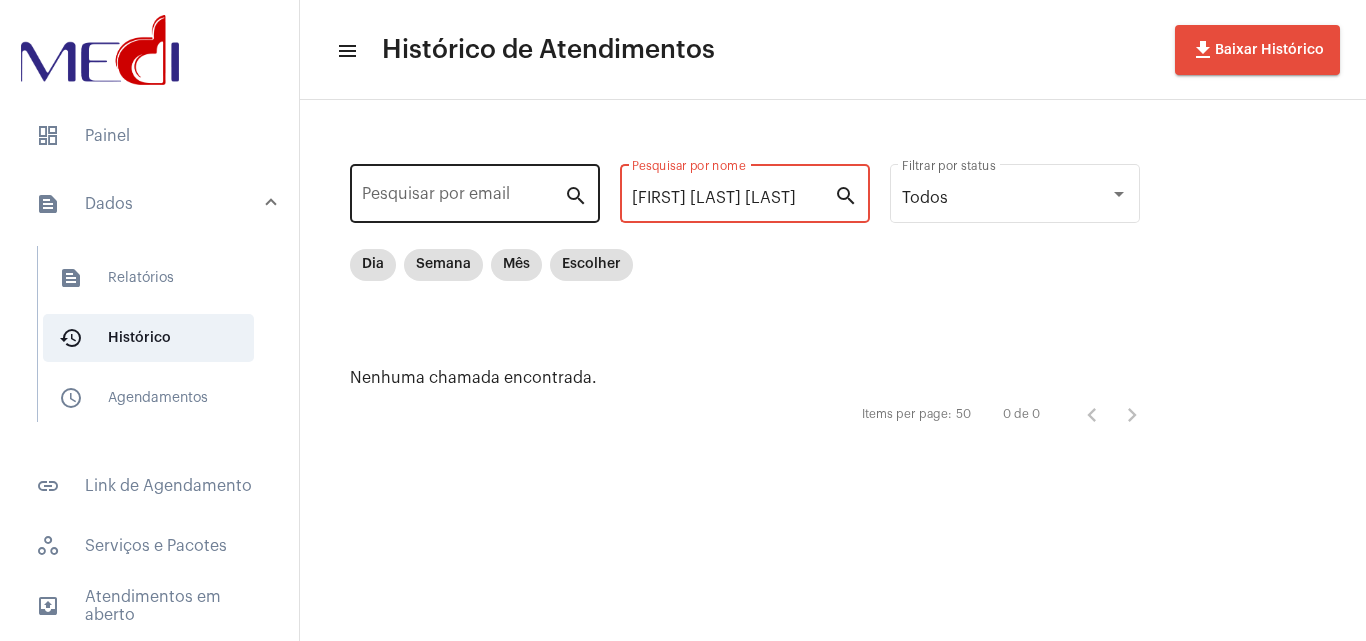 scroll, scrollTop: 0, scrollLeft: 9, axis: horizontal 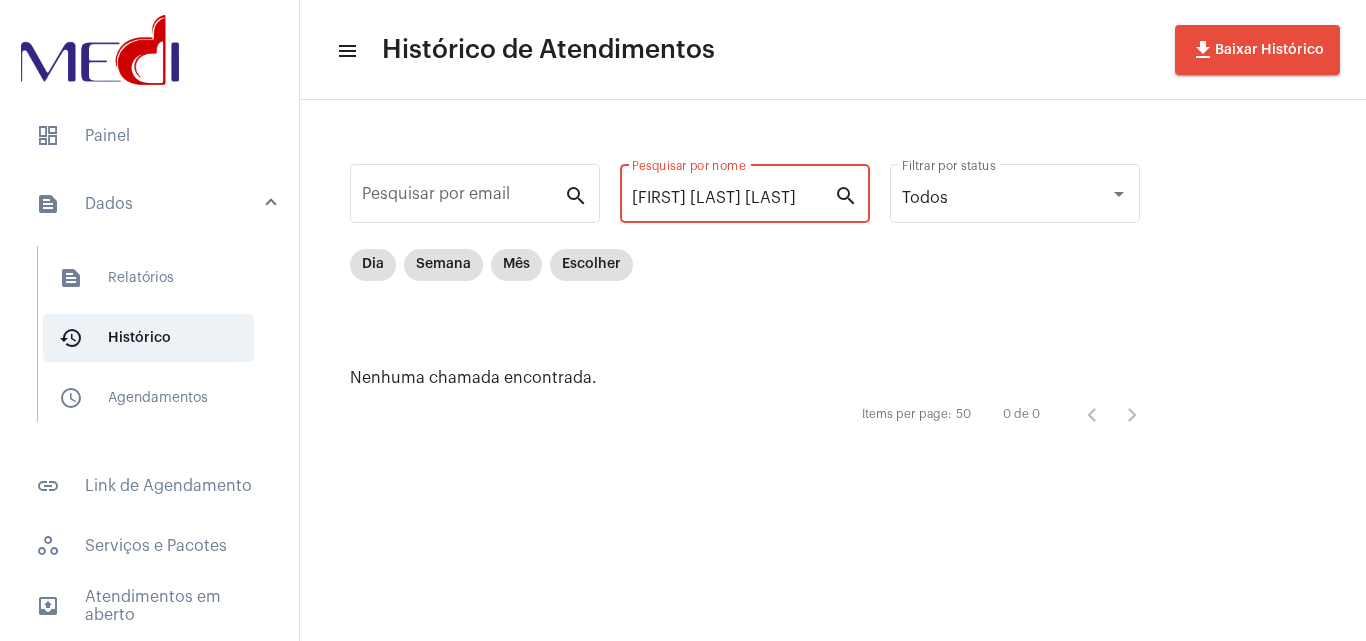 drag, startPoint x: 668, startPoint y: 194, endPoint x: 1365, endPoint y: 167, distance: 697.52277 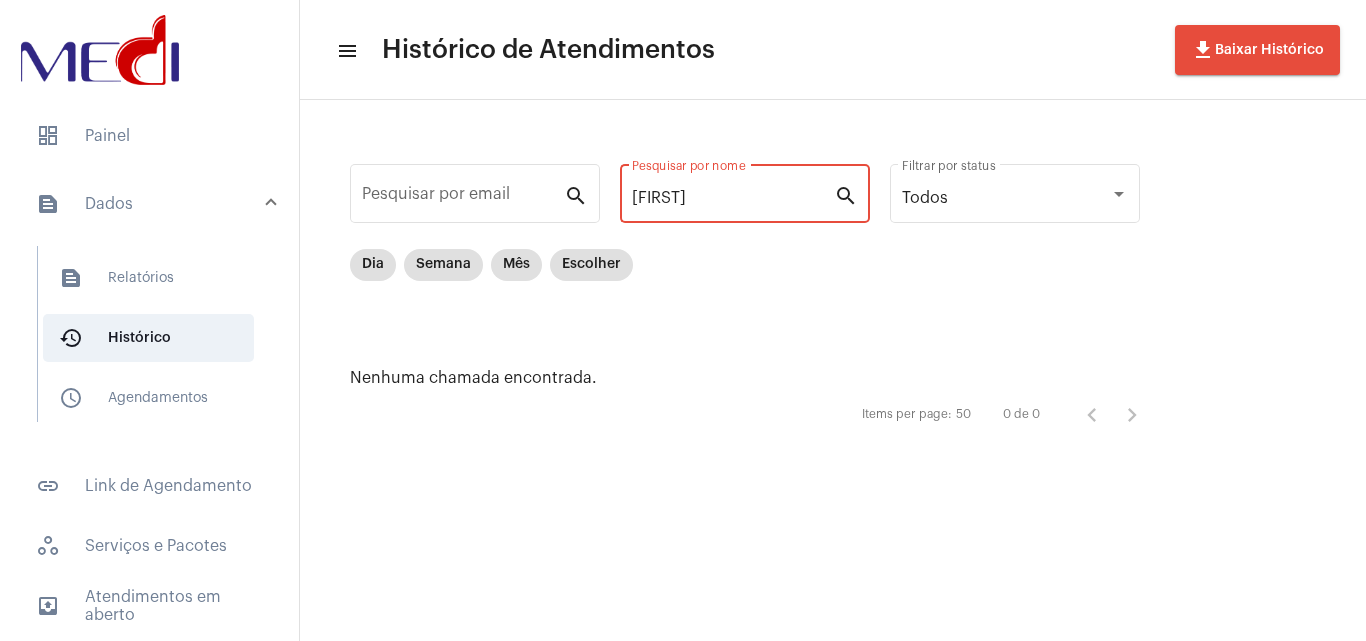 scroll, scrollTop: 0, scrollLeft: 0, axis: both 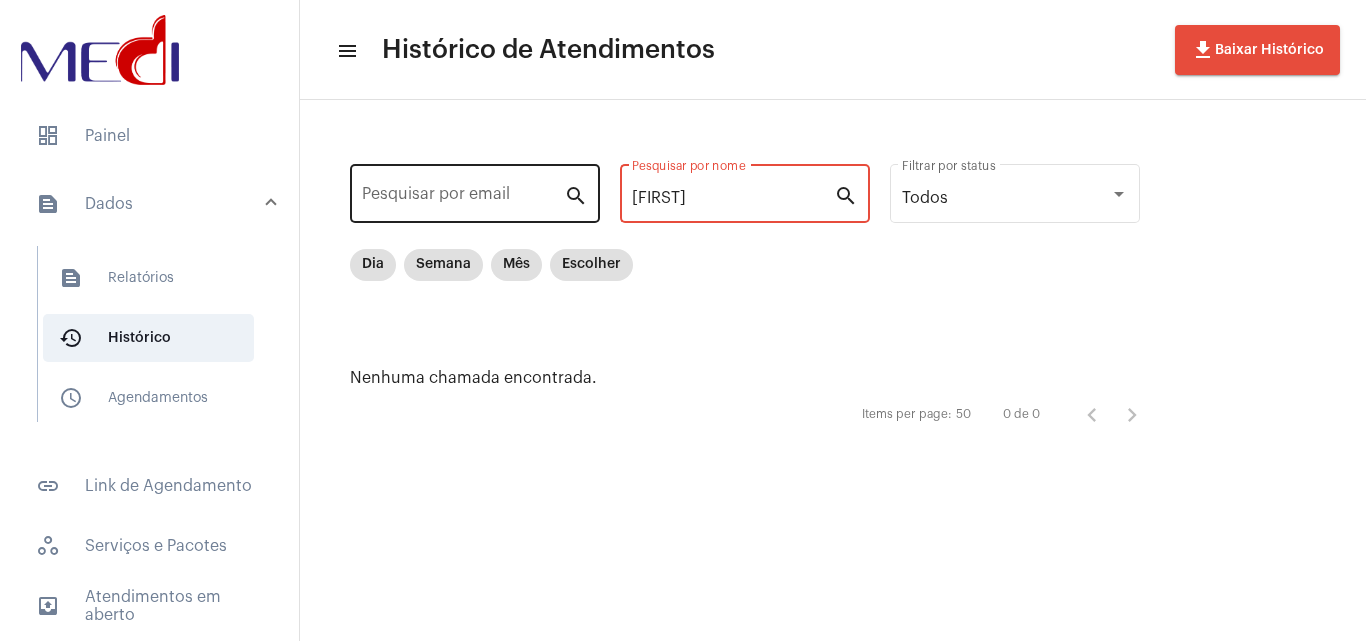 drag, startPoint x: 733, startPoint y: 199, endPoint x: 545, endPoint y: 197, distance: 188.01064 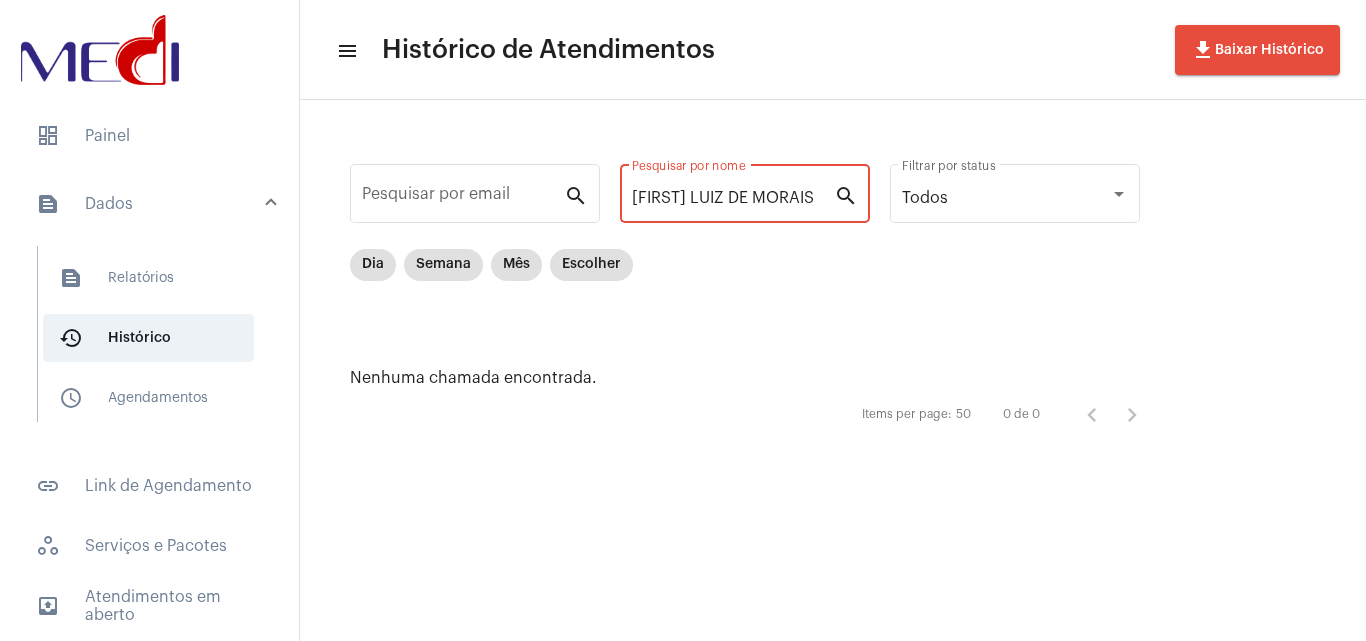 drag, startPoint x: 686, startPoint y: 198, endPoint x: 1365, endPoint y: 145, distance: 681.06537 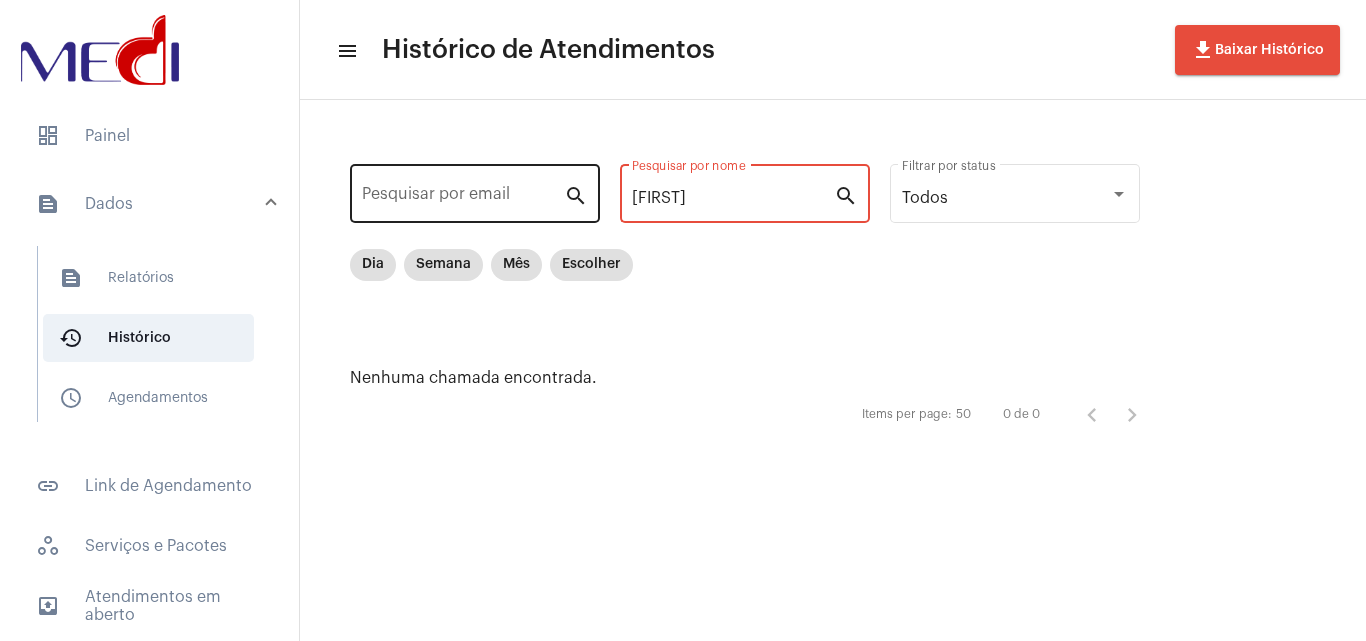 drag, startPoint x: 754, startPoint y: 192, endPoint x: 484, endPoint y: 179, distance: 270.31277 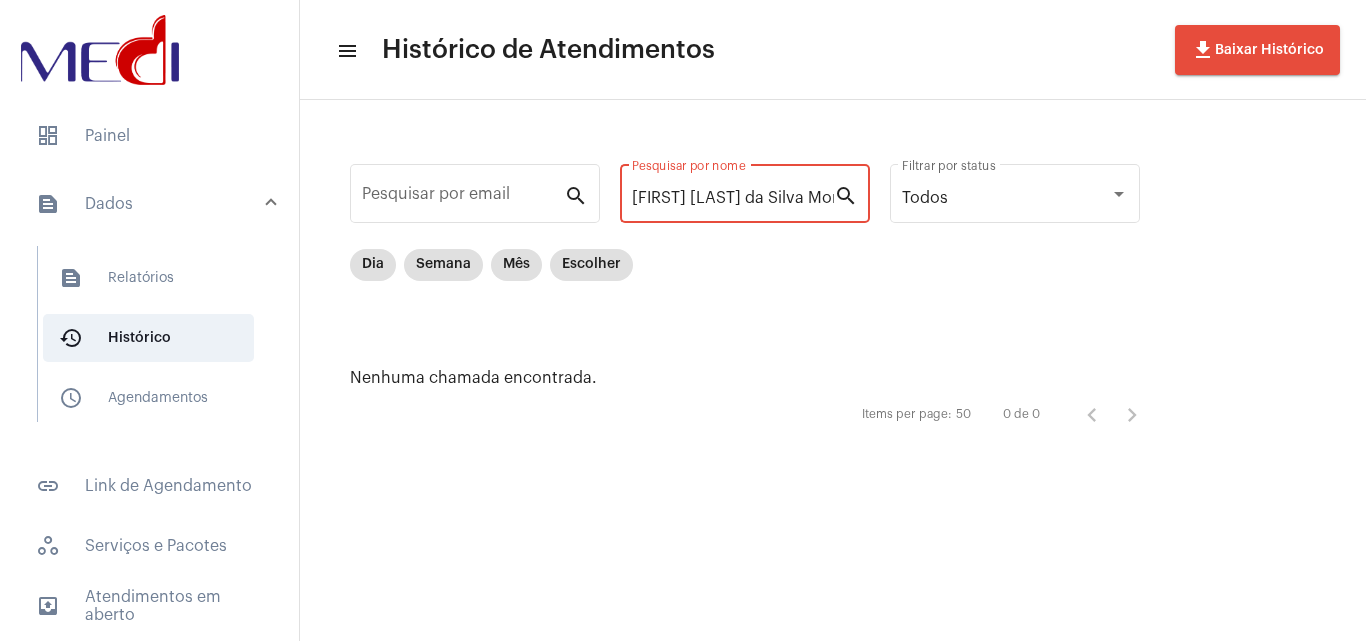 scroll, scrollTop: 0, scrollLeft: 107, axis: horizontal 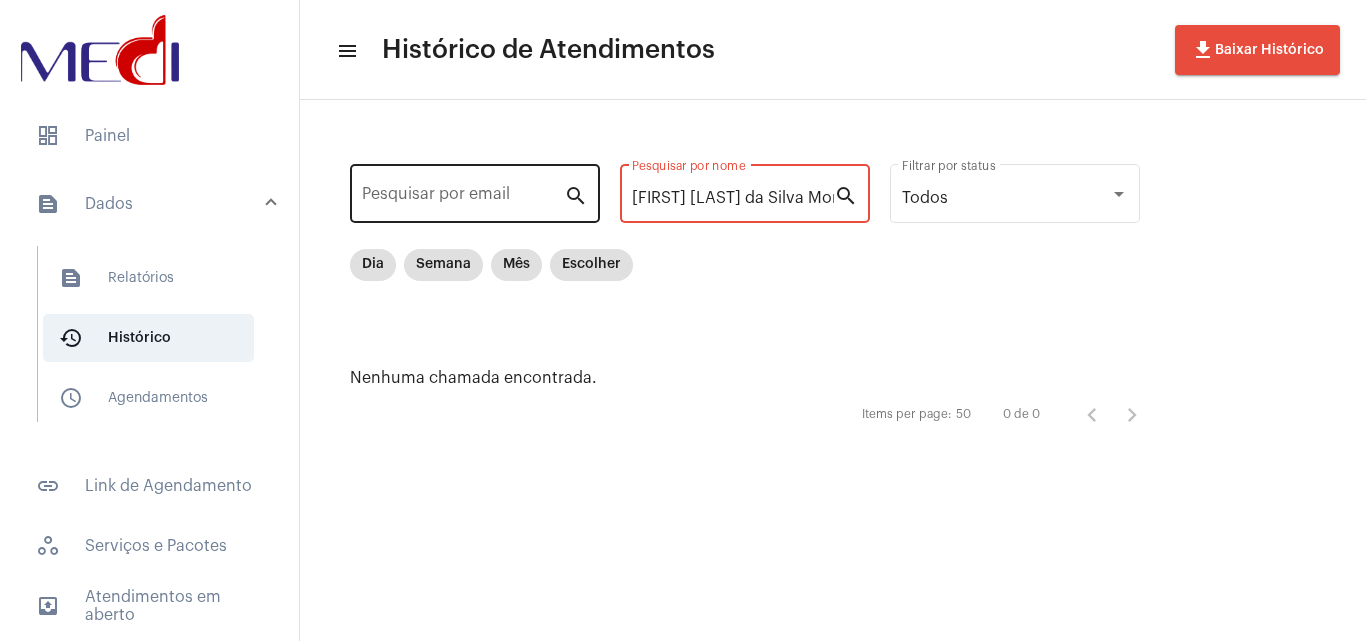 drag, startPoint x: 672, startPoint y: 189, endPoint x: 455, endPoint y: 217, distance: 218.799 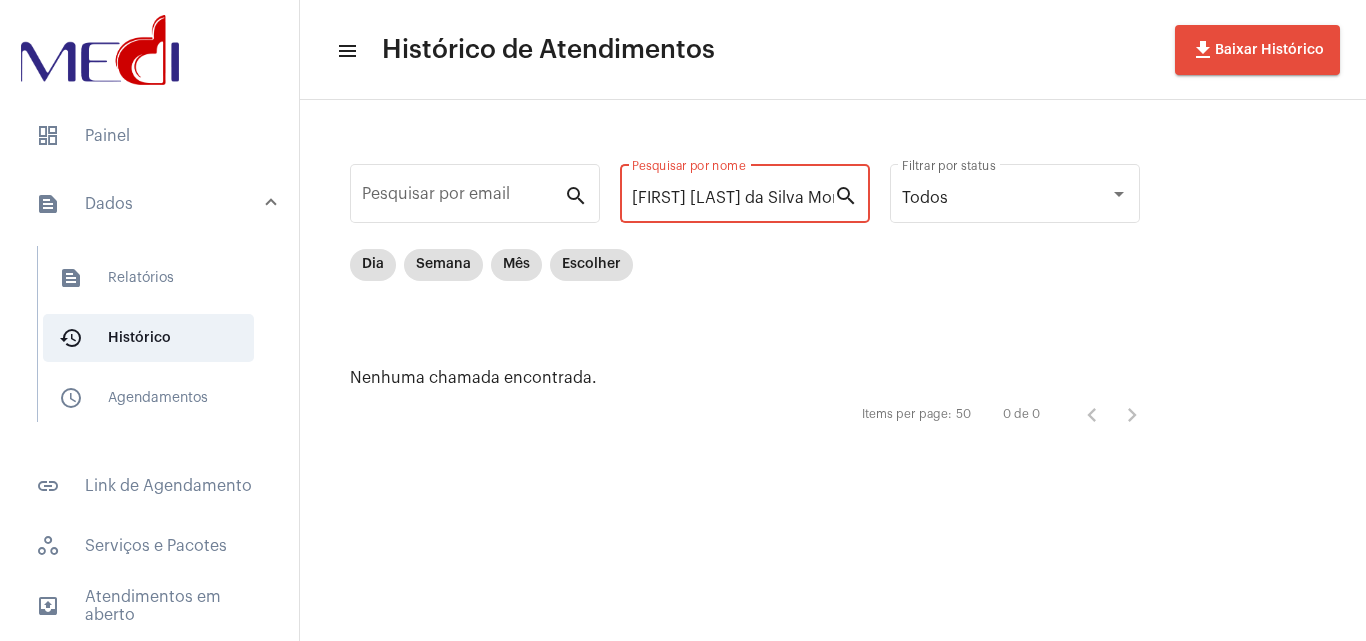click on "[FIRST] [LAST] da Silva Morais" at bounding box center (733, 198) 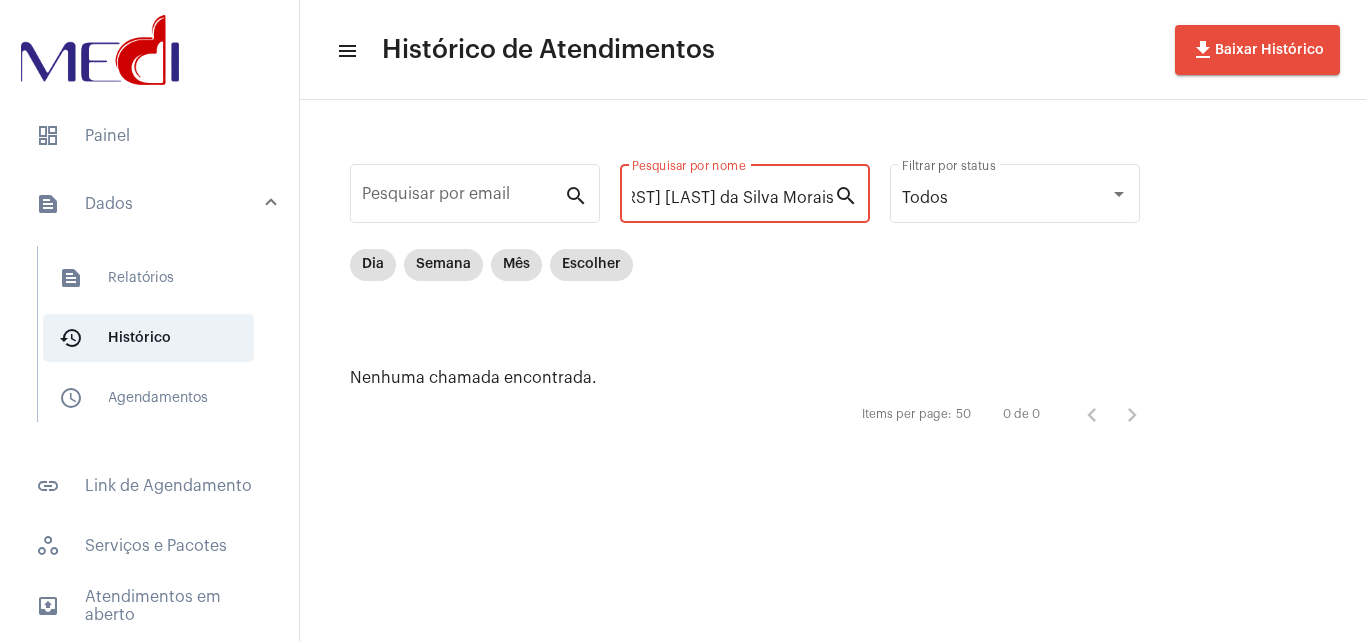 drag, startPoint x: 747, startPoint y: 195, endPoint x: 1365, endPoint y: 191, distance: 618.01294 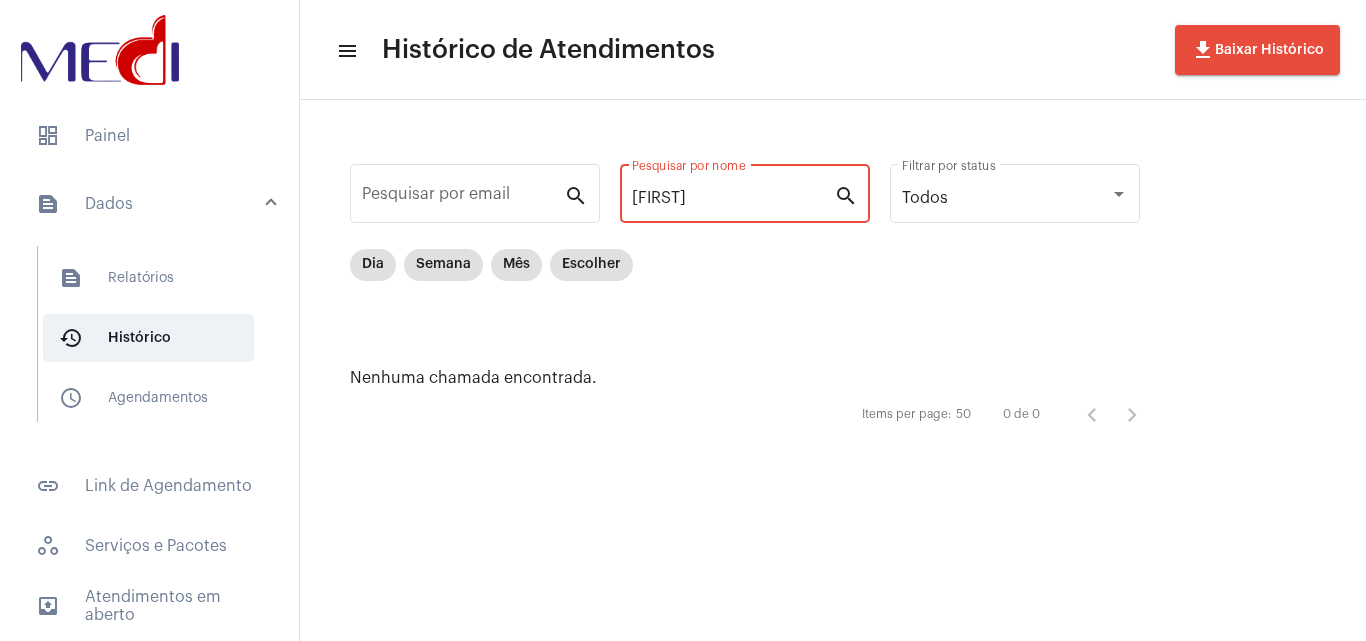 scroll, scrollTop: 0, scrollLeft: 0, axis: both 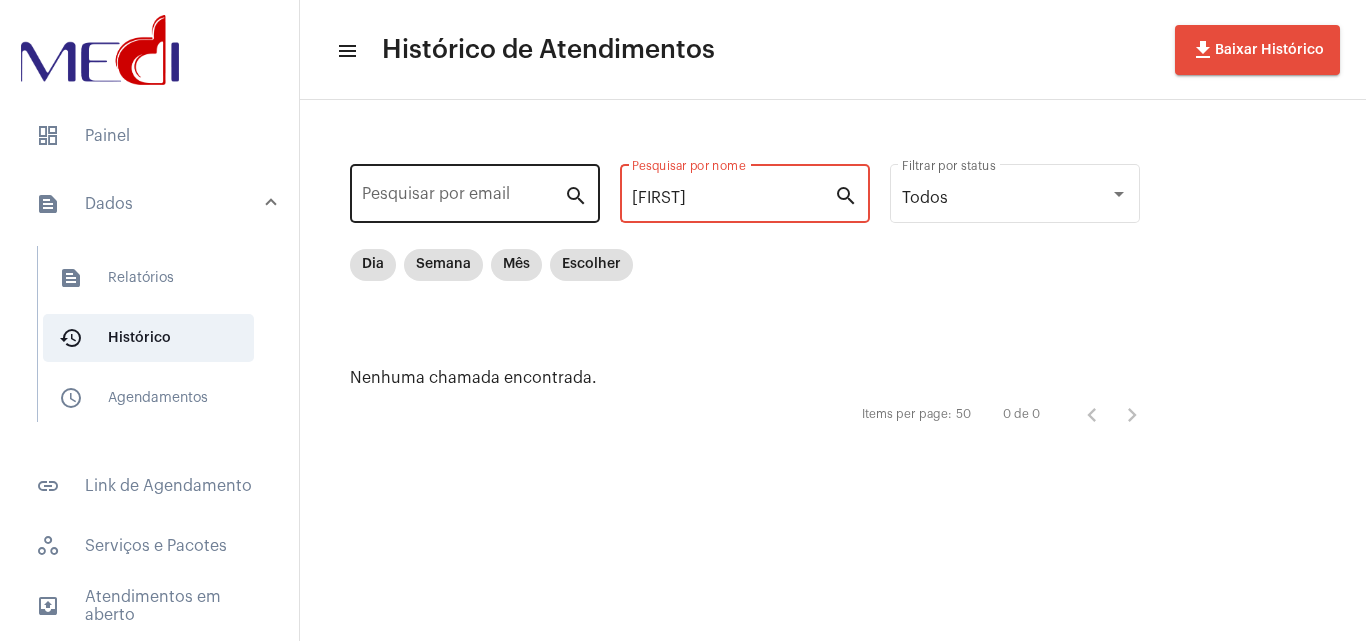 drag, startPoint x: 330, startPoint y: 233, endPoint x: 454, endPoint y: 222, distance: 124.486946 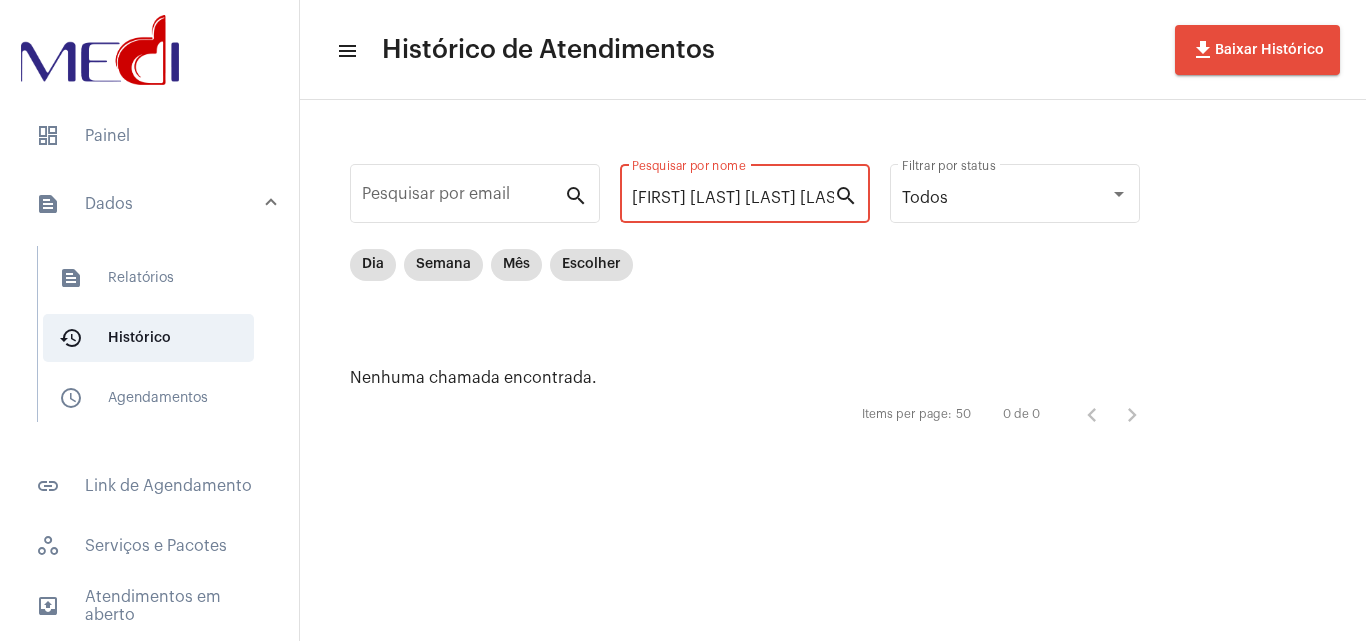 scroll, scrollTop: 0, scrollLeft: 112, axis: horizontal 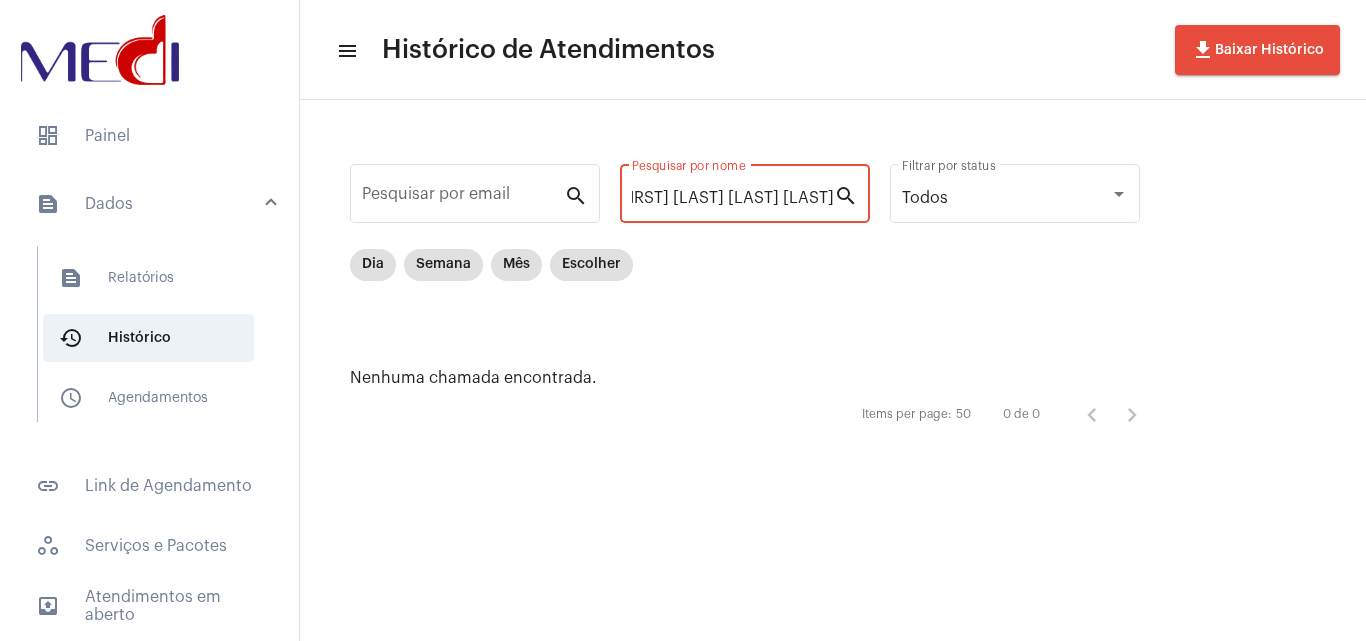 drag, startPoint x: 658, startPoint y: 195, endPoint x: 1357, endPoint y: 243, distance: 700.6461 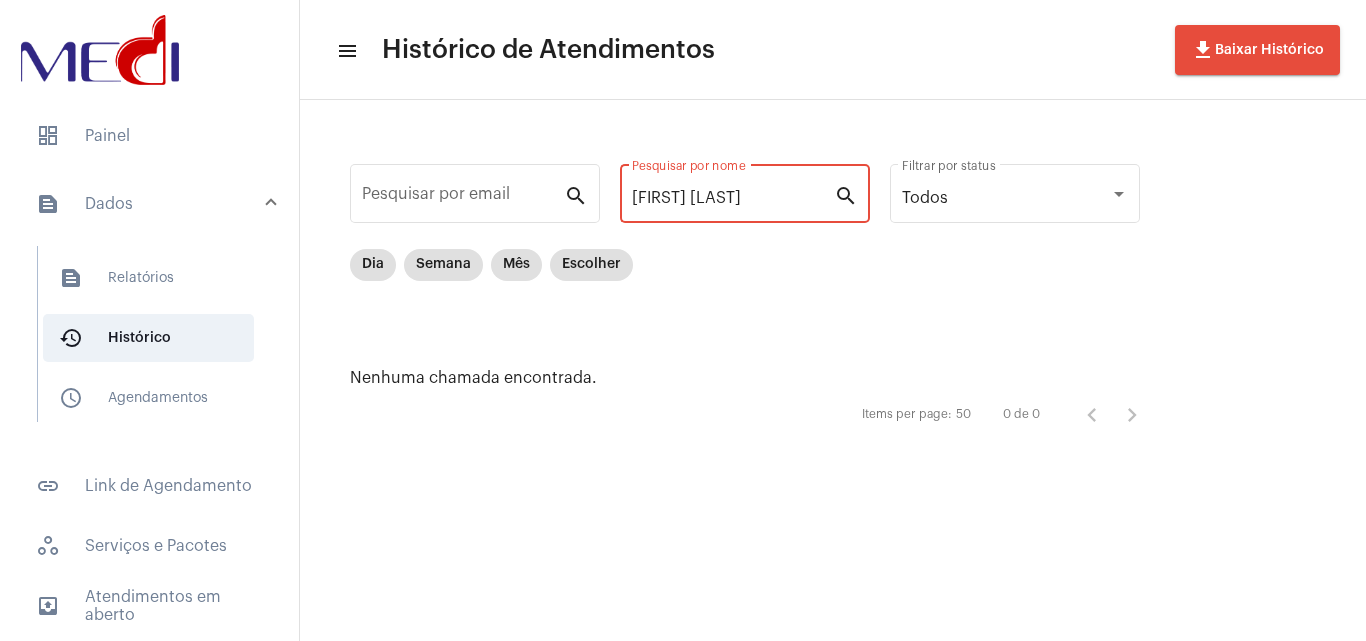 scroll, scrollTop: 0, scrollLeft: 0, axis: both 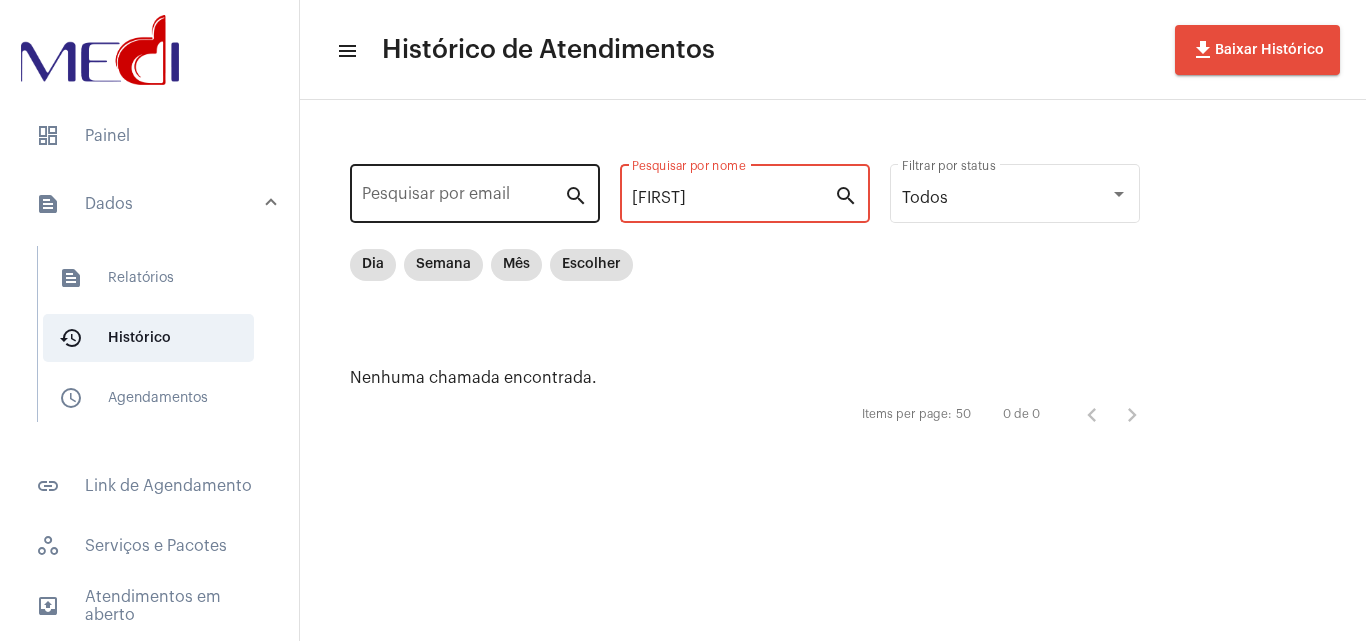 drag, startPoint x: 773, startPoint y: 188, endPoint x: 412, endPoint y: 206, distance: 361.4485 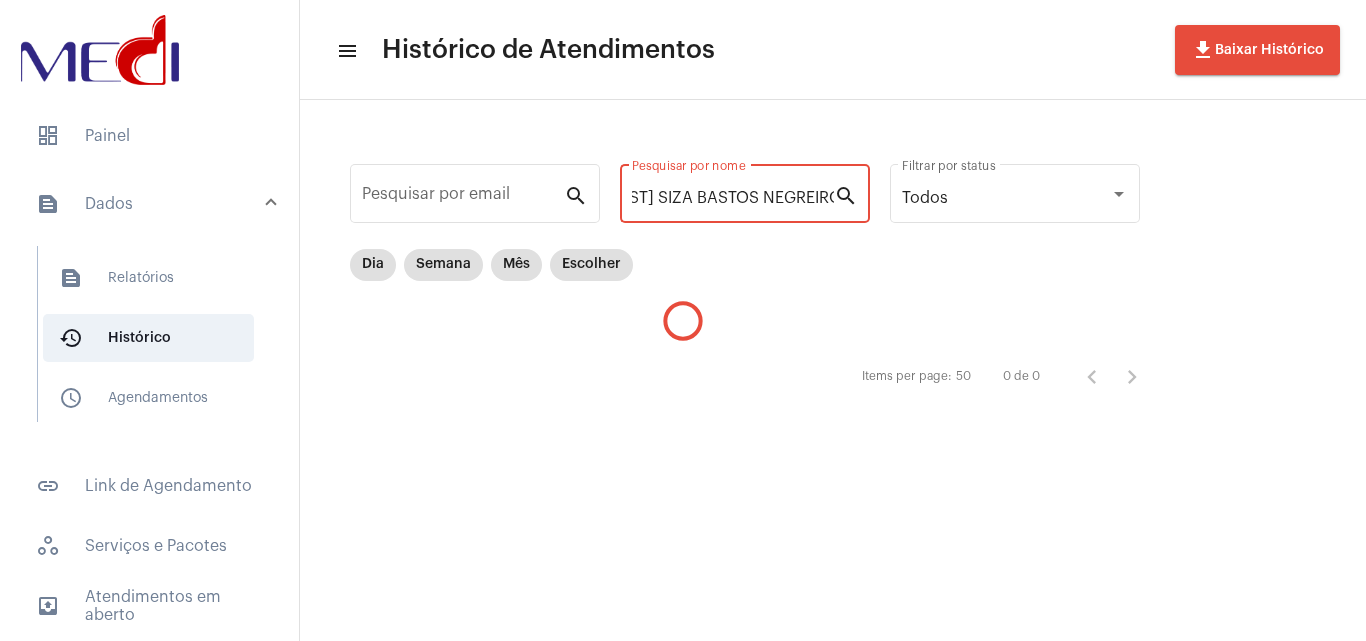 scroll, scrollTop: 0, scrollLeft: 23, axis: horizontal 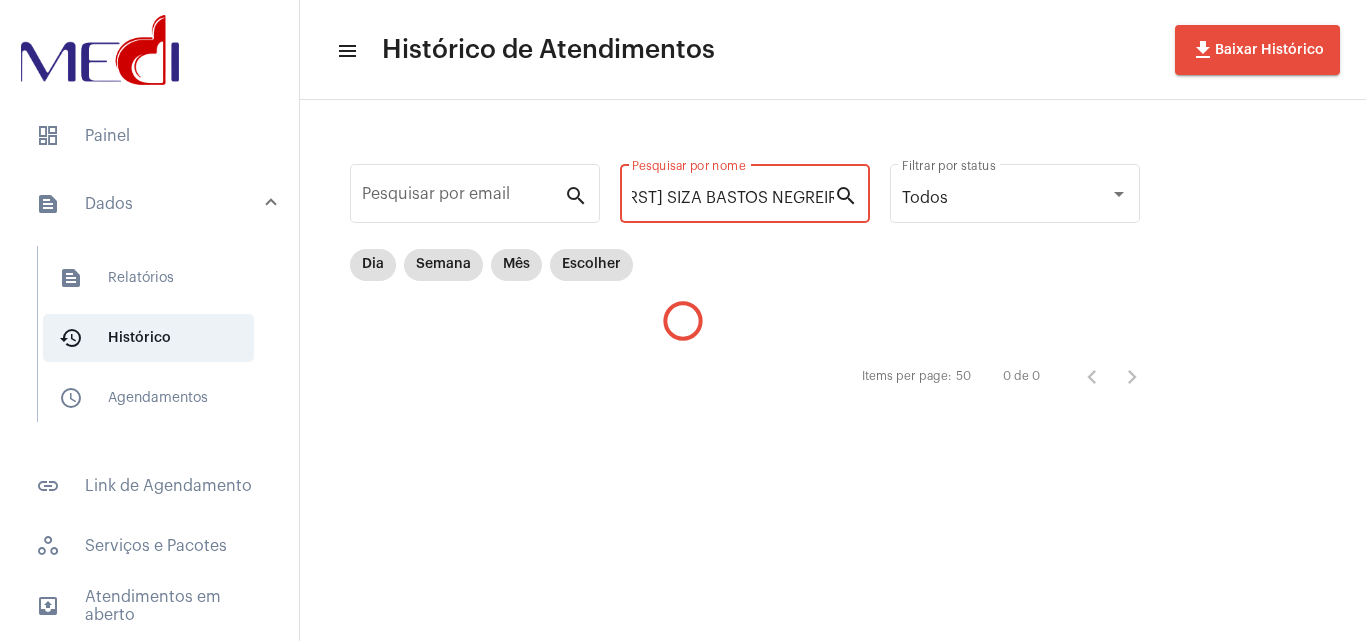 drag, startPoint x: 641, startPoint y: 193, endPoint x: 652, endPoint y: 196, distance: 11.401754 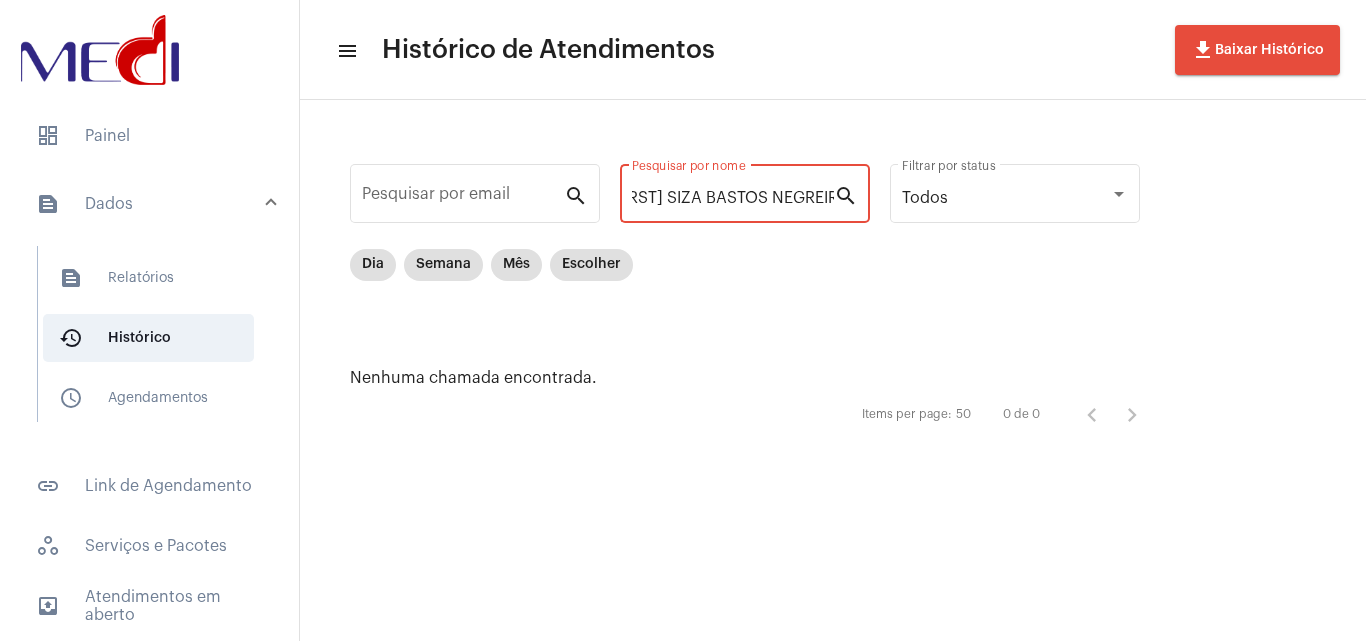 scroll, scrollTop: 0, scrollLeft: 59, axis: horizontal 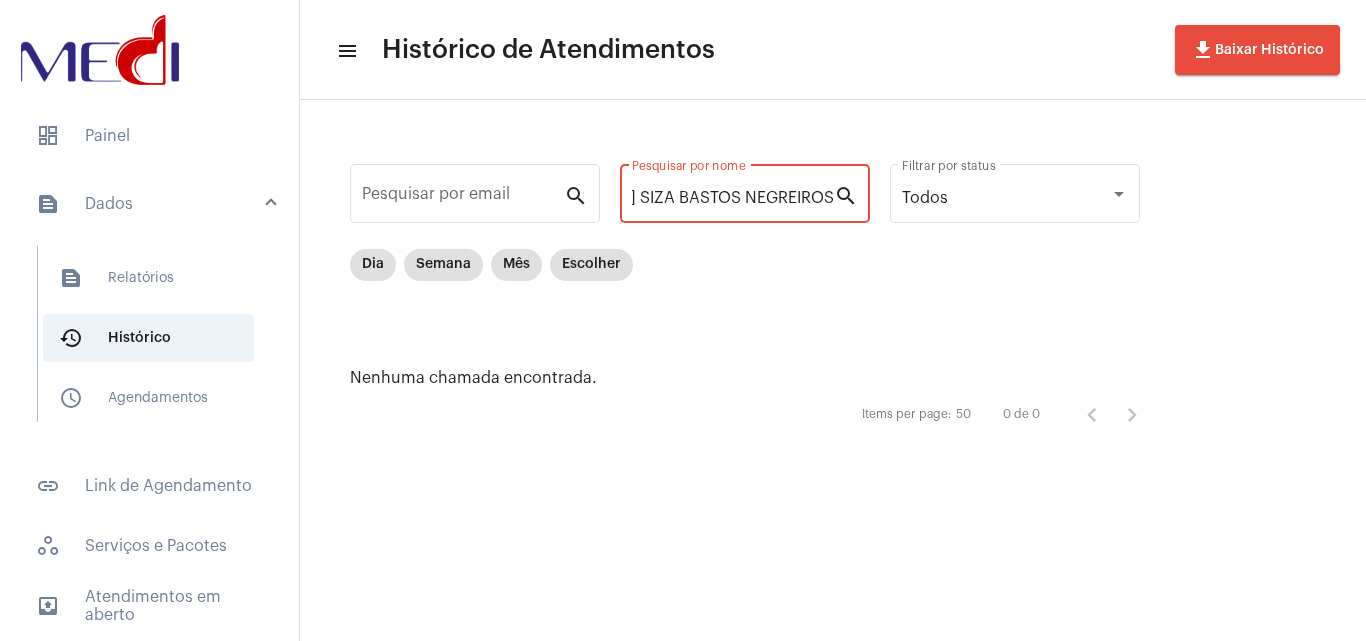 drag, startPoint x: 669, startPoint y: 192, endPoint x: 1299, endPoint y: 147, distance: 631.6051 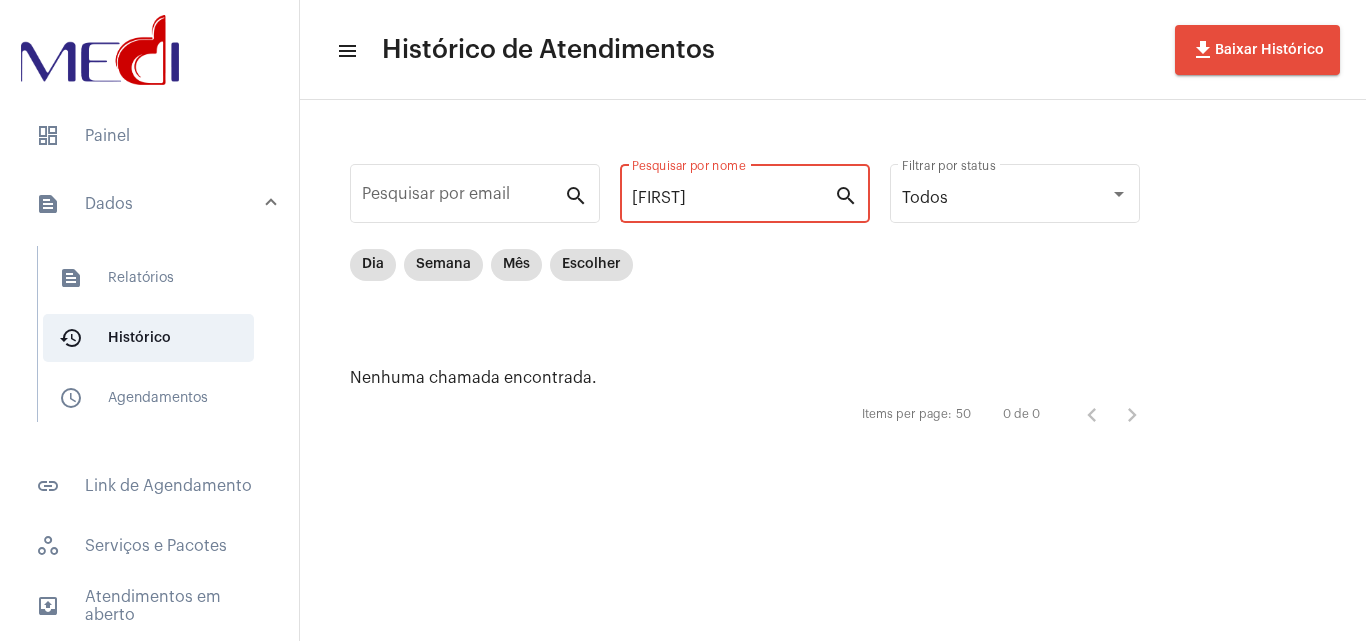 scroll, scrollTop: 0, scrollLeft: 0, axis: both 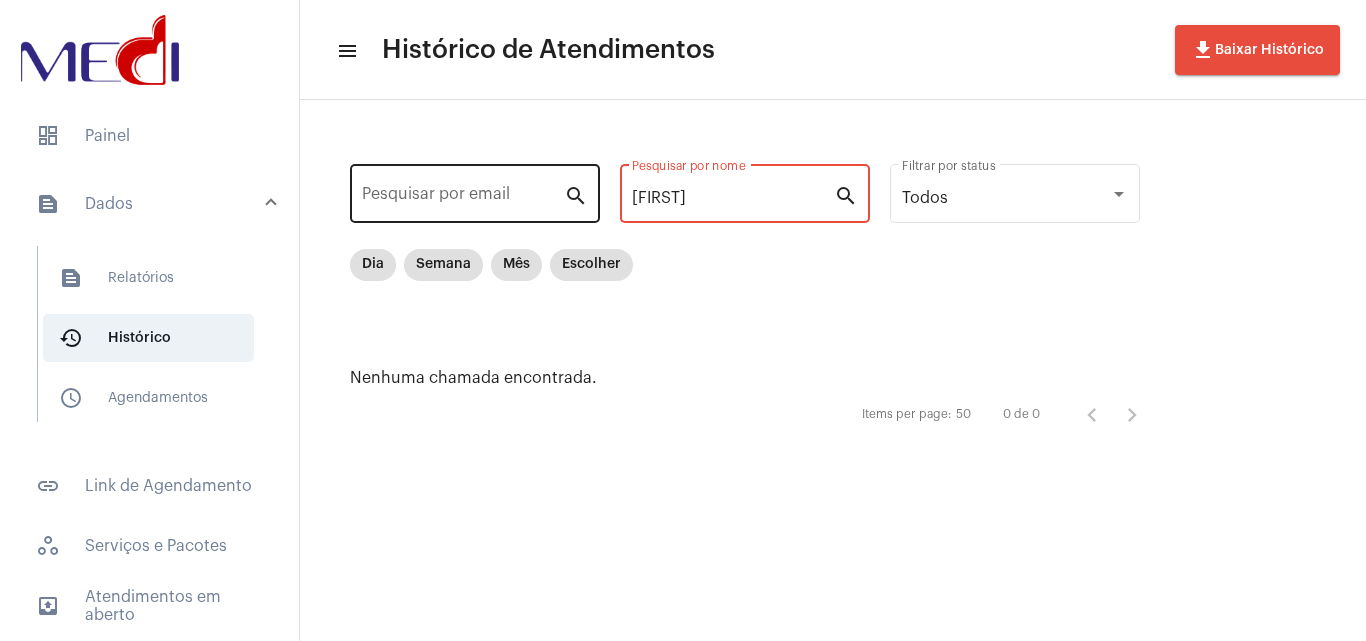 drag, startPoint x: 730, startPoint y: 197, endPoint x: 378, endPoint y: 201, distance: 352.02274 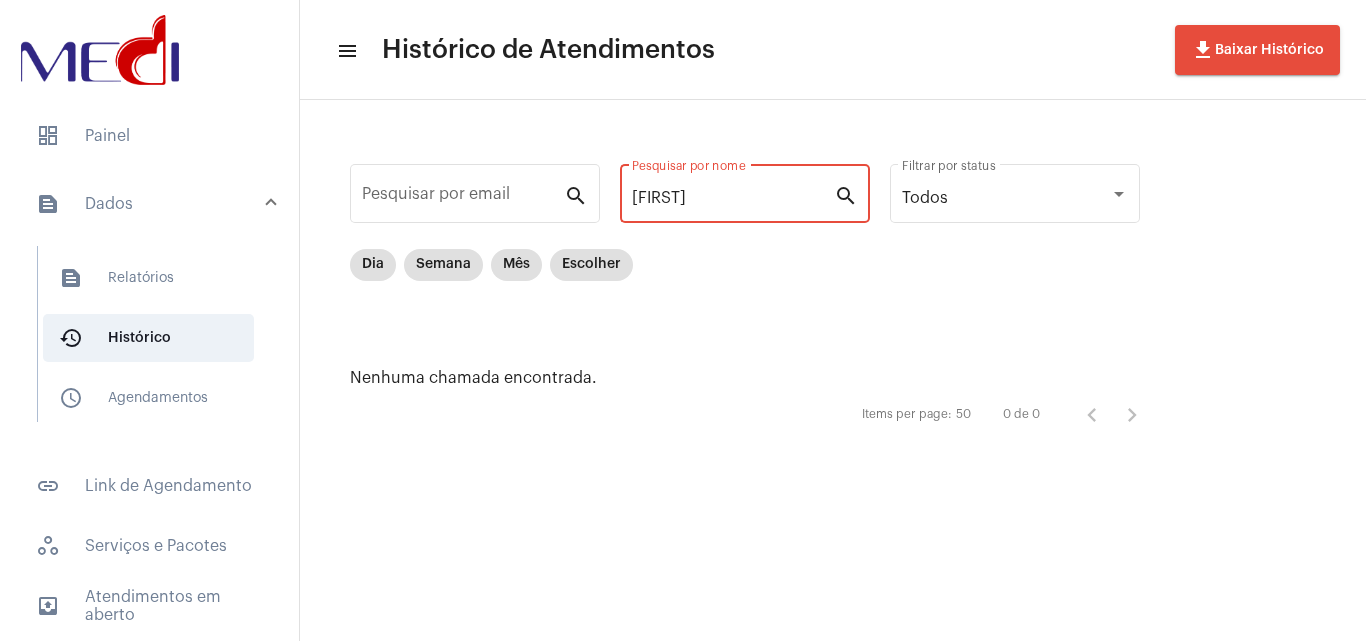 paste on "[FIRST] [LAST] [LAST]" 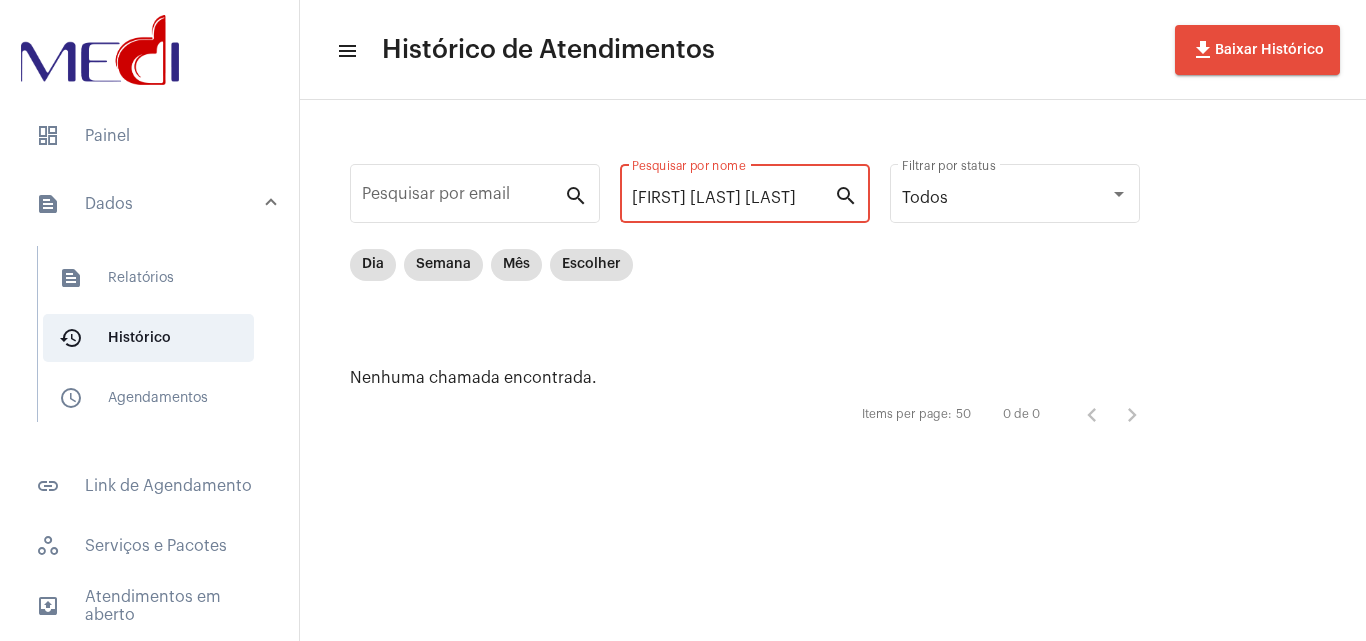 scroll, scrollTop: 0, scrollLeft: 44, axis: horizontal 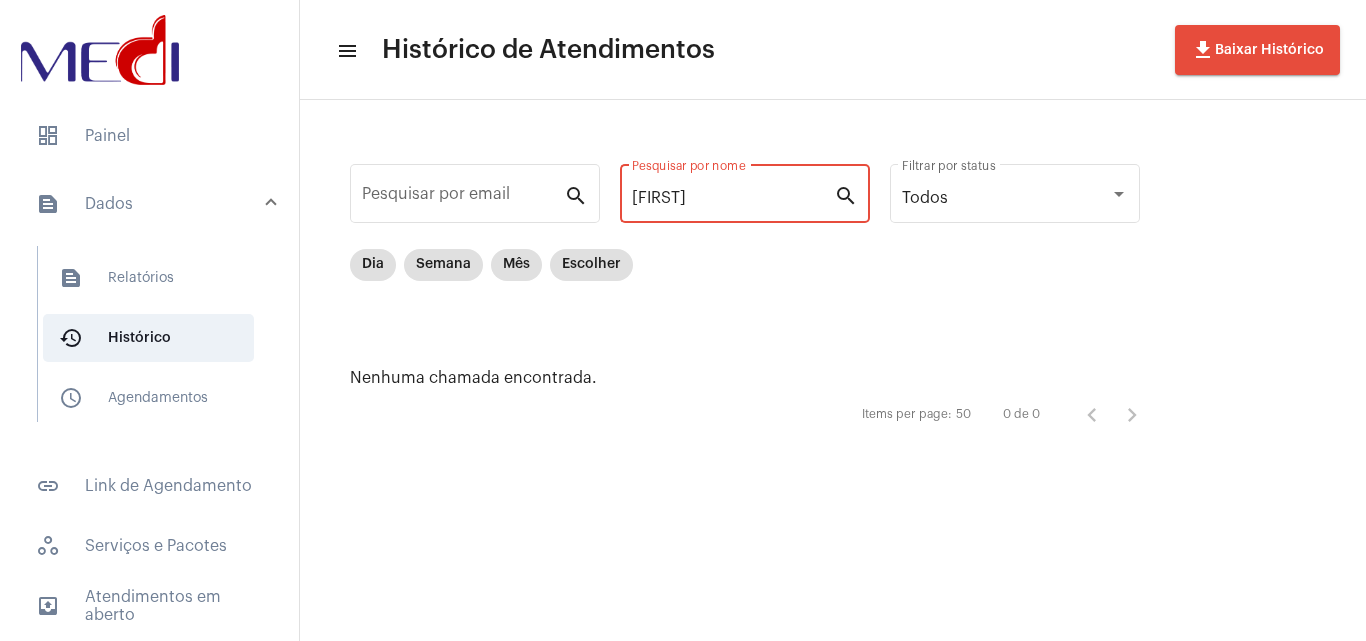 drag, startPoint x: 471, startPoint y: 220, endPoint x: 317, endPoint y: 224, distance: 154.05194 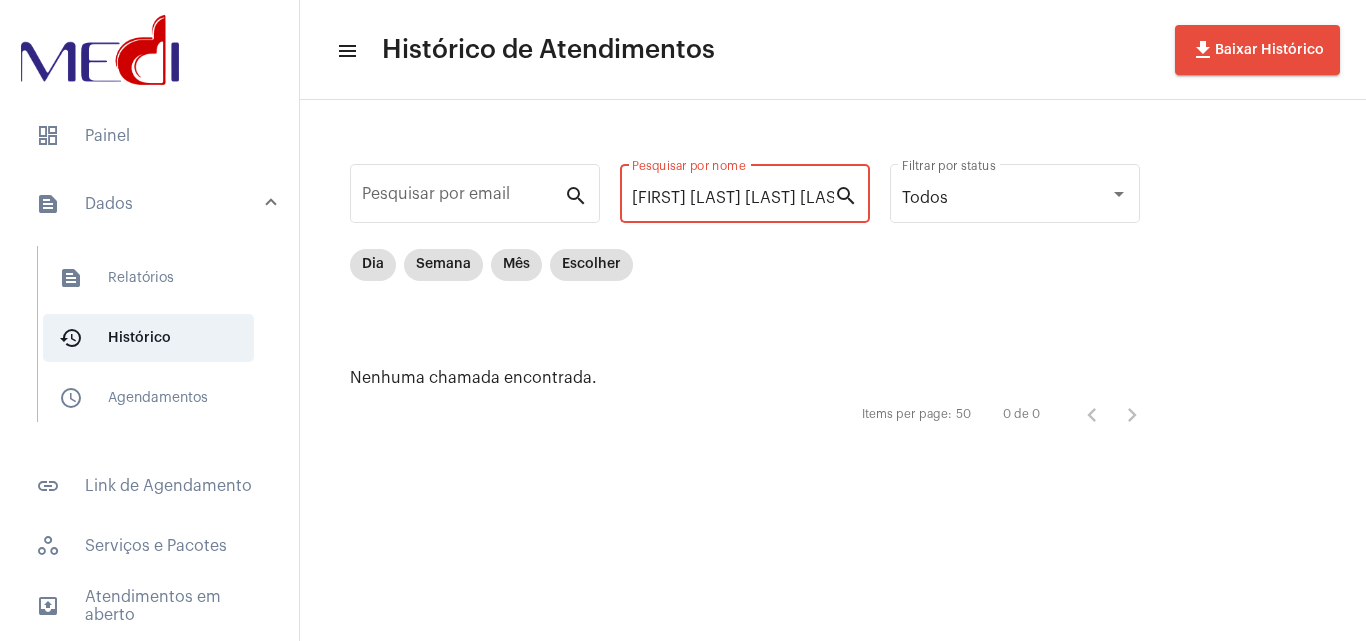 scroll, scrollTop: 0, scrollLeft: 55, axis: horizontal 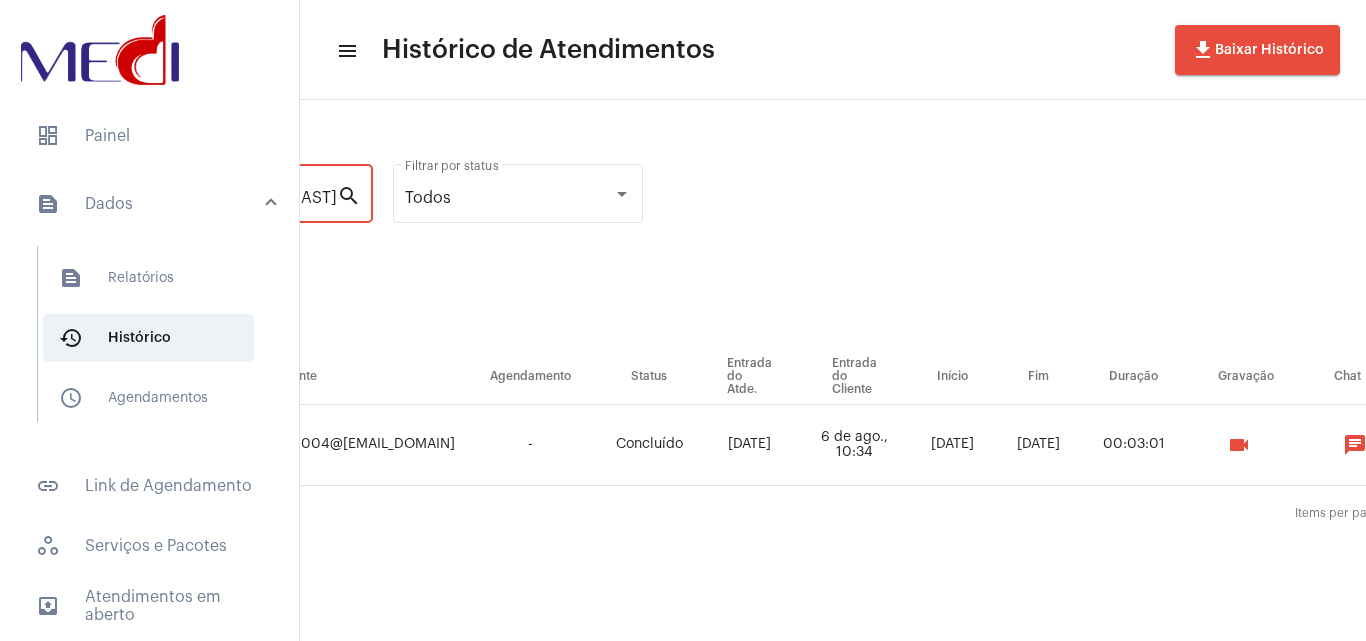 type on "[FIRST] [LAST] [LAST] [LAST]" 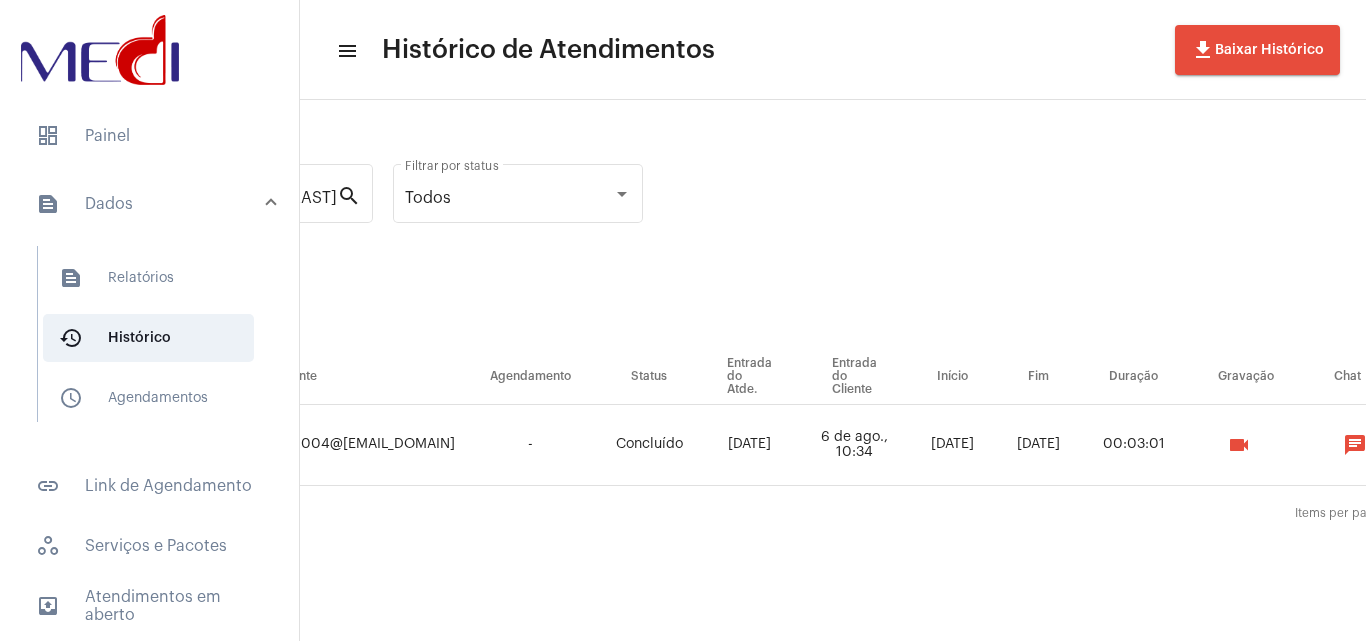 scroll, scrollTop: 0, scrollLeft: 0, axis: both 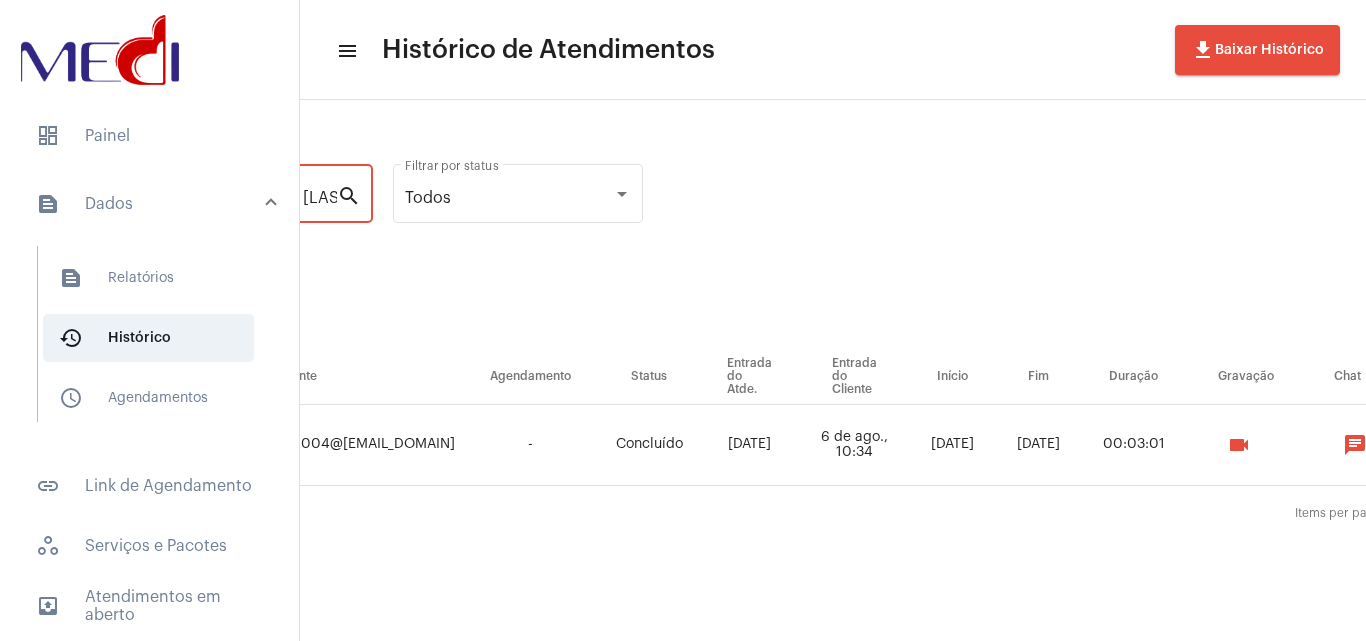 click on "videocam" at bounding box center [1239, 445] 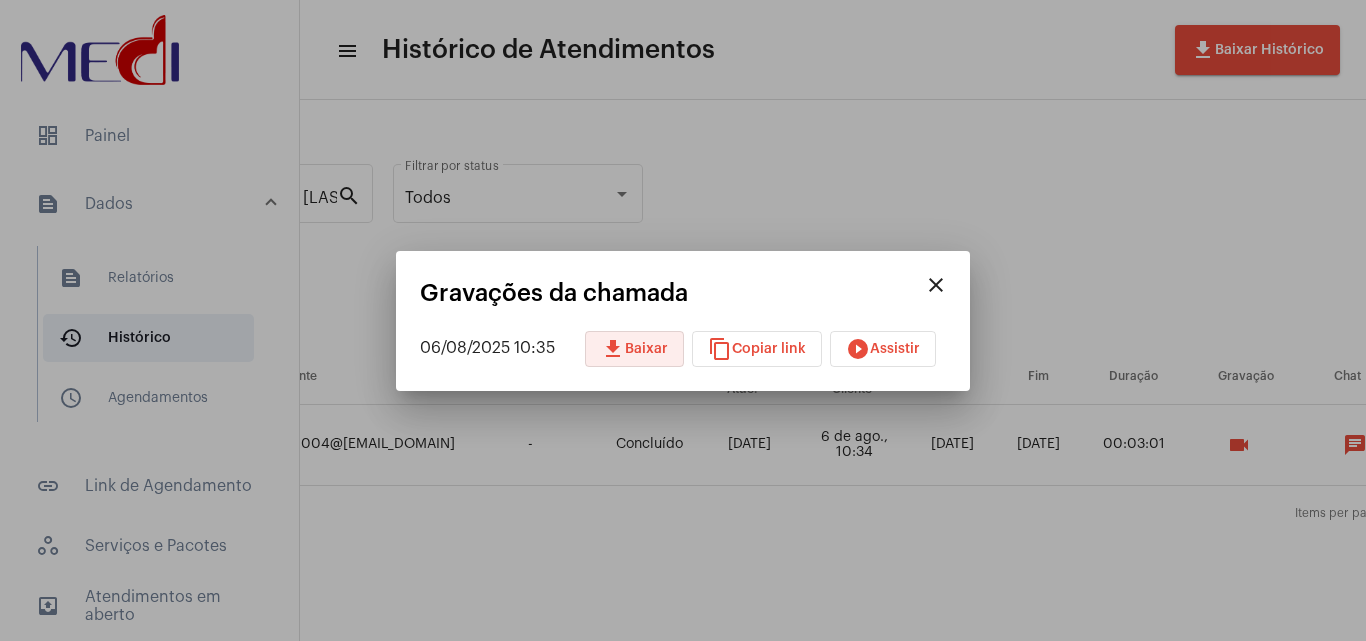 click on "download" at bounding box center (613, 349) 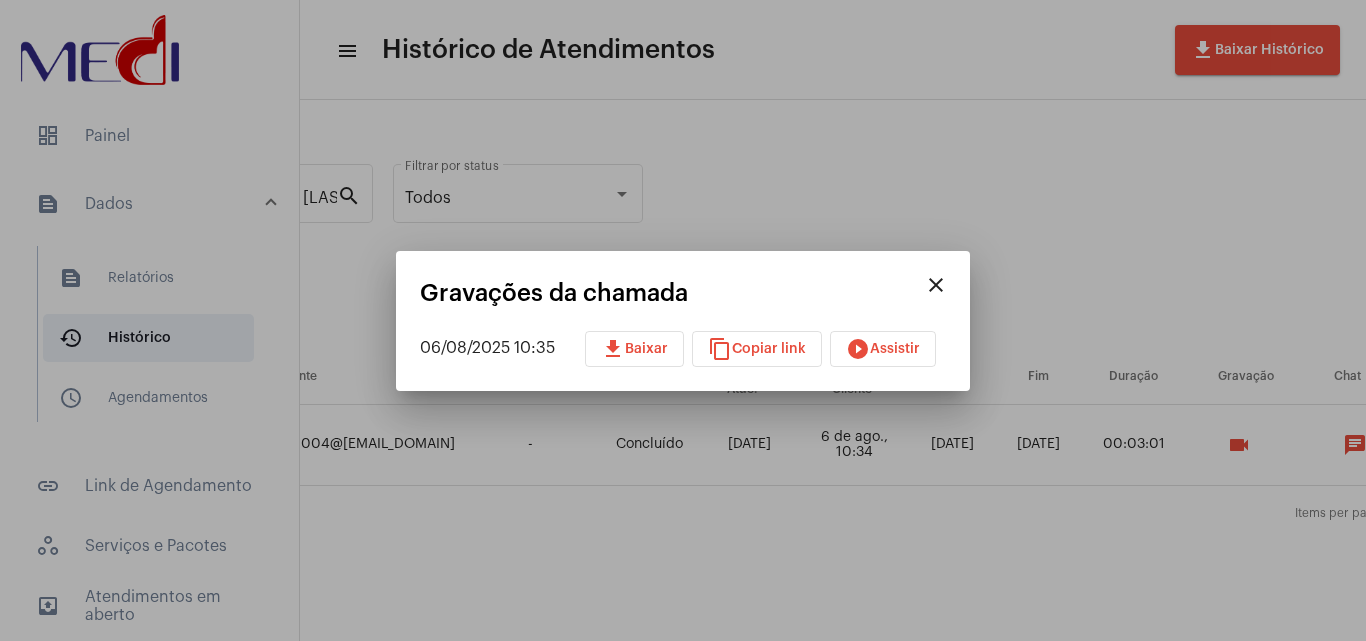 click on "close" at bounding box center [936, 285] 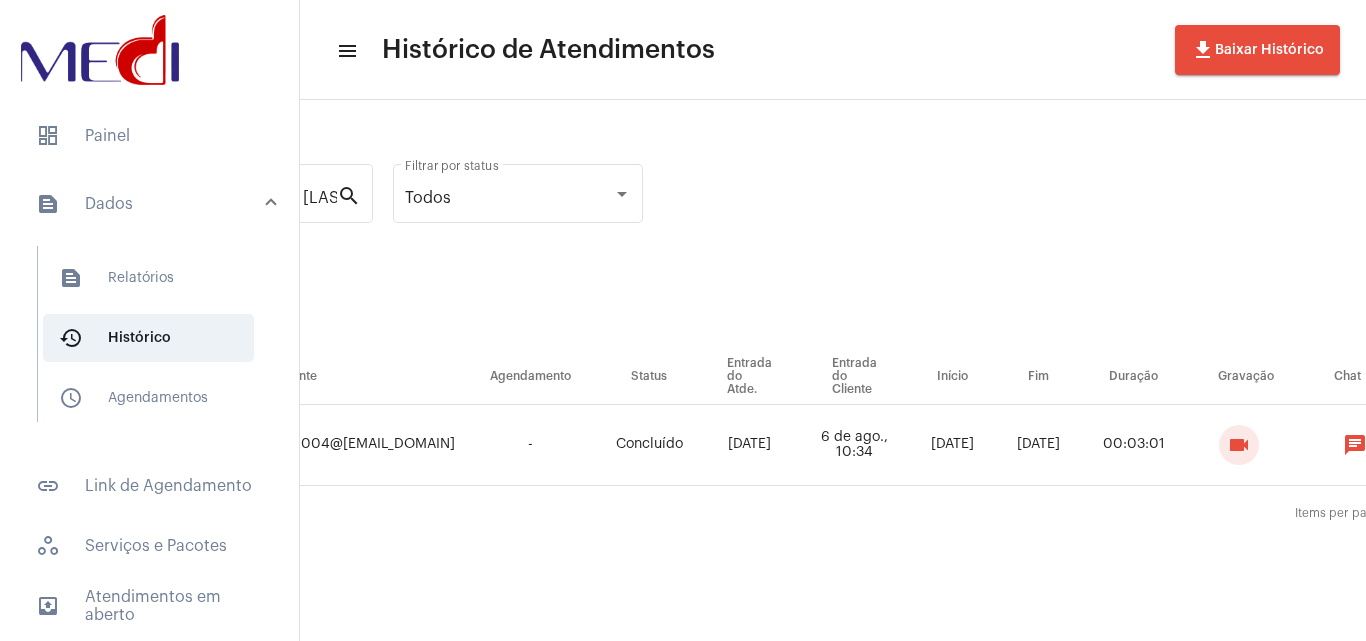 type 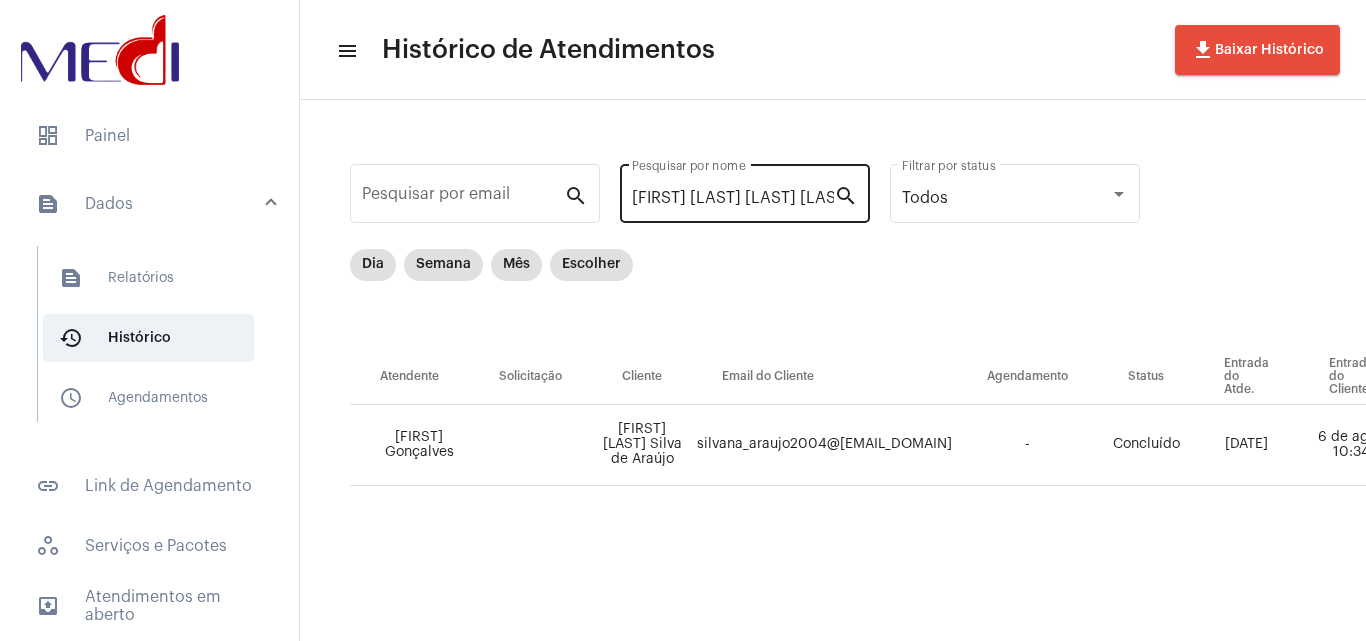 click on "[FIRST] [LAST] [LAST] [LAST]" at bounding box center (733, 198) 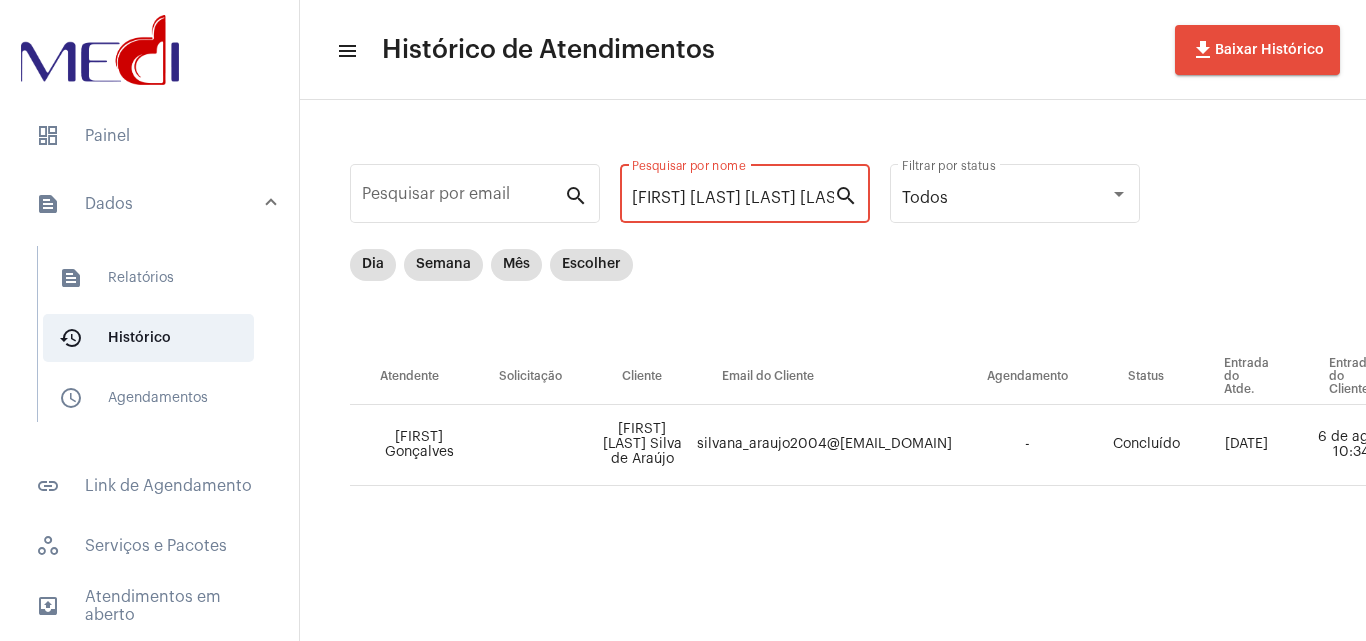 paste on "[FIRST] [LAST] da Silva" 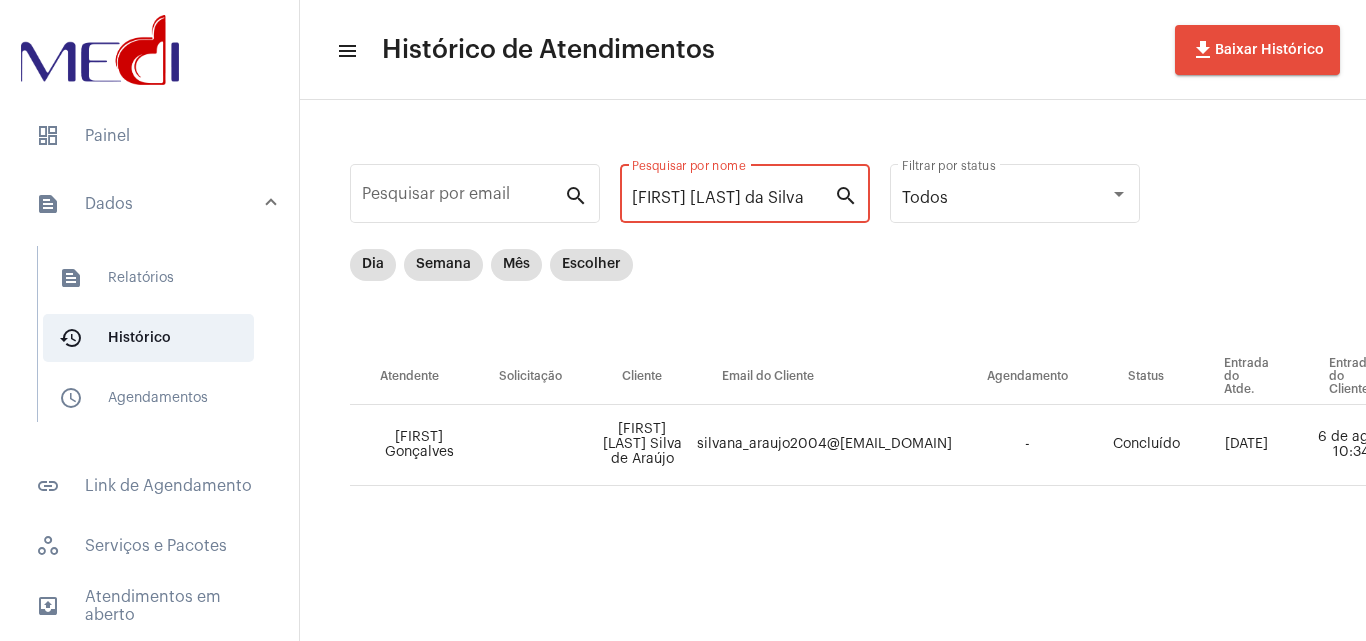 scroll, scrollTop: 0, scrollLeft: 23, axis: horizontal 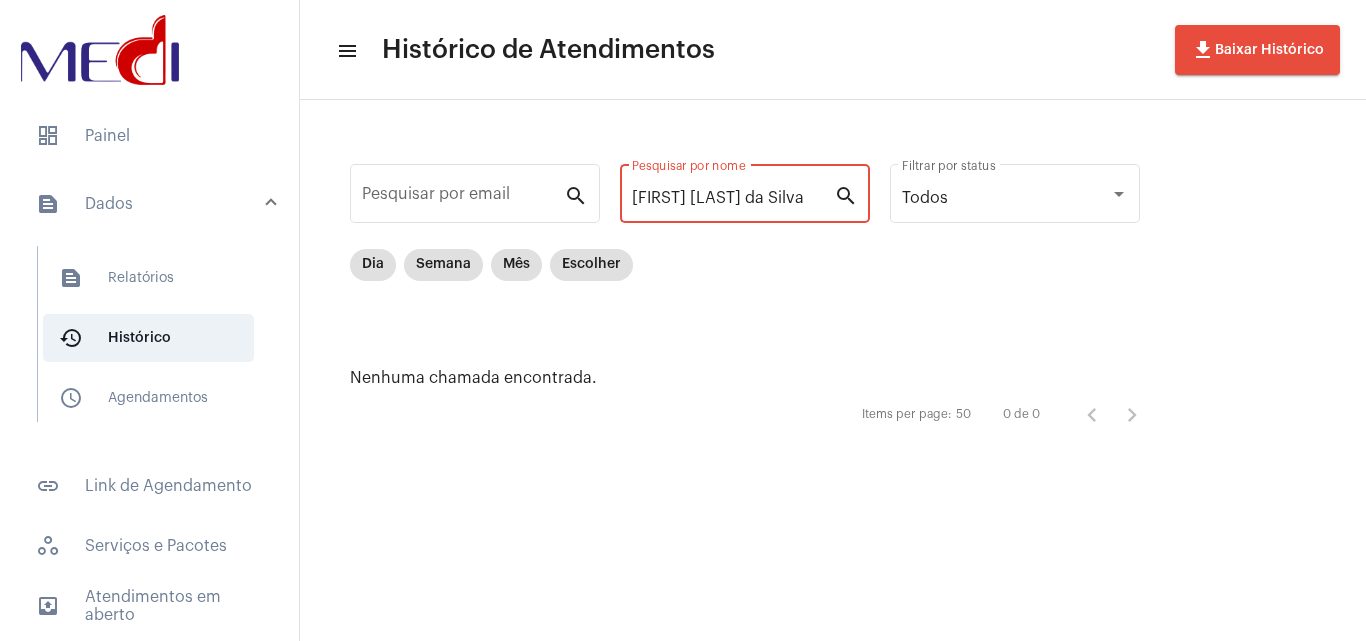 drag, startPoint x: 683, startPoint y: 190, endPoint x: 1365, endPoint y: 220, distance: 682.6595 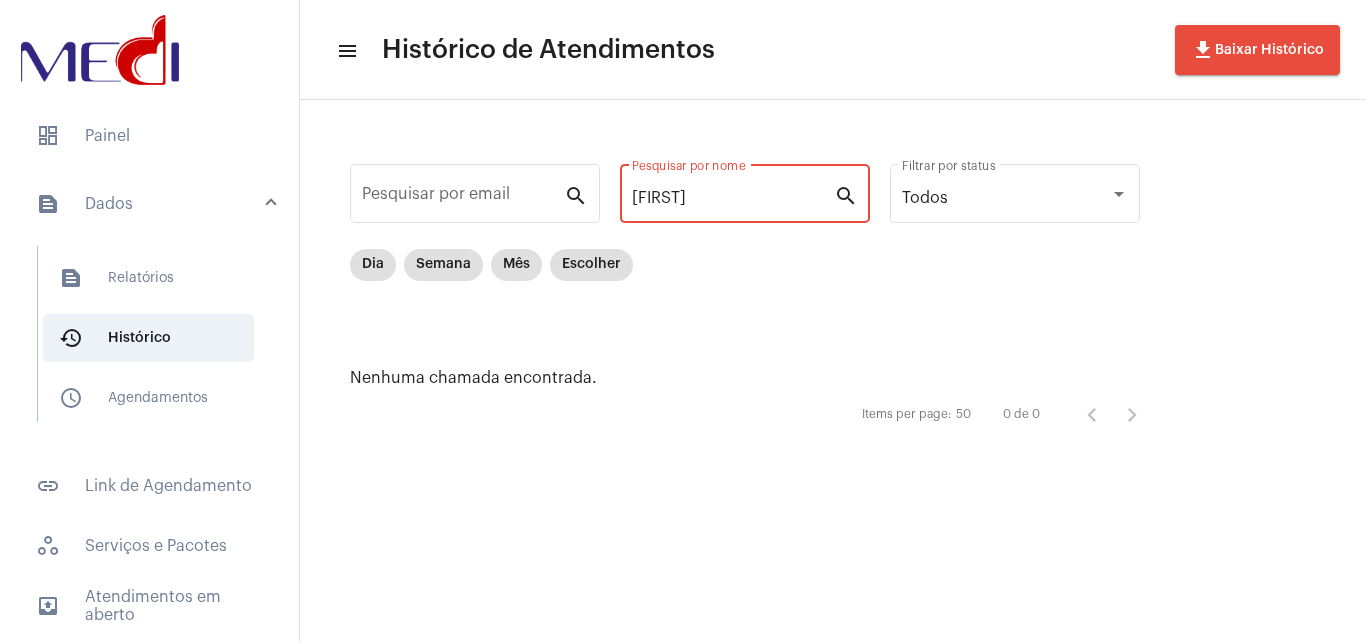 scroll, scrollTop: 0, scrollLeft: 0, axis: both 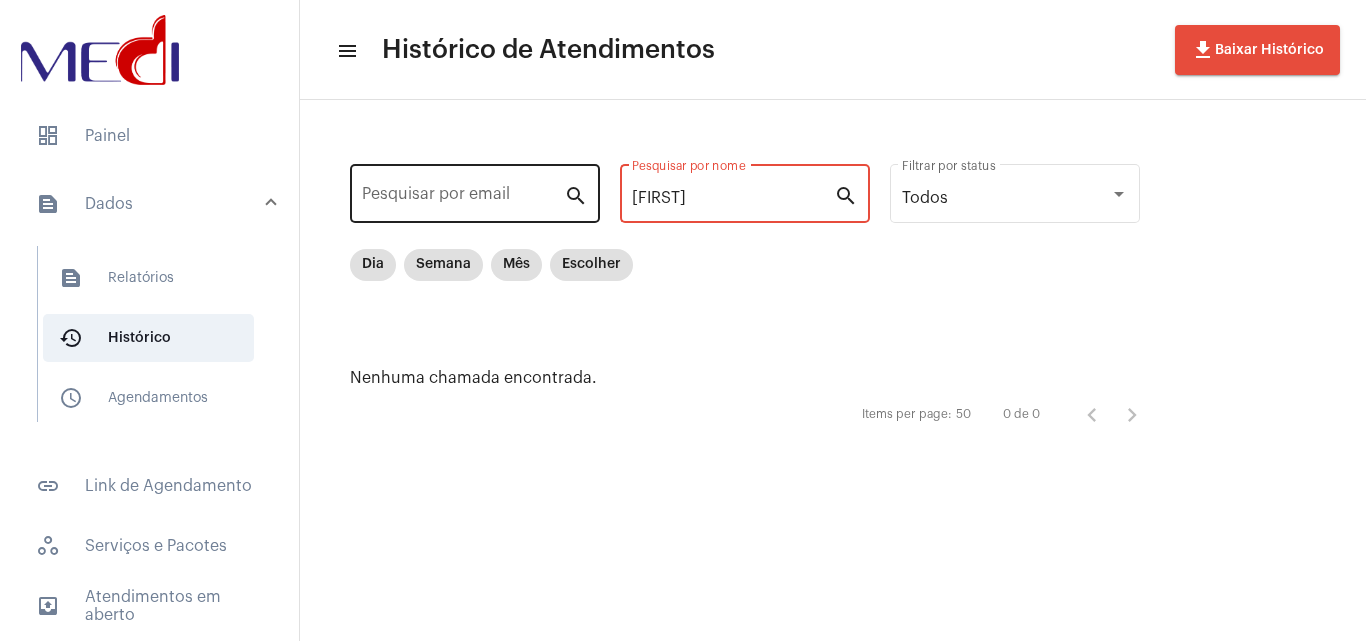drag, startPoint x: 775, startPoint y: 203, endPoint x: 591, endPoint y: 202, distance: 184.00272 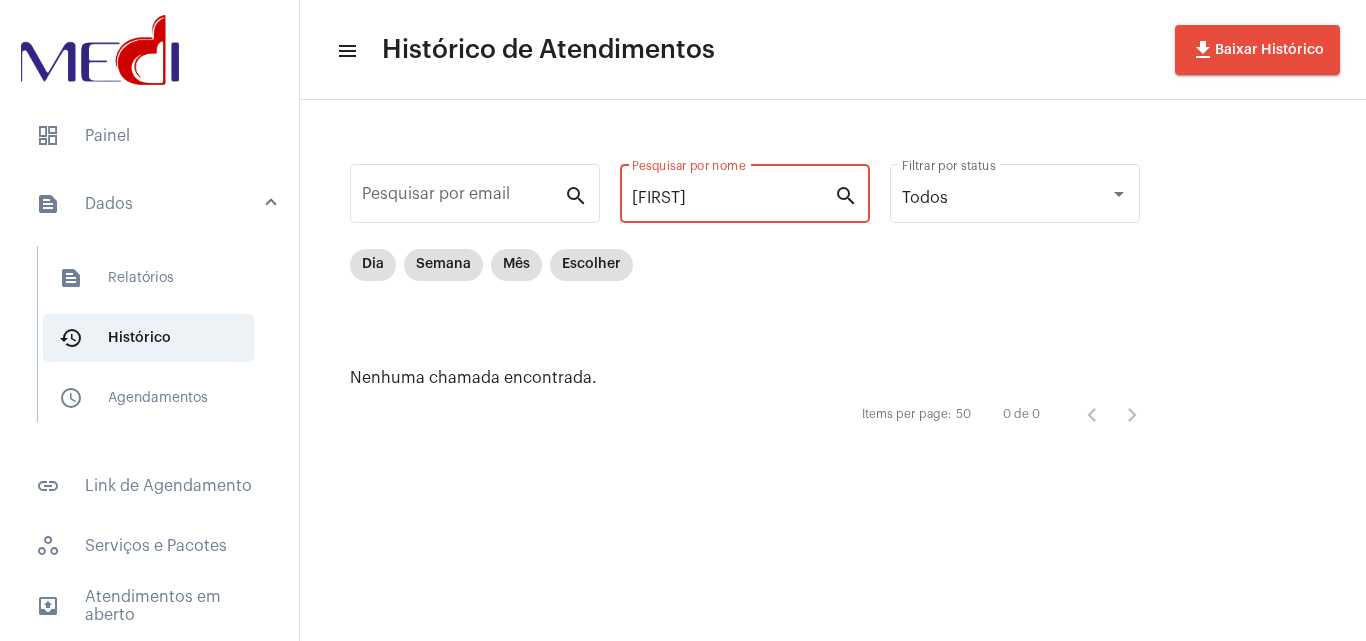 paste on "[FIRST] [LAST]" 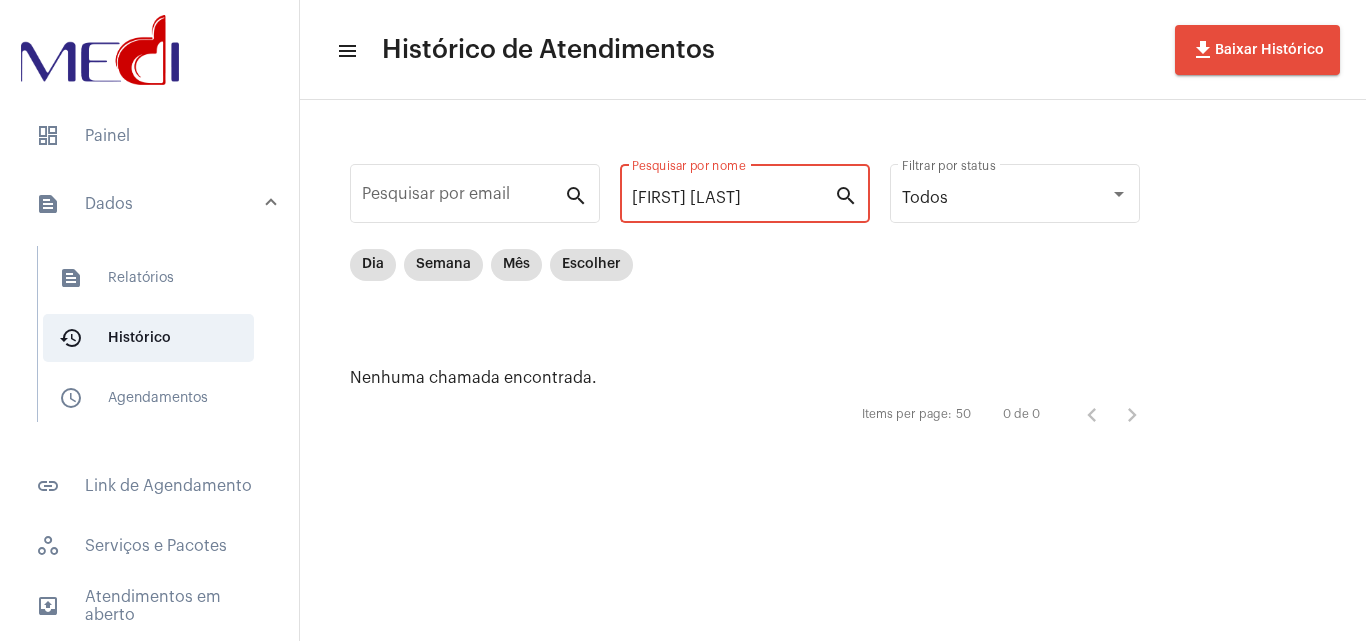 scroll, scrollTop: 0, scrollLeft: 81, axis: horizontal 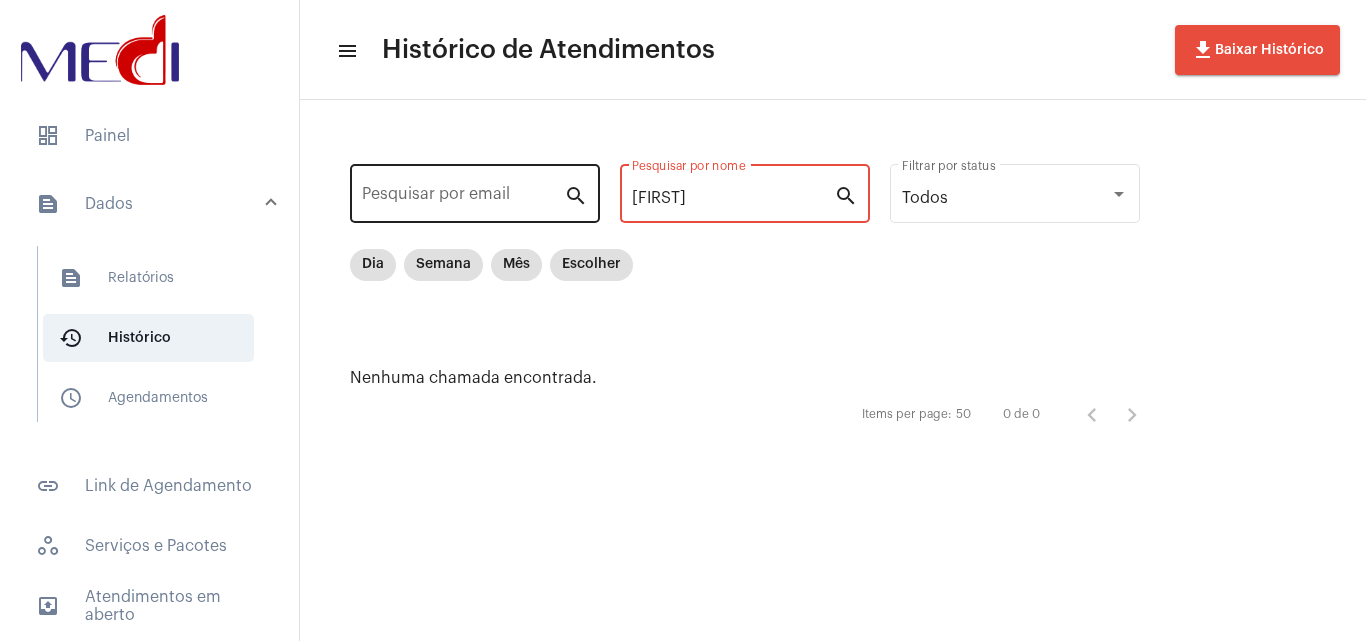drag, startPoint x: 722, startPoint y: 203, endPoint x: 526, endPoint y: 202, distance: 196.00255 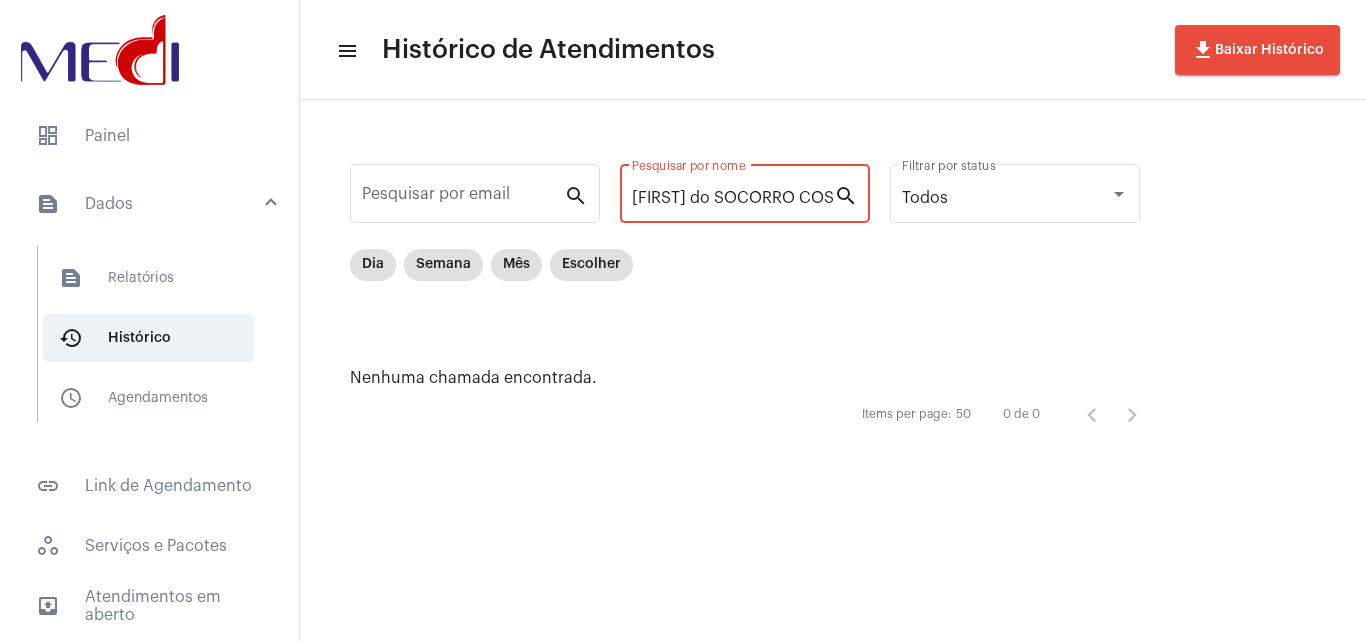 scroll, scrollTop: 0, scrollLeft: 89, axis: horizontal 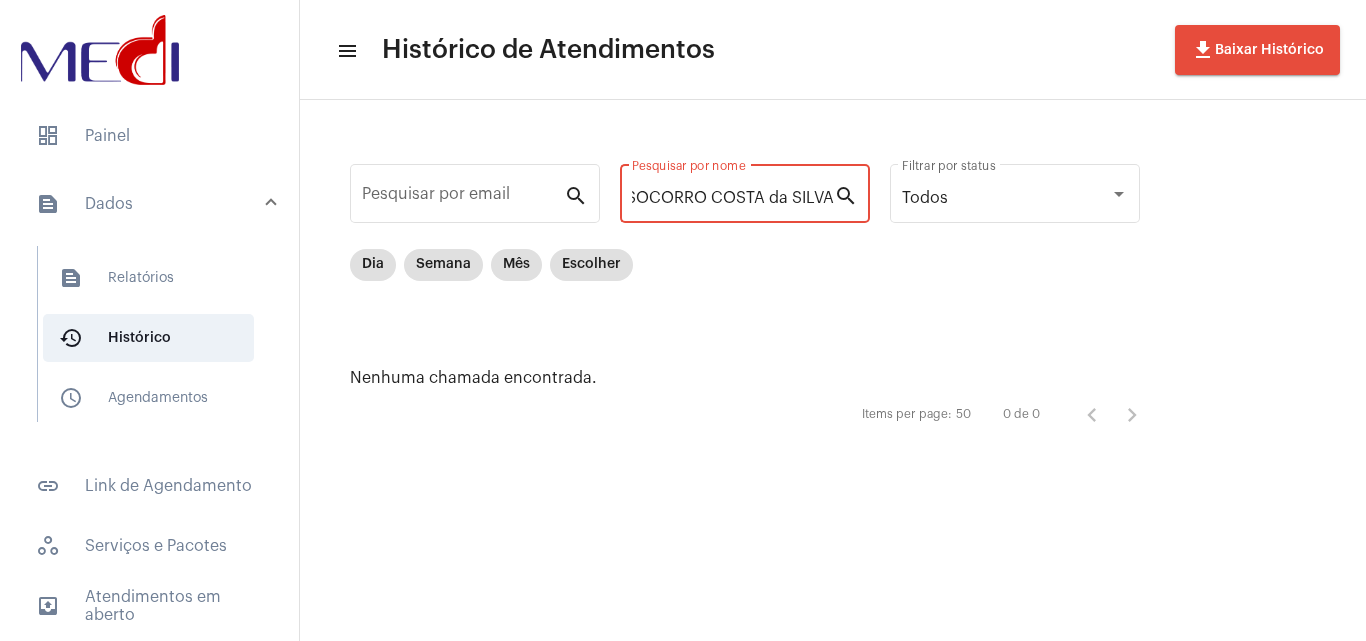 drag, startPoint x: 710, startPoint y: 197, endPoint x: 1365, endPoint y: 235, distance: 656.1014 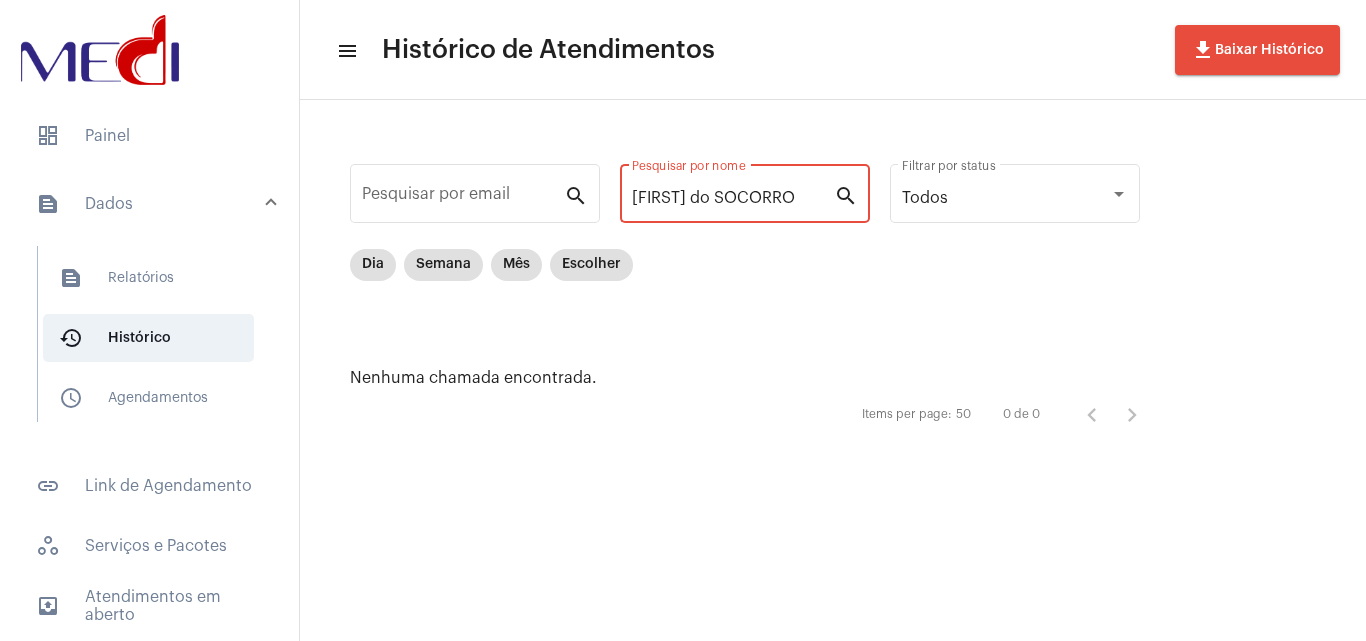 scroll, scrollTop: 0, scrollLeft: 0, axis: both 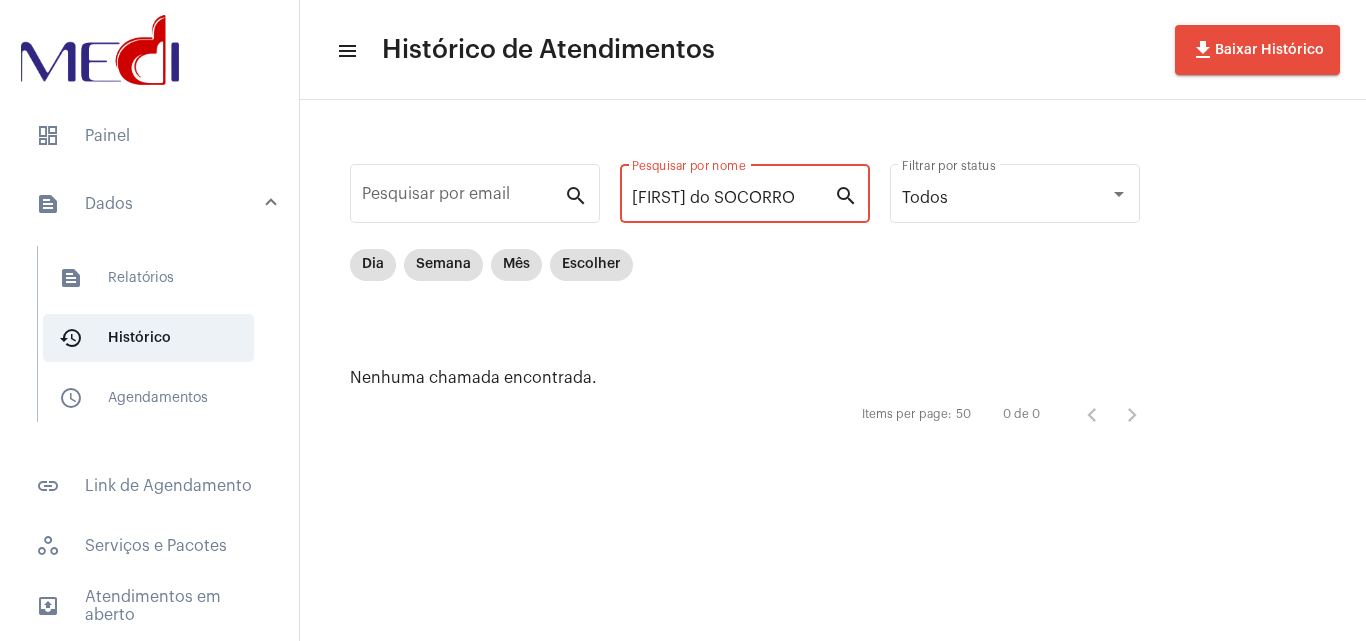 drag, startPoint x: 809, startPoint y: 195, endPoint x: 199, endPoint y: 175, distance: 610.32776 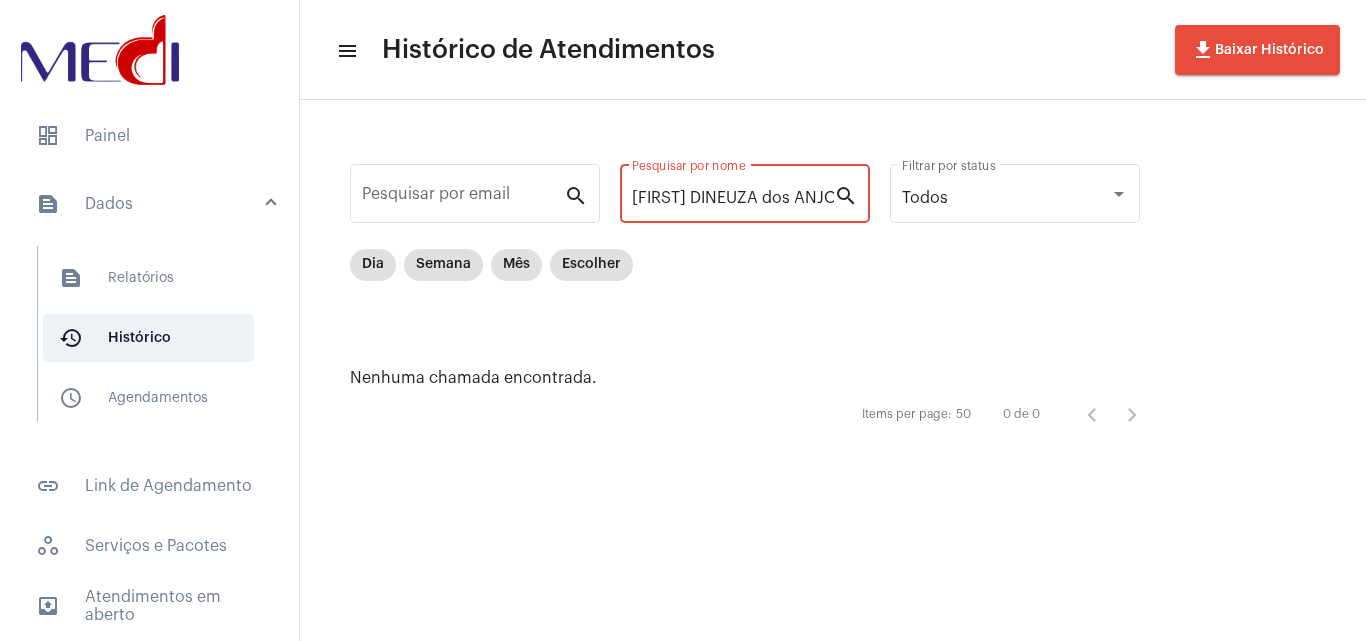 scroll, scrollTop: 0, scrollLeft: 62, axis: horizontal 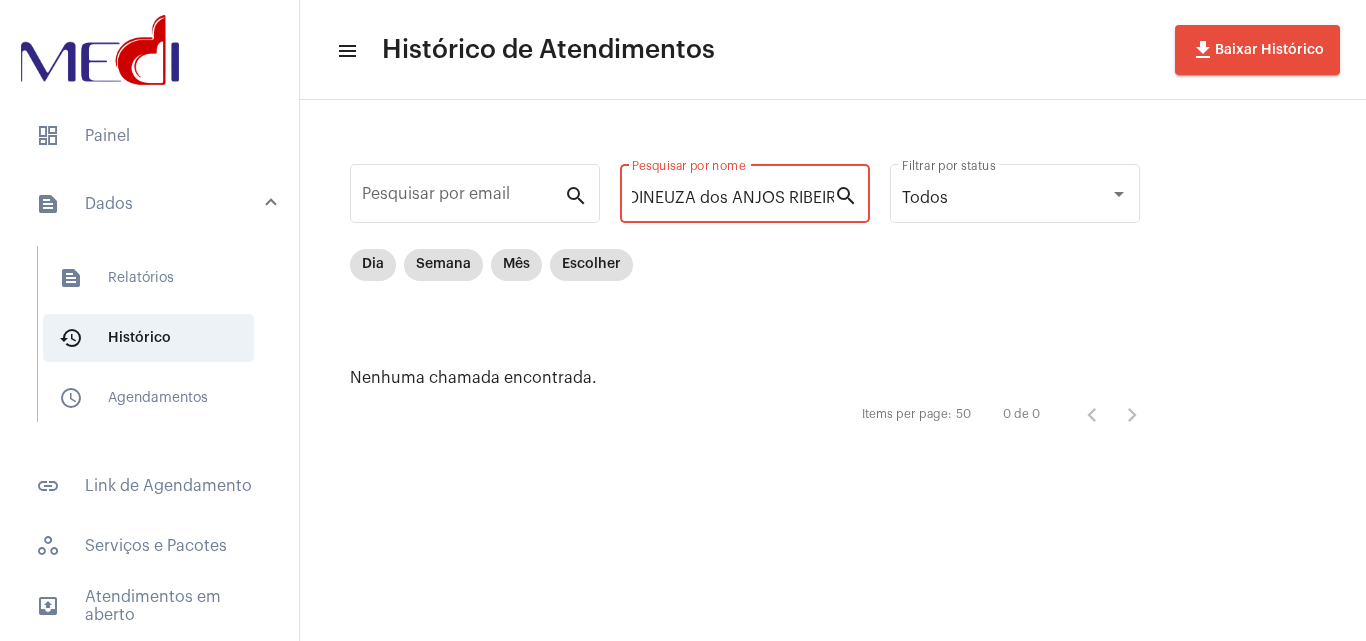 drag, startPoint x: 716, startPoint y: 192, endPoint x: 1323, endPoint y: 172, distance: 607.3294 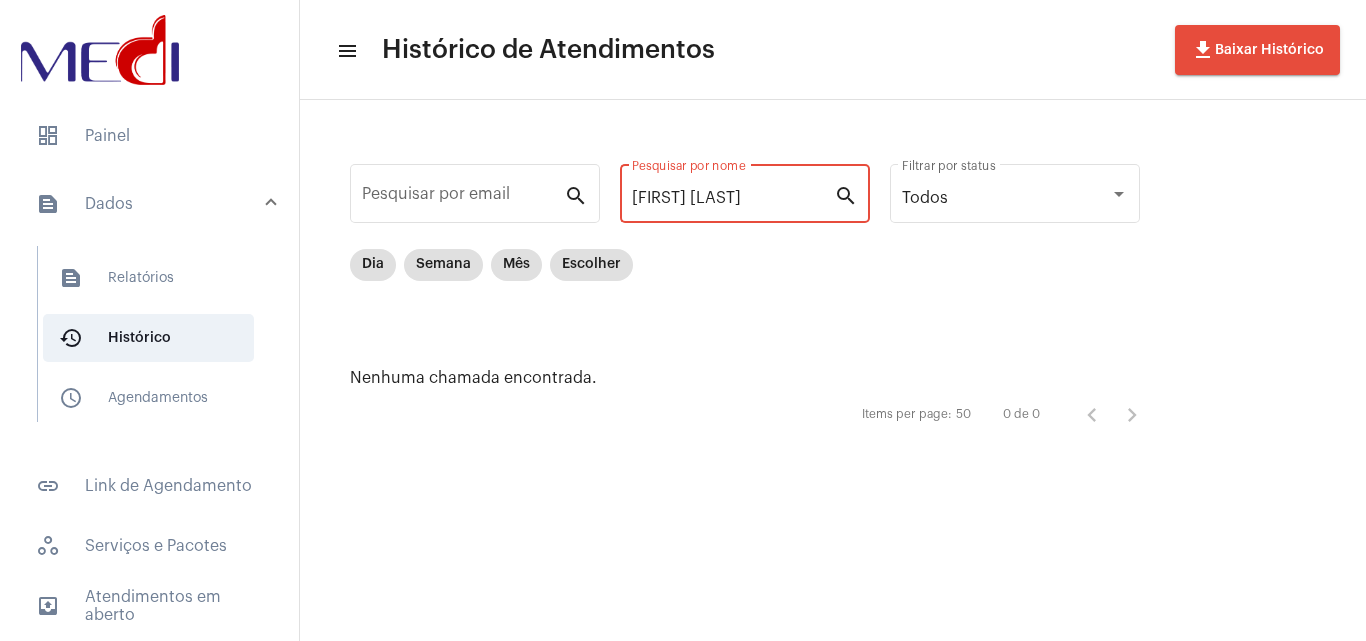 scroll, scrollTop: 0, scrollLeft: 0, axis: both 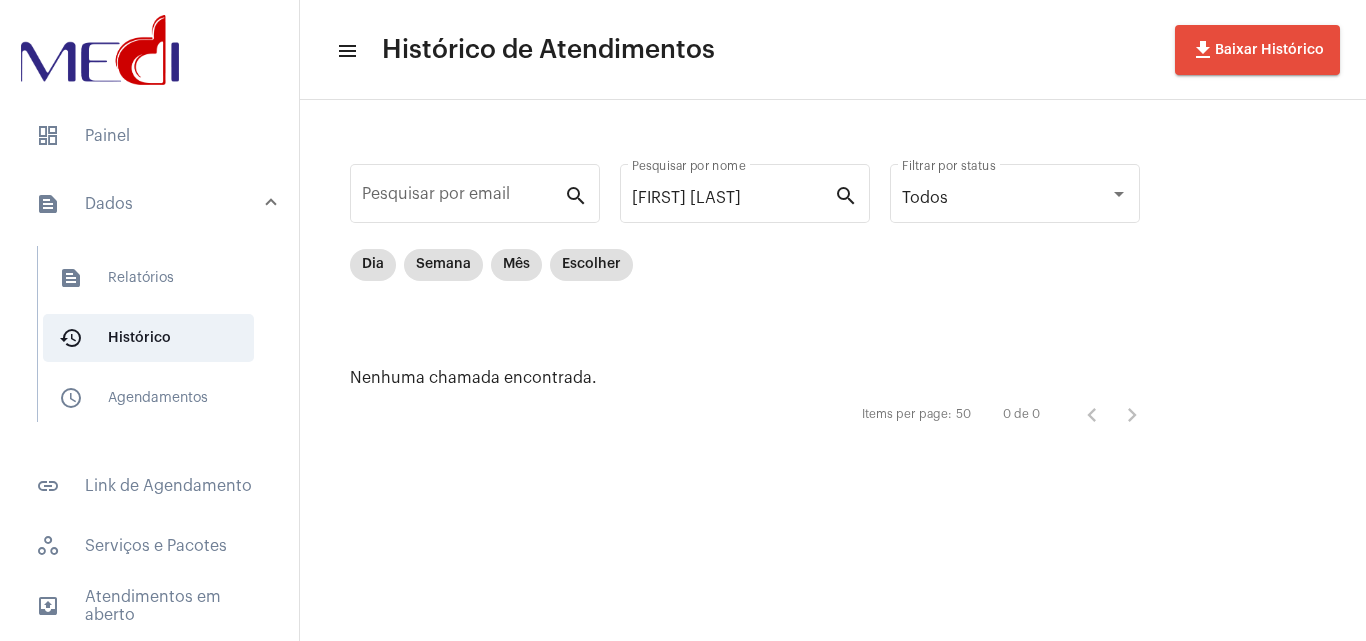 drag, startPoint x: 751, startPoint y: 187, endPoint x: 393, endPoint y: 154, distance: 359.51773 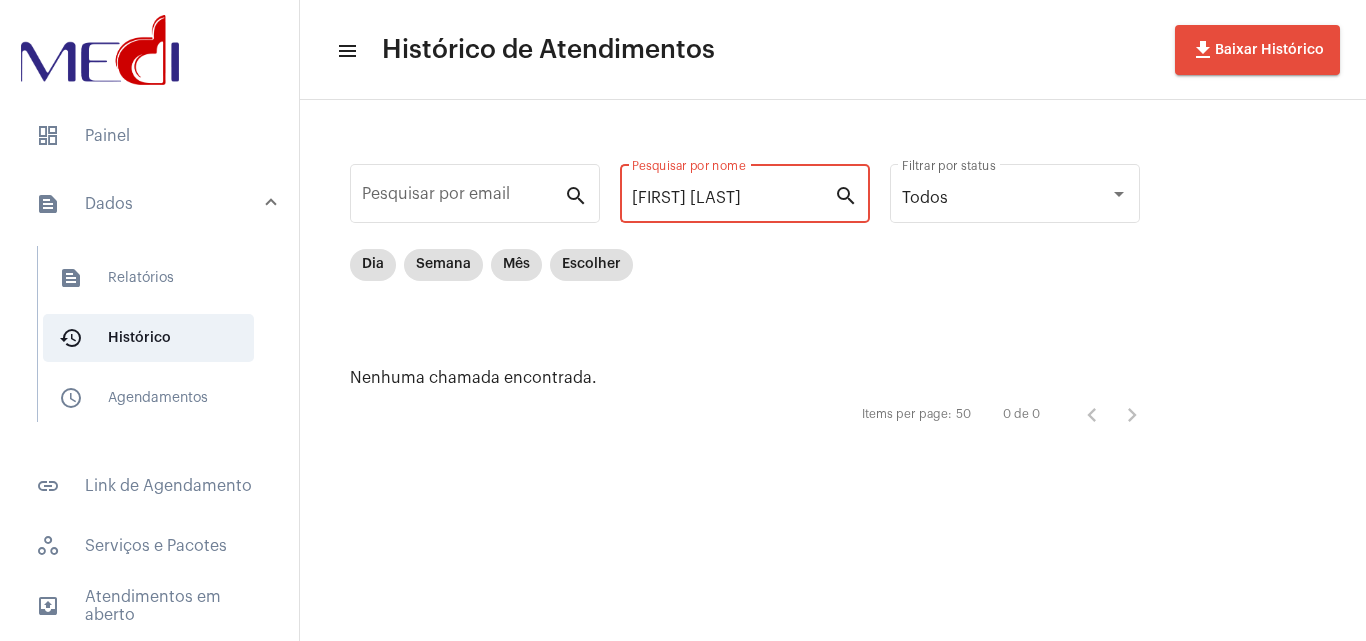 drag, startPoint x: 761, startPoint y: 206, endPoint x: 320, endPoint y: 184, distance: 441.5484 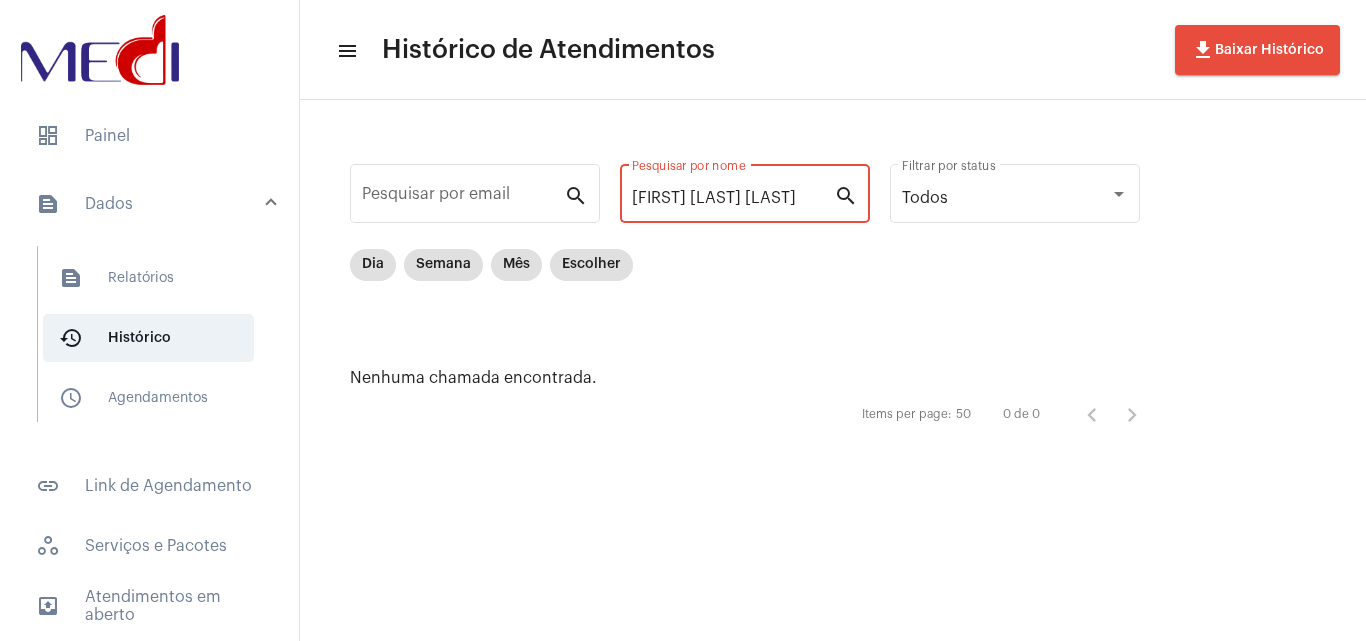 scroll, scrollTop: 0, scrollLeft: 30, axis: horizontal 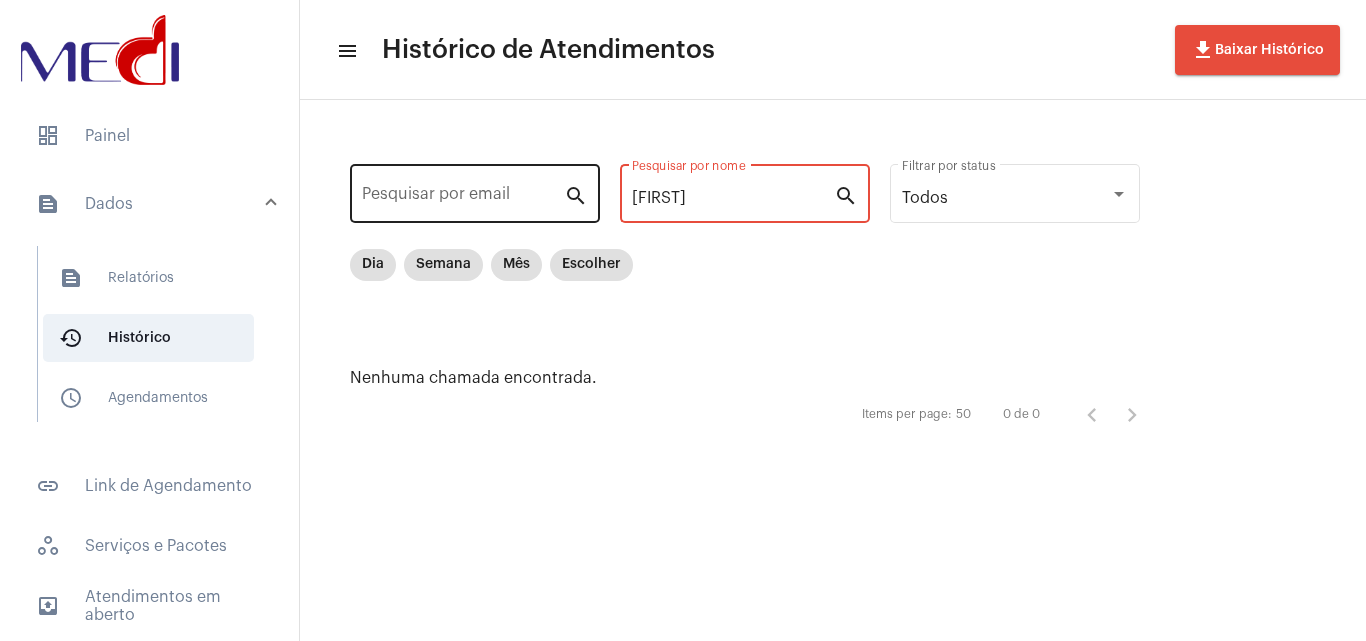 drag, startPoint x: 391, startPoint y: 194, endPoint x: 366, endPoint y: 193, distance: 25.019993 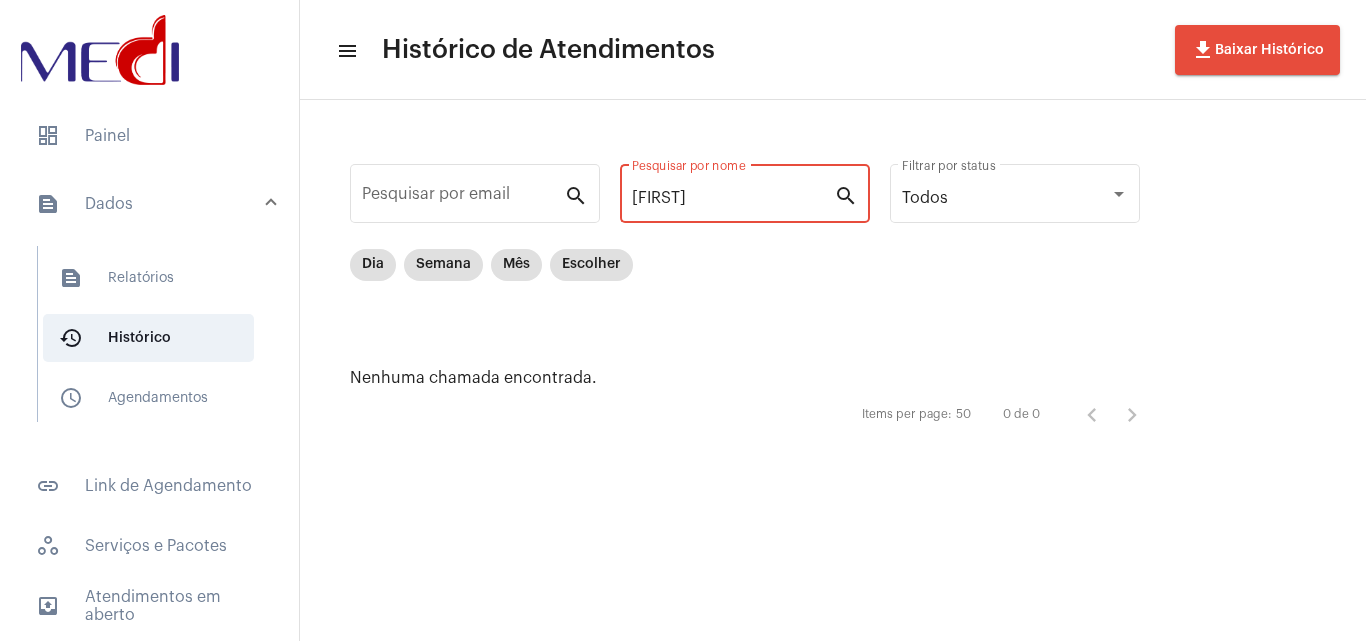paste on "[FIRST] SANTOS SILVA" 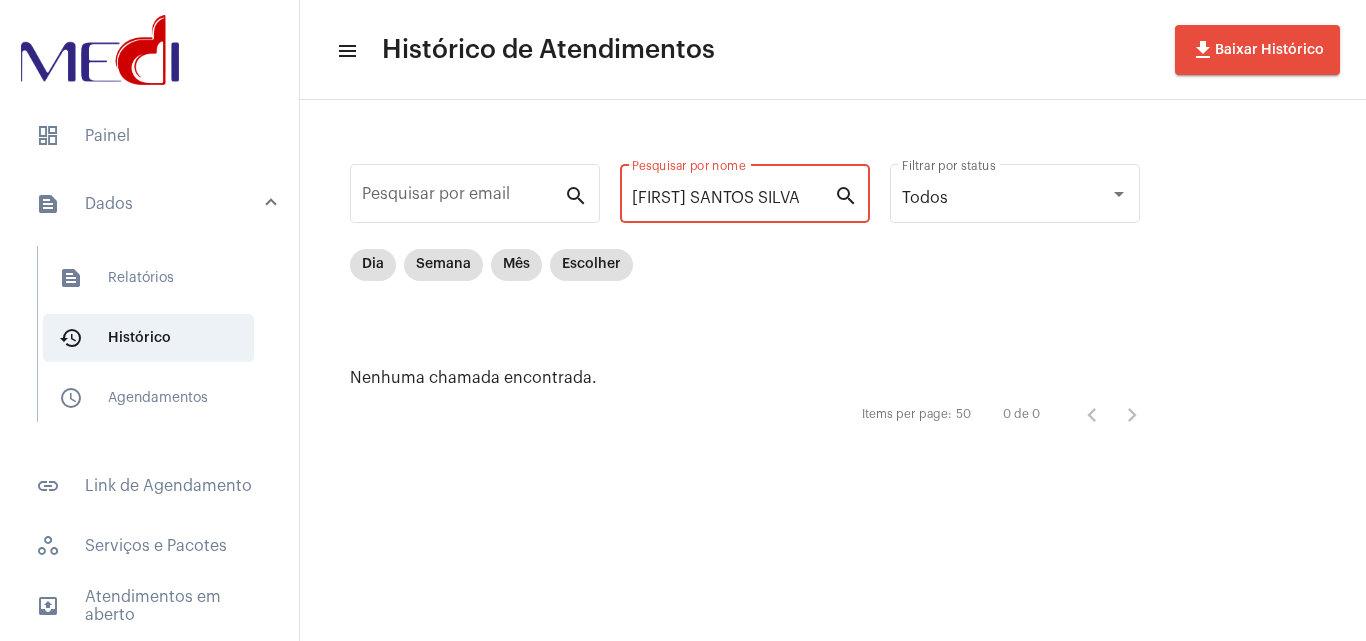 scroll, scrollTop: 0, scrollLeft: 8, axis: horizontal 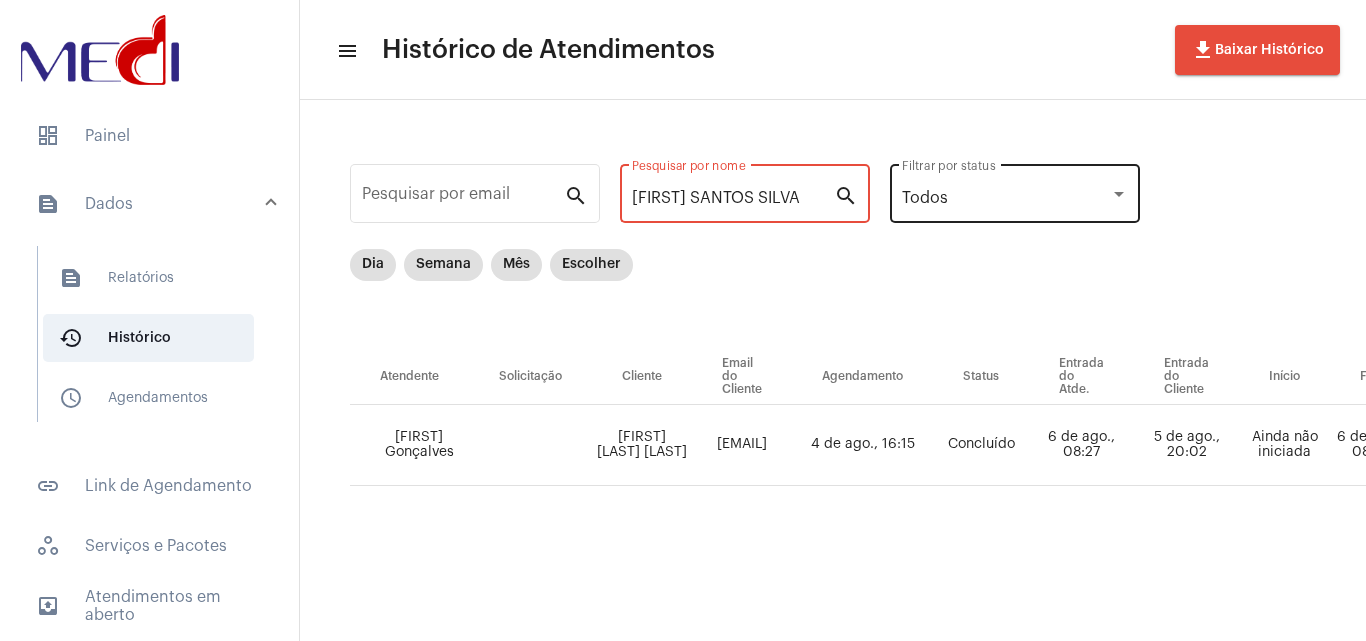 drag, startPoint x: 723, startPoint y: 196, endPoint x: 1075, endPoint y: 222, distance: 352.95892 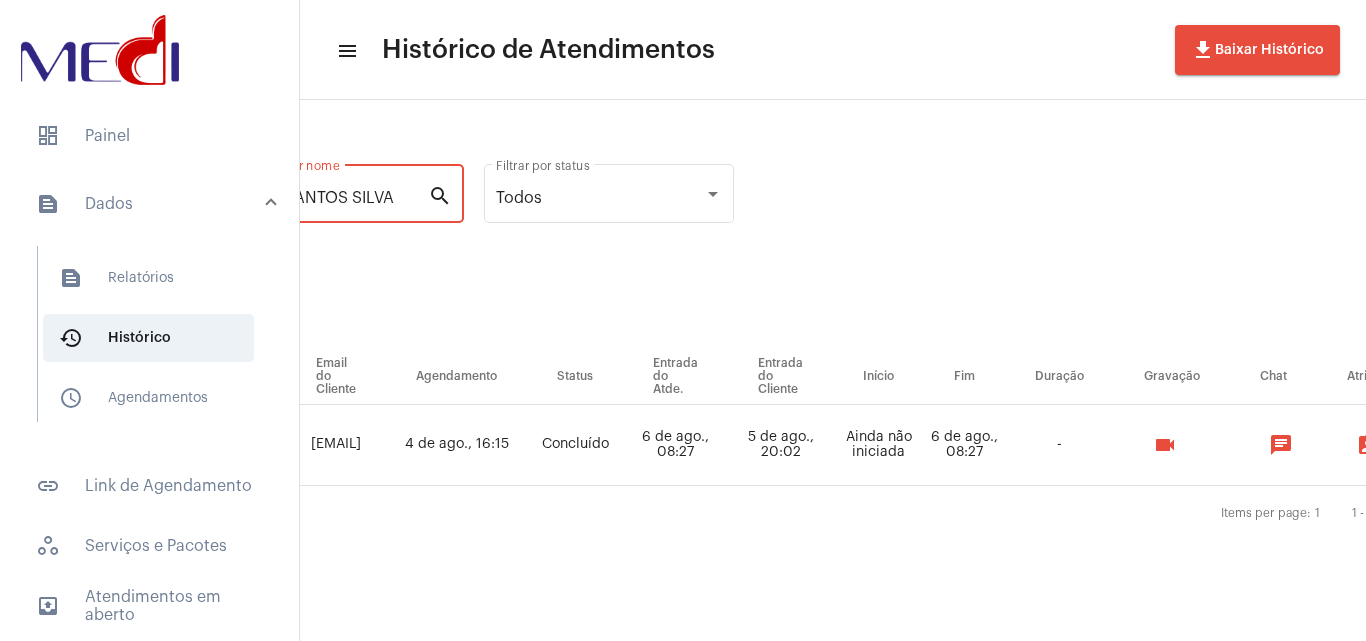 scroll, scrollTop: 0, scrollLeft: 408, axis: horizontal 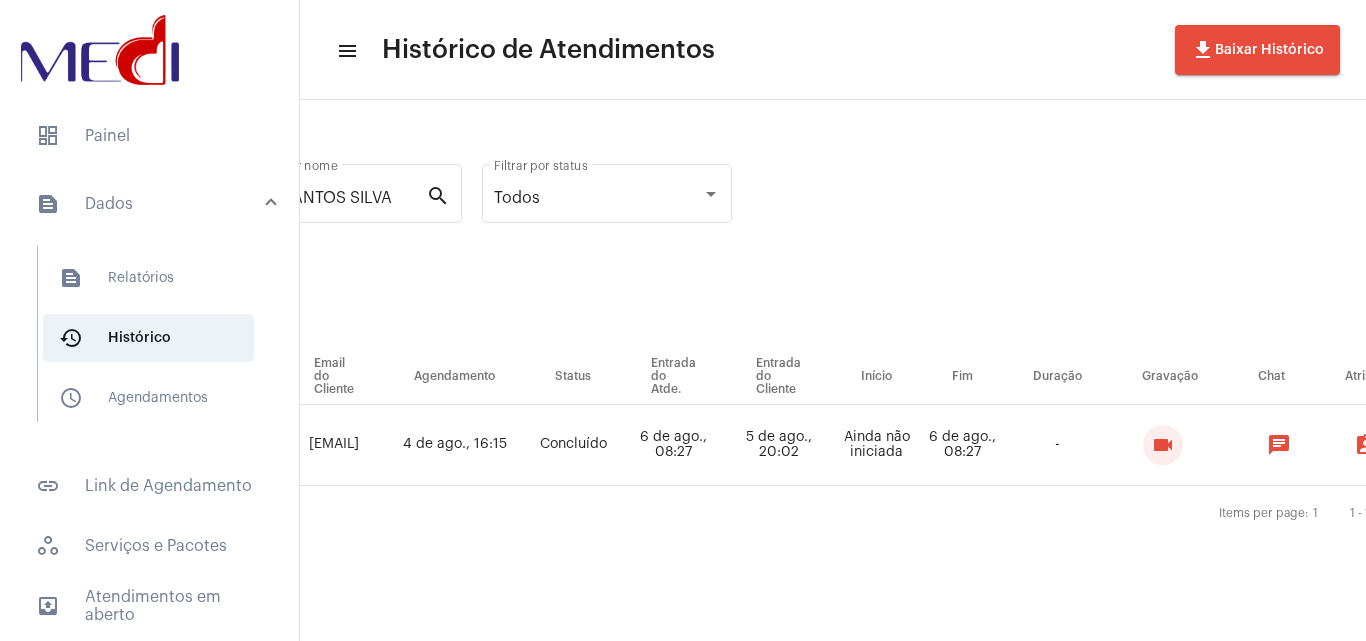 click on "videocam" at bounding box center (1163, 445) 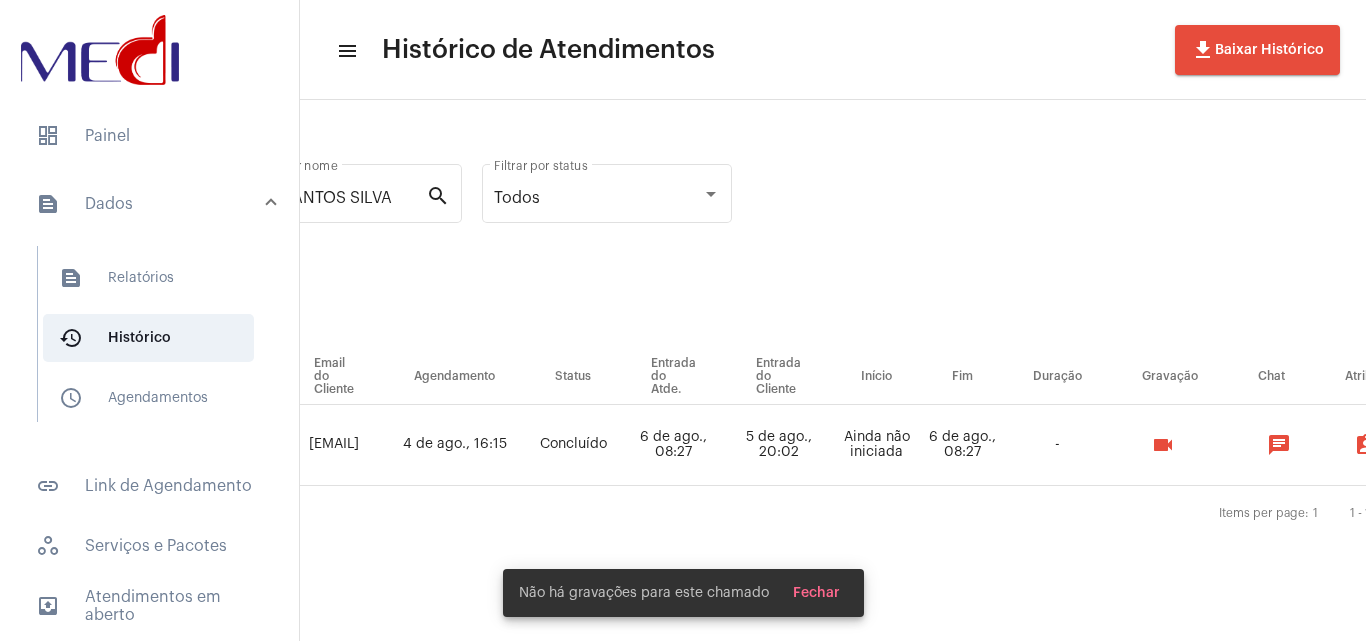 click on "-" 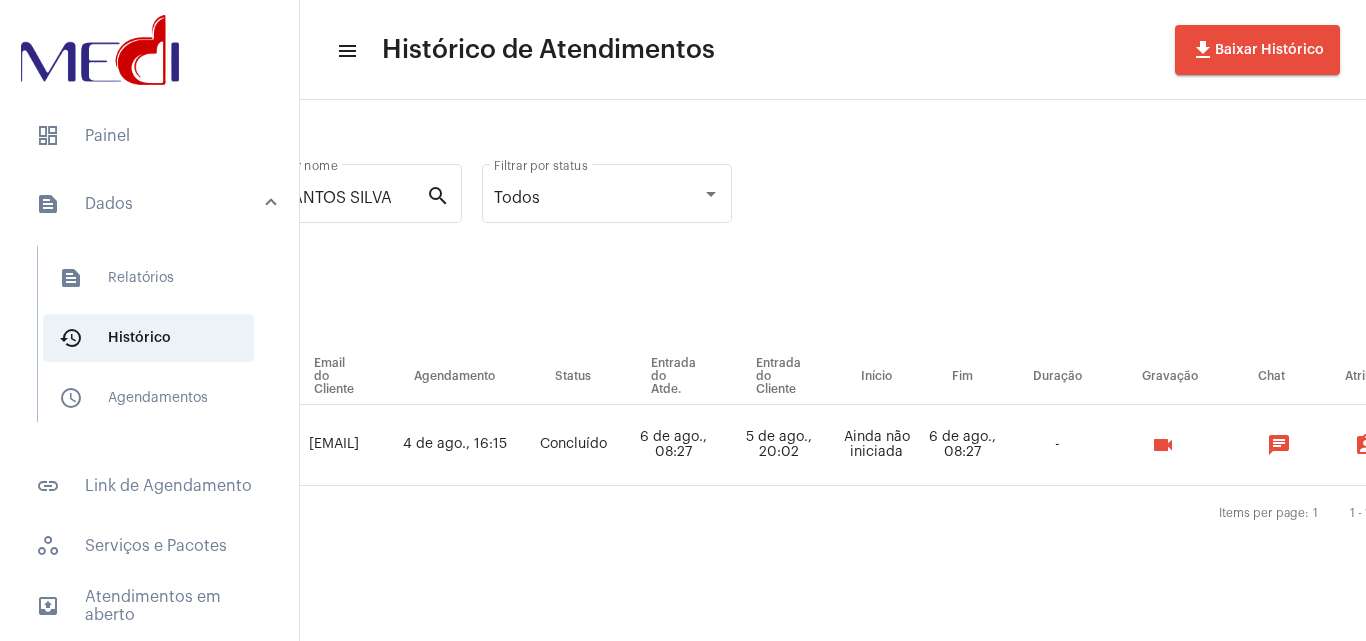 scroll, scrollTop: 0, scrollLeft: 0, axis: both 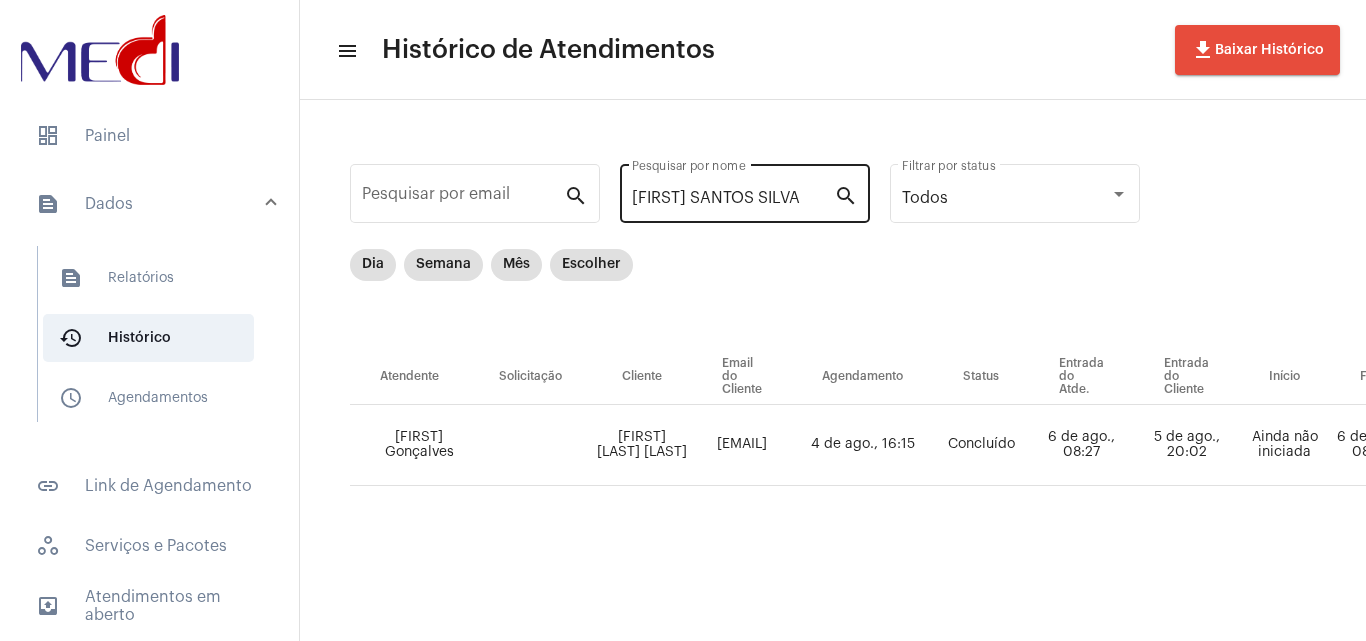 click on "[FIRST] [LAST] Pesquisar por nome" 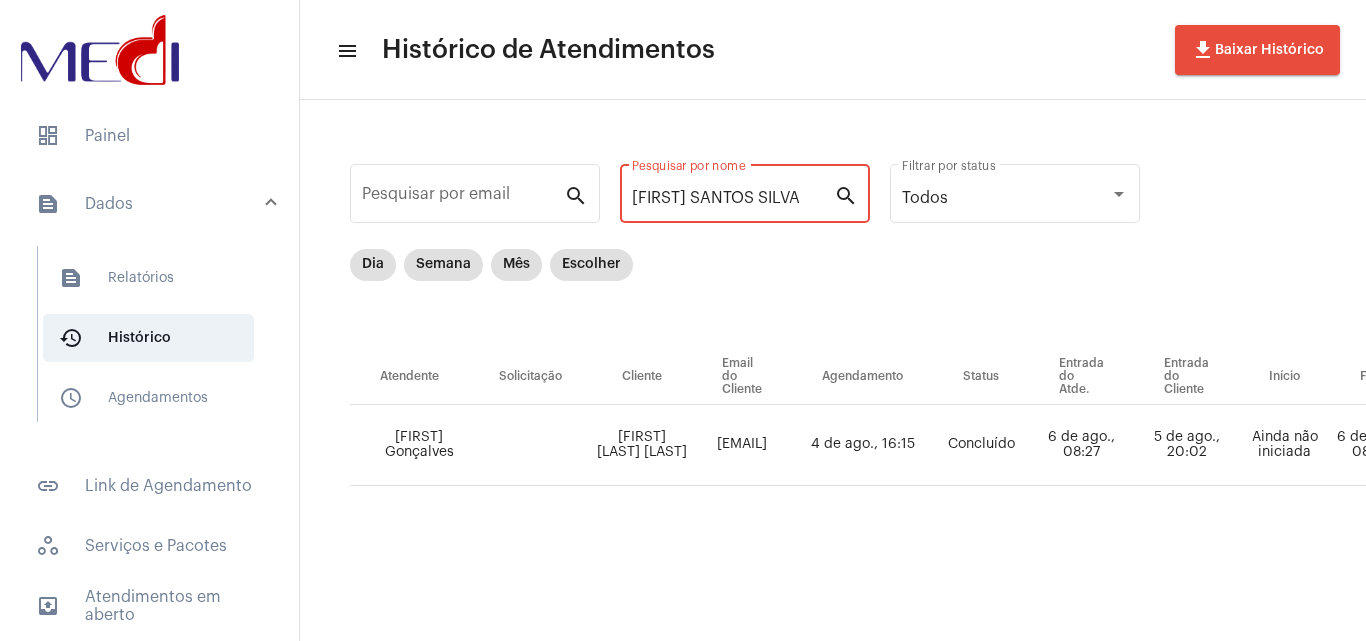 paste on "[FIRST] VIANA de BARROS" 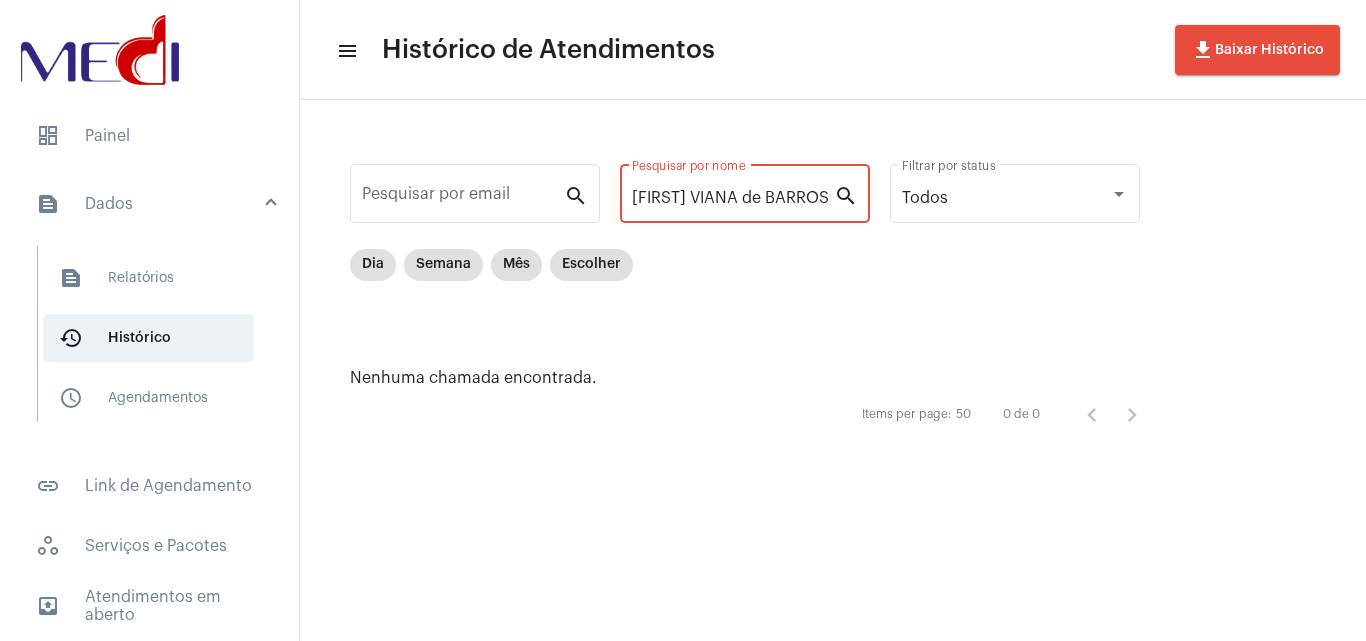 scroll, scrollTop: 0, scrollLeft: 25, axis: horizontal 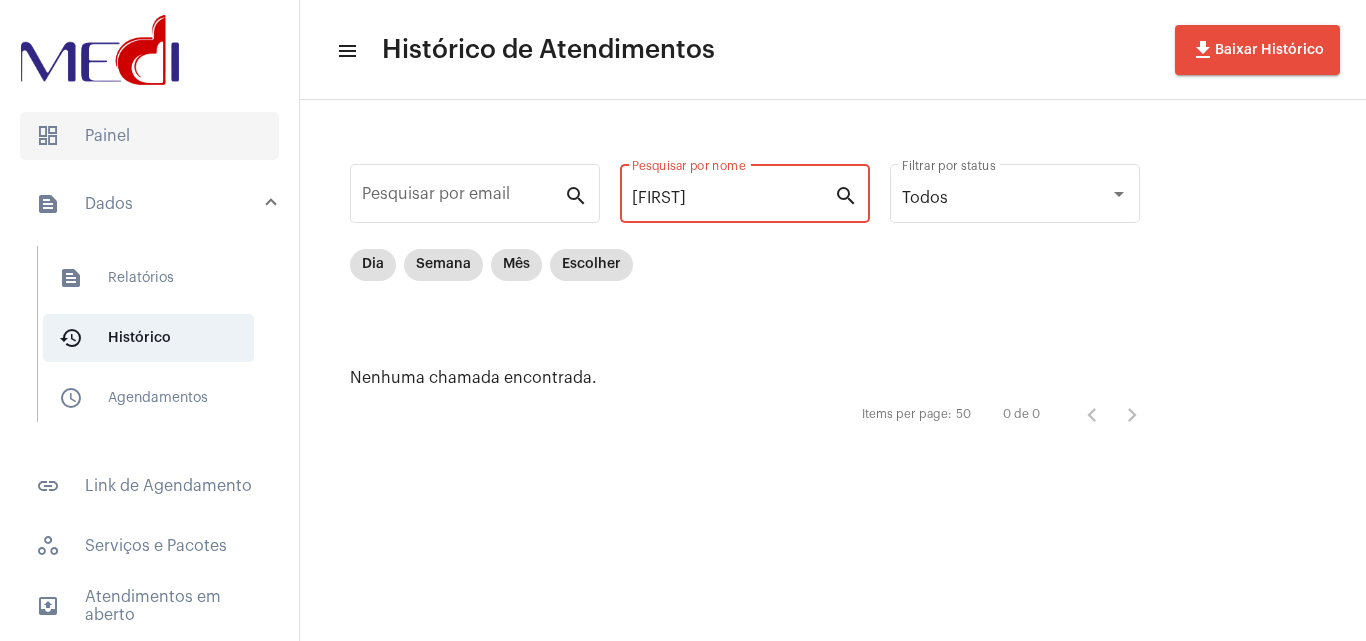 drag, startPoint x: 763, startPoint y: 199, endPoint x: 284, endPoint y: 132, distance: 483.66312 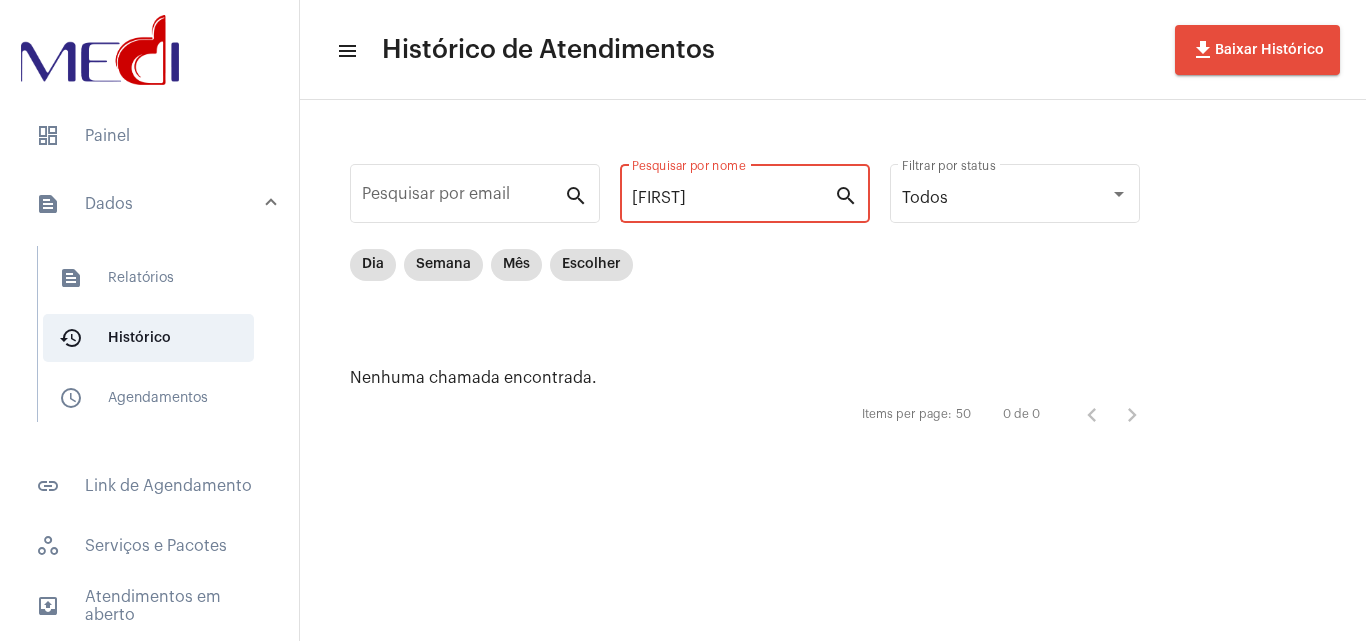 paste on "[FIRST] MENDES de SOUZA" 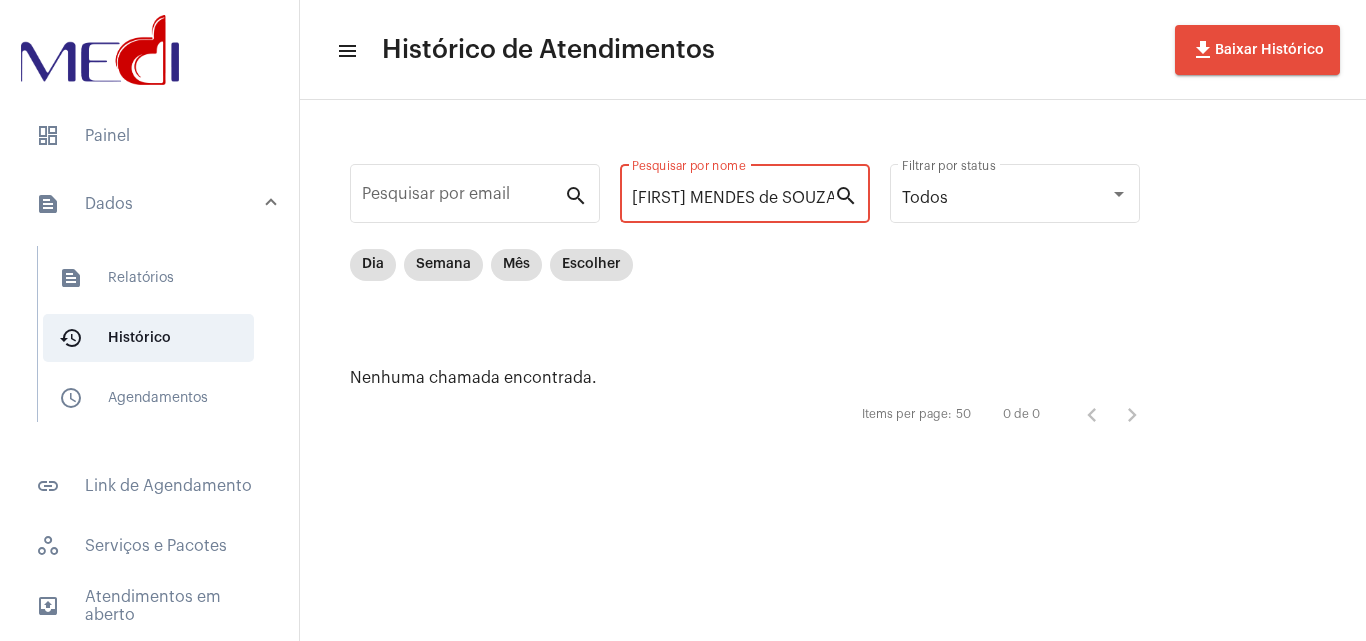 click on "[FIRST] MENDES de SOUZA" at bounding box center [733, 198] 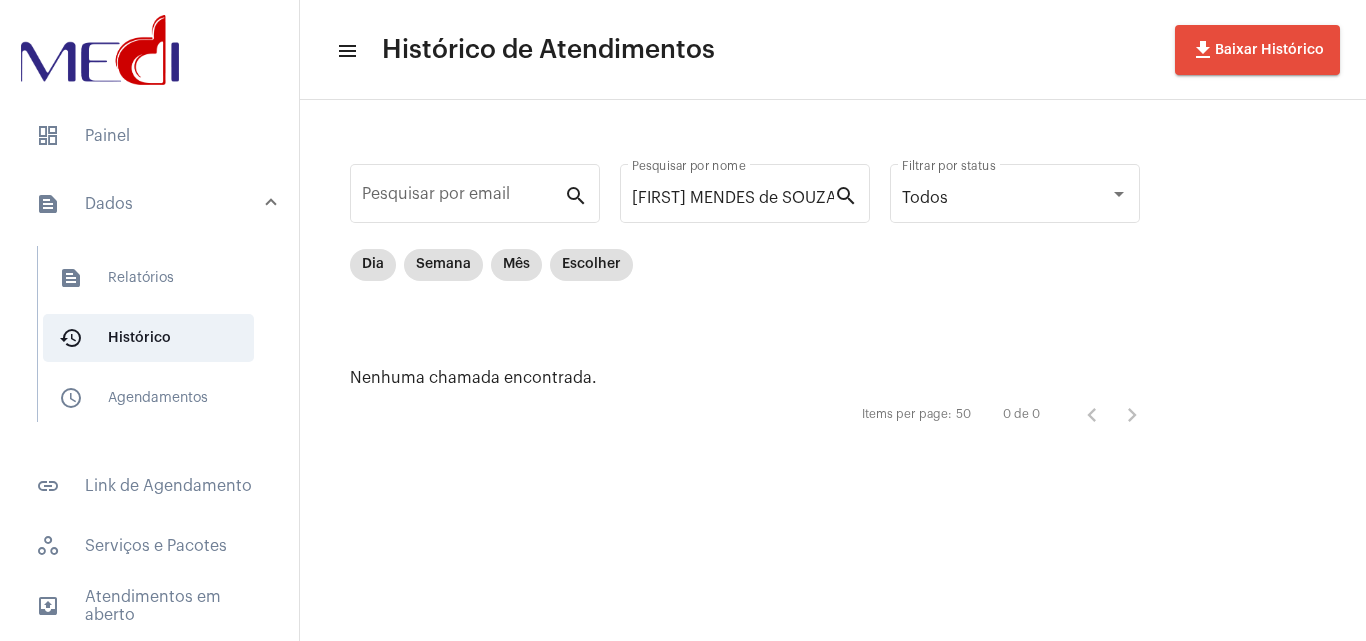 click on "[FIRST] [LAST] de Souza Pesquisar por nome search" 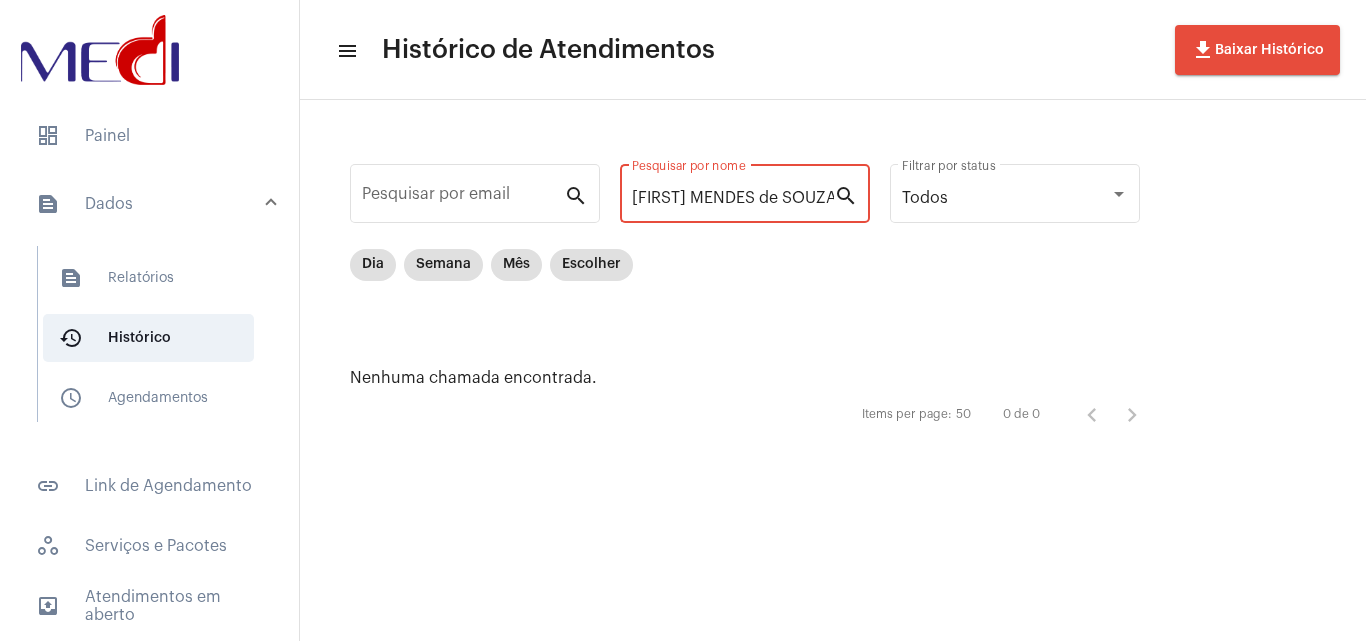 drag, startPoint x: 682, startPoint y: 190, endPoint x: 1306, endPoint y: 196, distance: 624.0289 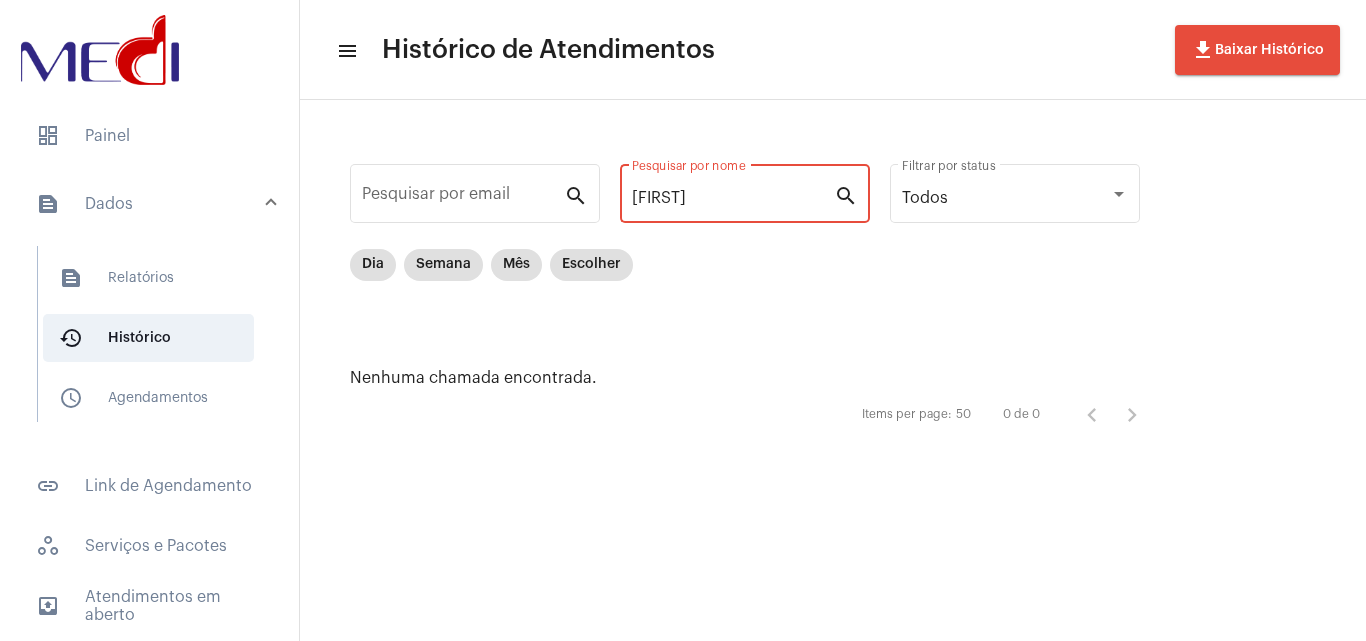 drag, startPoint x: 721, startPoint y: 193, endPoint x: 787, endPoint y: 208, distance: 67.68308 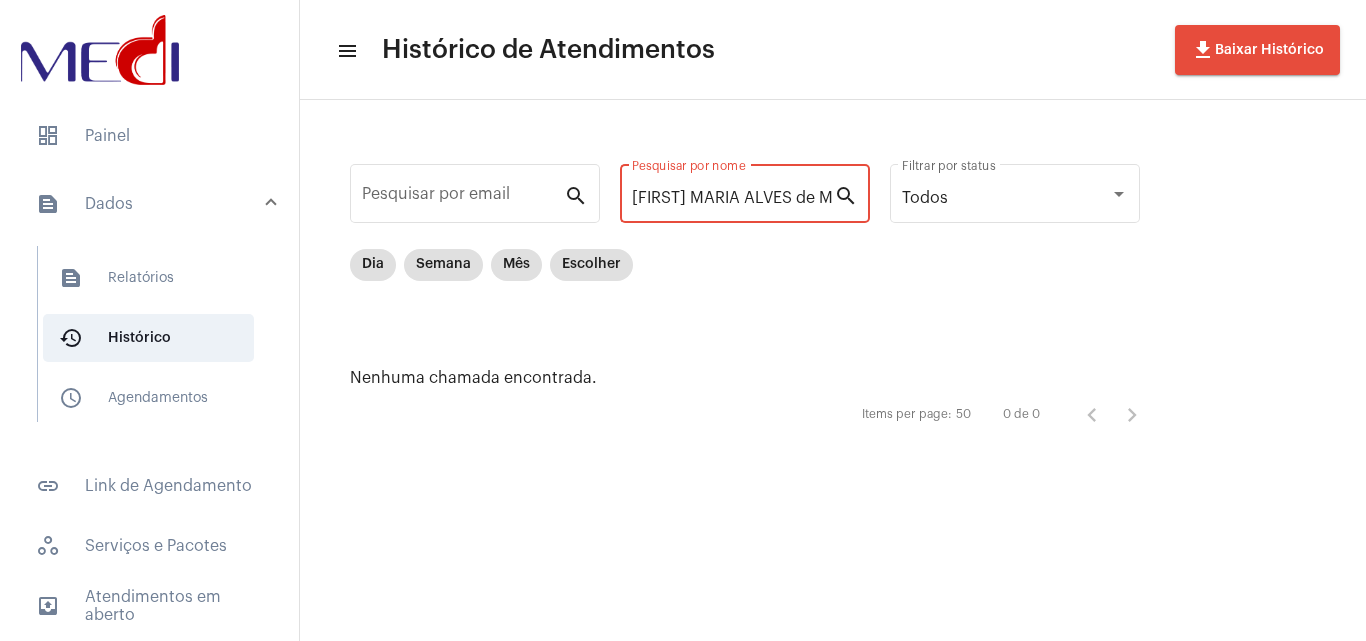 scroll, scrollTop: 0, scrollLeft: 38, axis: horizontal 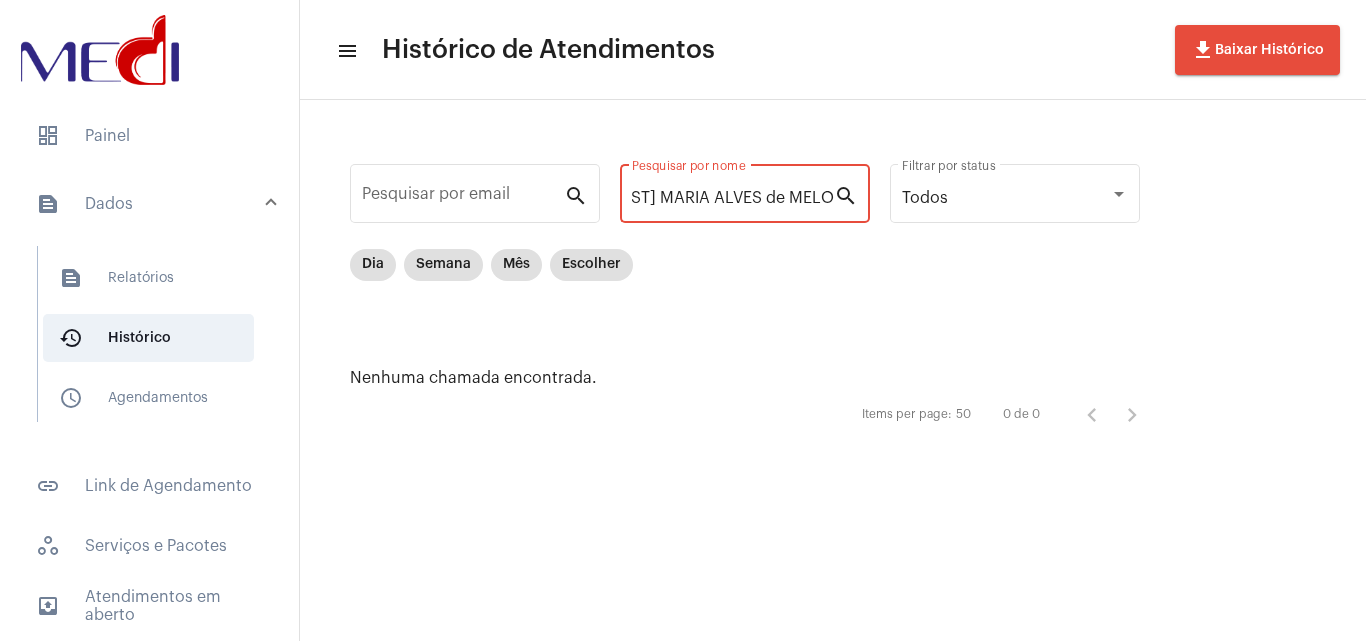 drag, startPoint x: 654, startPoint y: 194, endPoint x: 1268, endPoint y: 227, distance: 614.88617 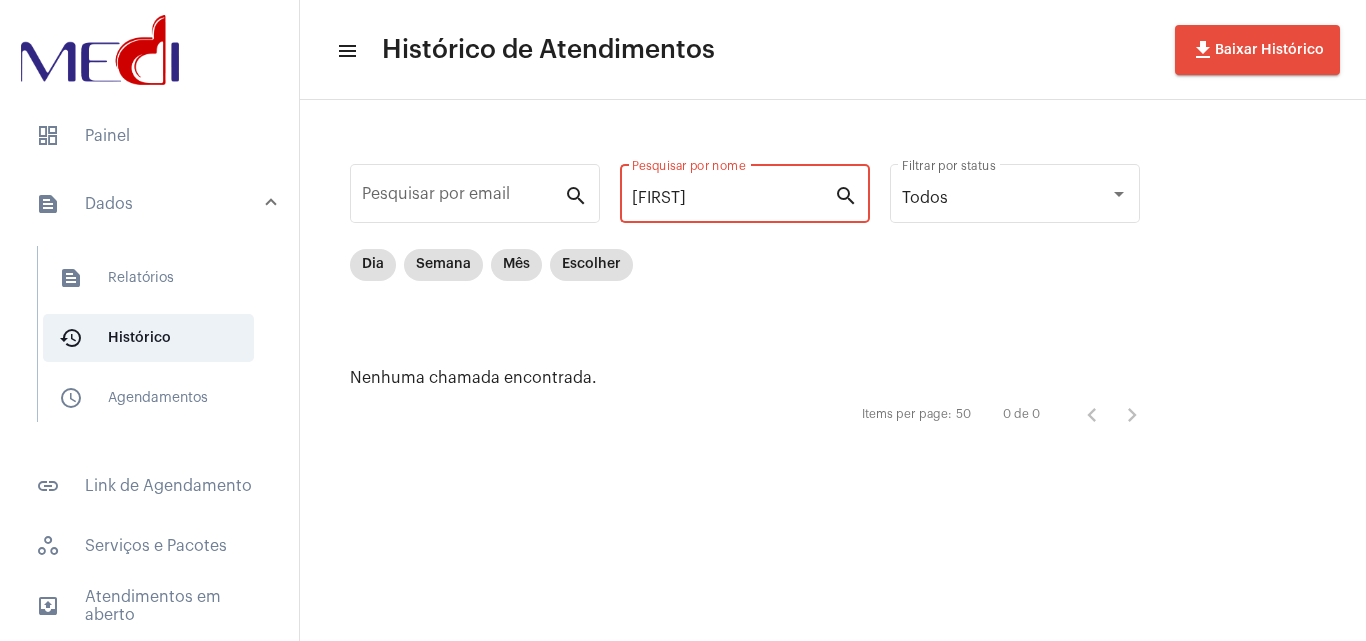 scroll, scrollTop: 0, scrollLeft: 0, axis: both 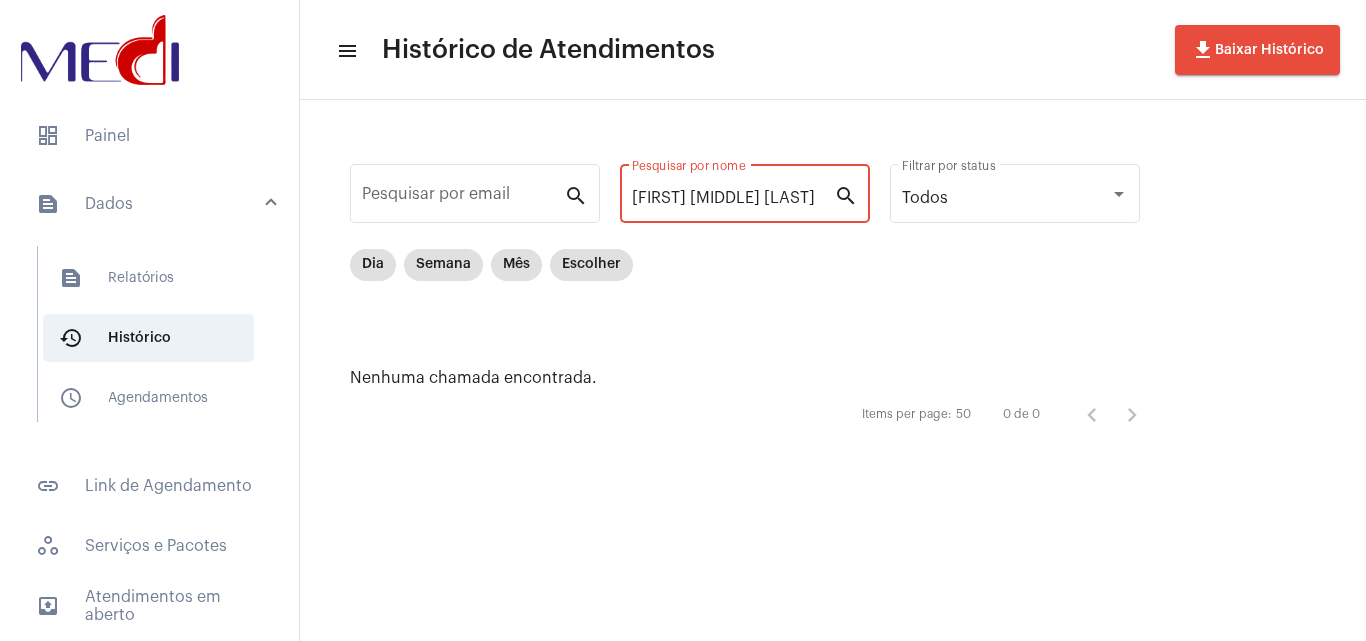 drag, startPoint x: 698, startPoint y: 190, endPoint x: 1309, endPoint y: 229, distance: 612.2434 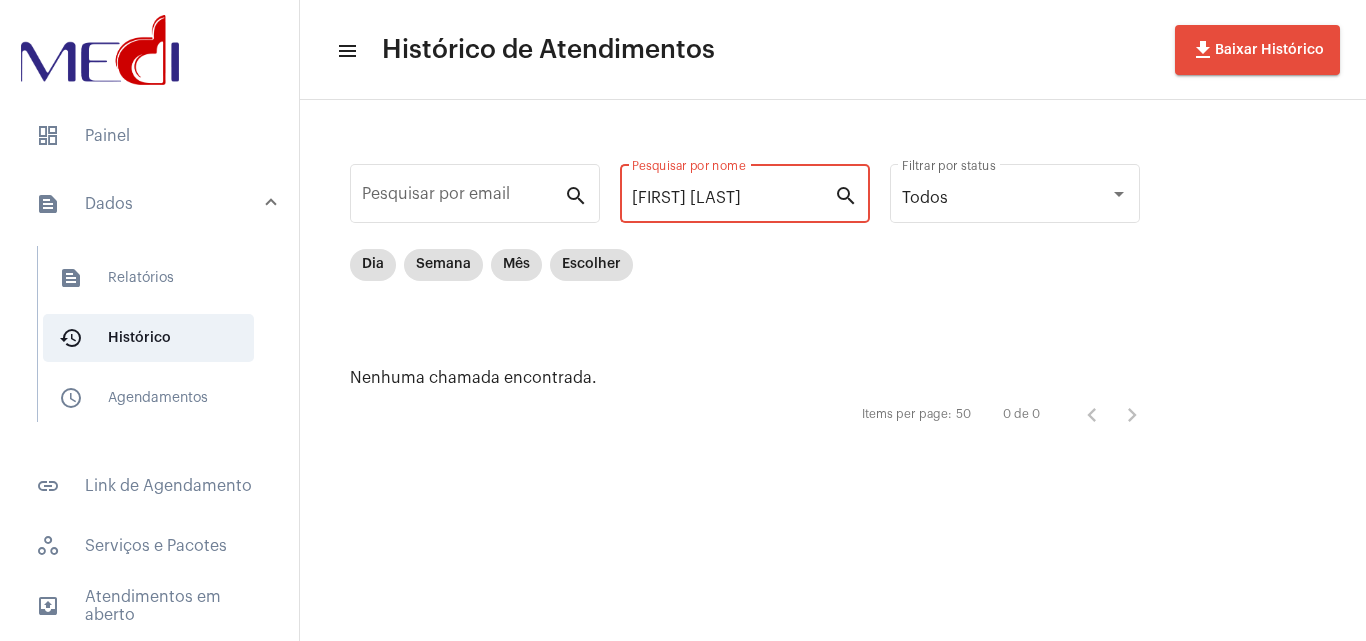 scroll, scrollTop: 0, scrollLeft: 0, axis: both 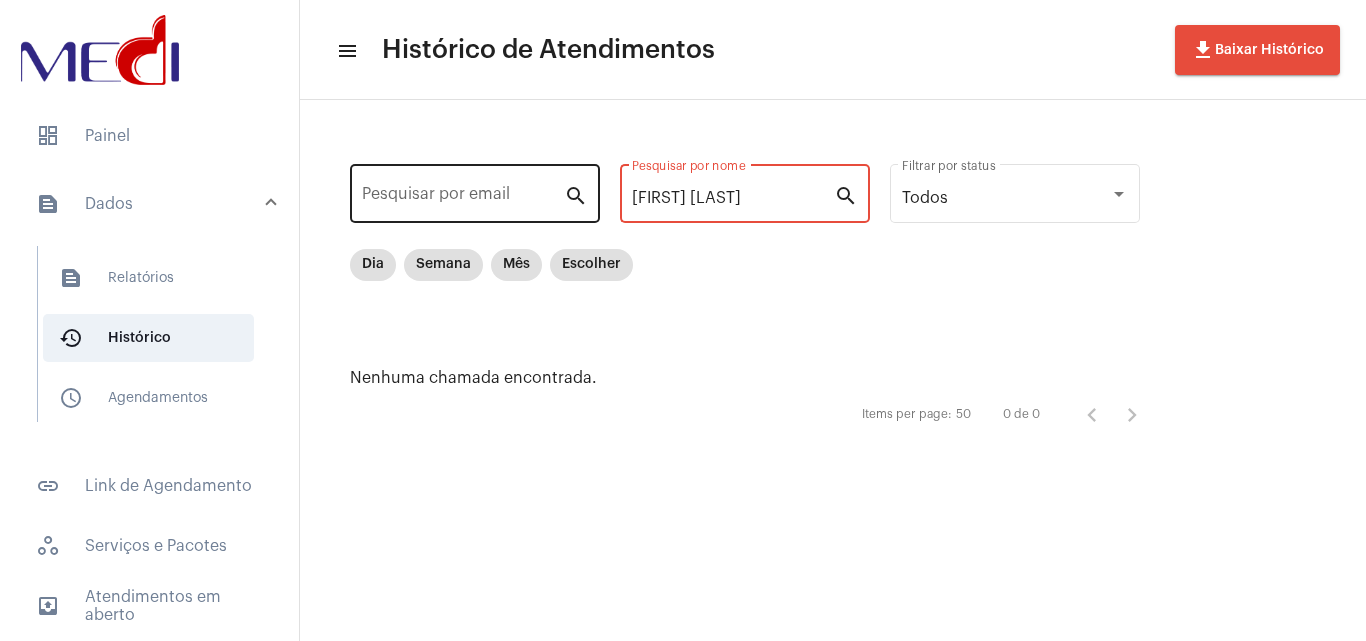 paste on "[FIRST] [LAST] [LAST]" 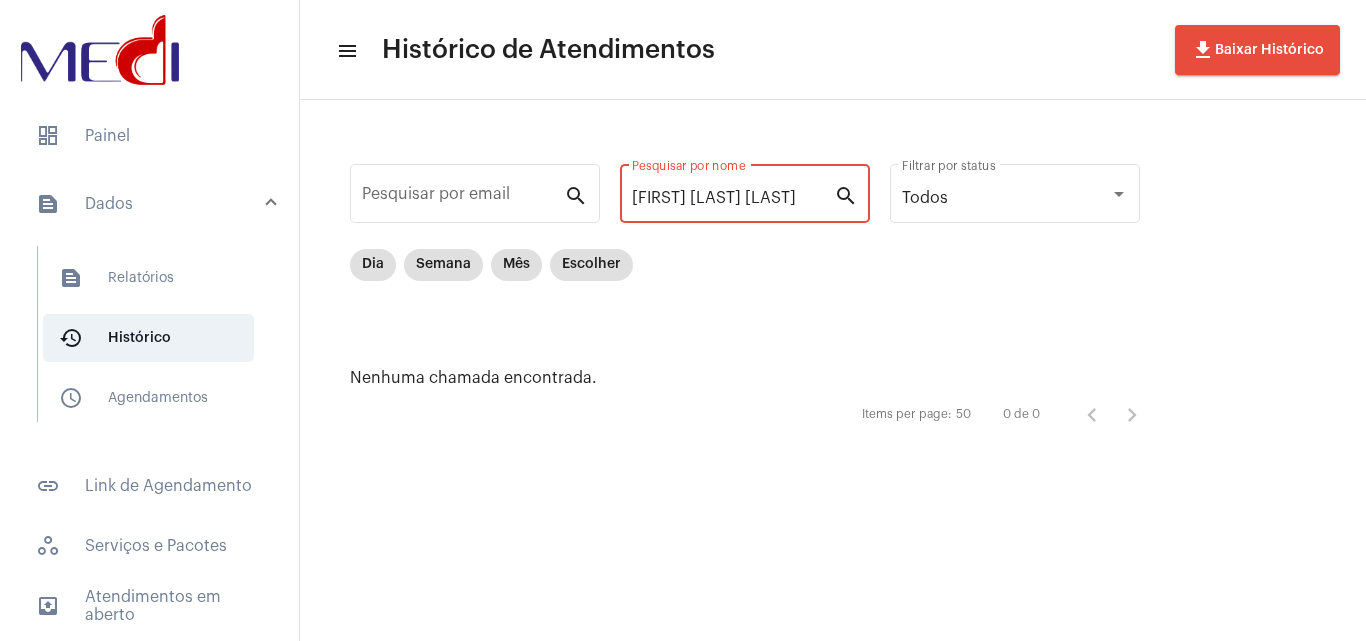 scroll, scrollTop: 0, scrollLeft: 102, axis: horizontal 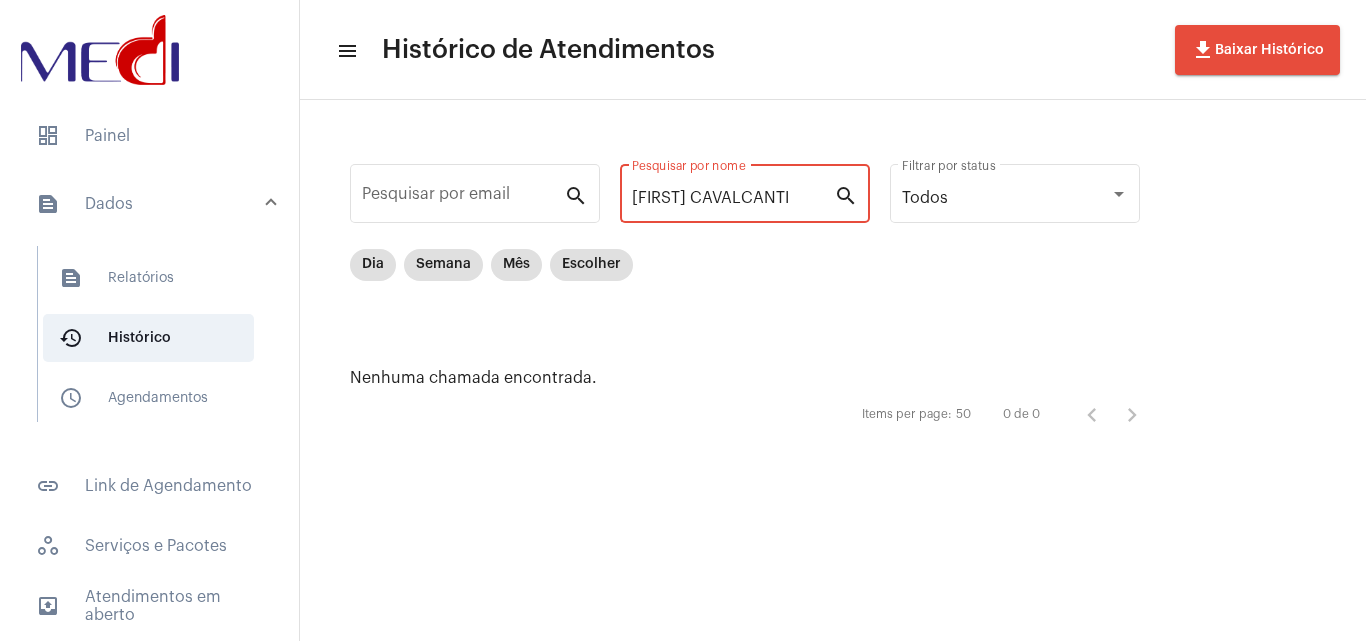 click on "[FIRST] CAVALCANTI Pesquisar por nome" 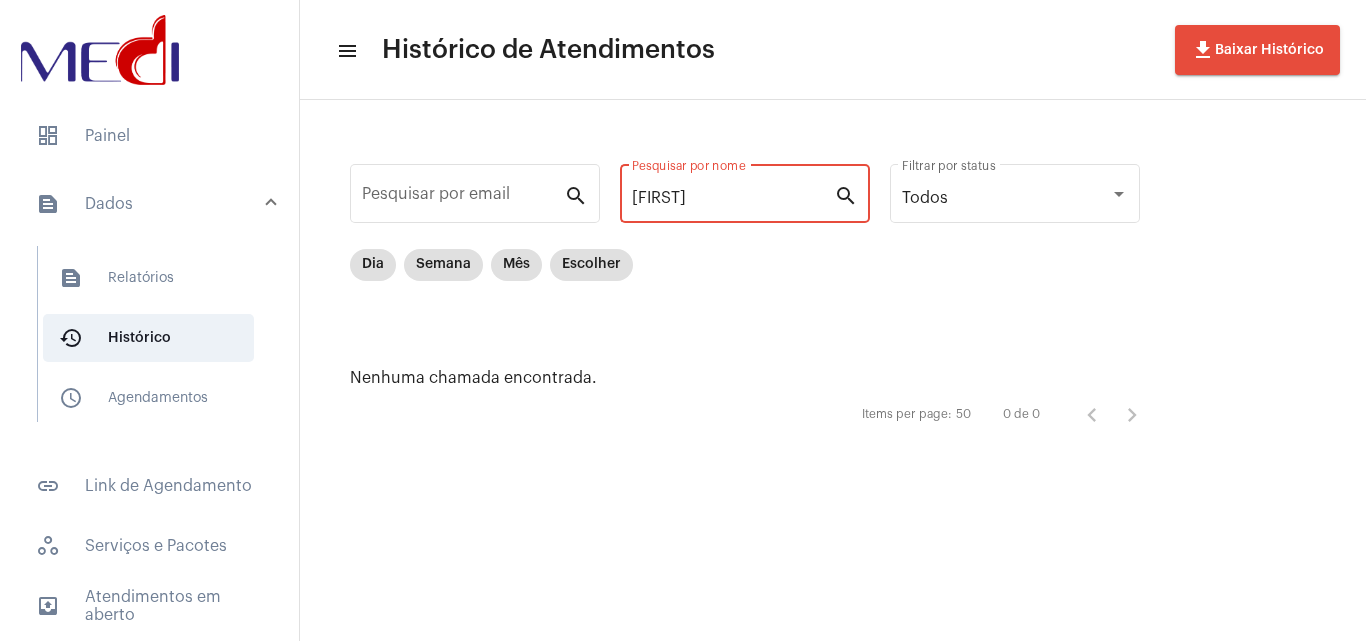 drag, startPoint x: 733, startPoint y: 196, endPoint x: 370, endPoint y: 93, distance: 377.3301 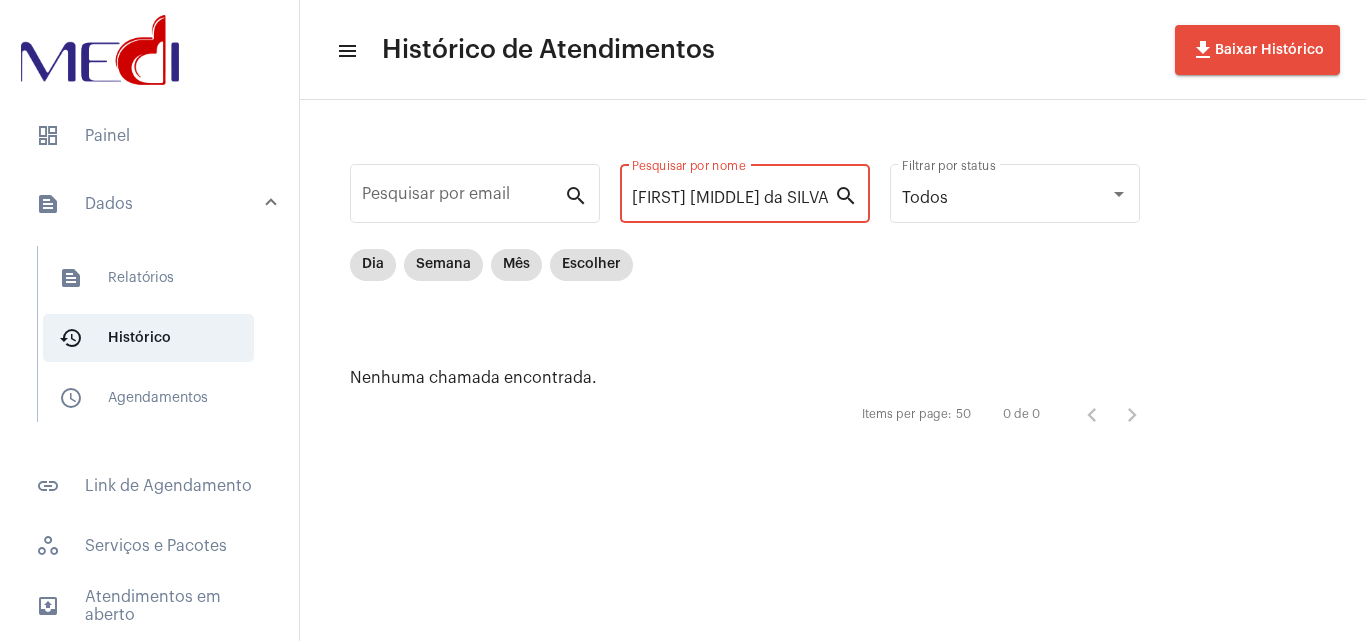 scroll, scrollTop: 0, scrollLeft: 47, axis: horizontal 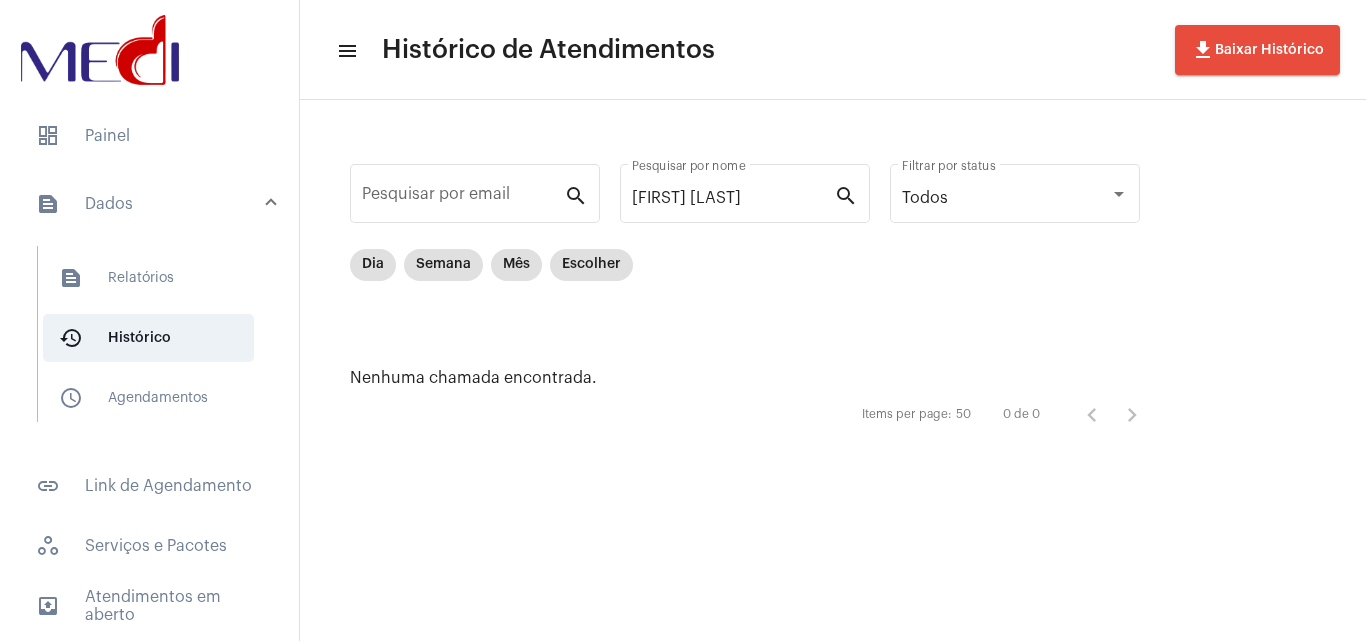 drag, startPoint x: 784, startPoint y: 187, endPoint x: 576, endPoint y: 232, distance: 212.81212 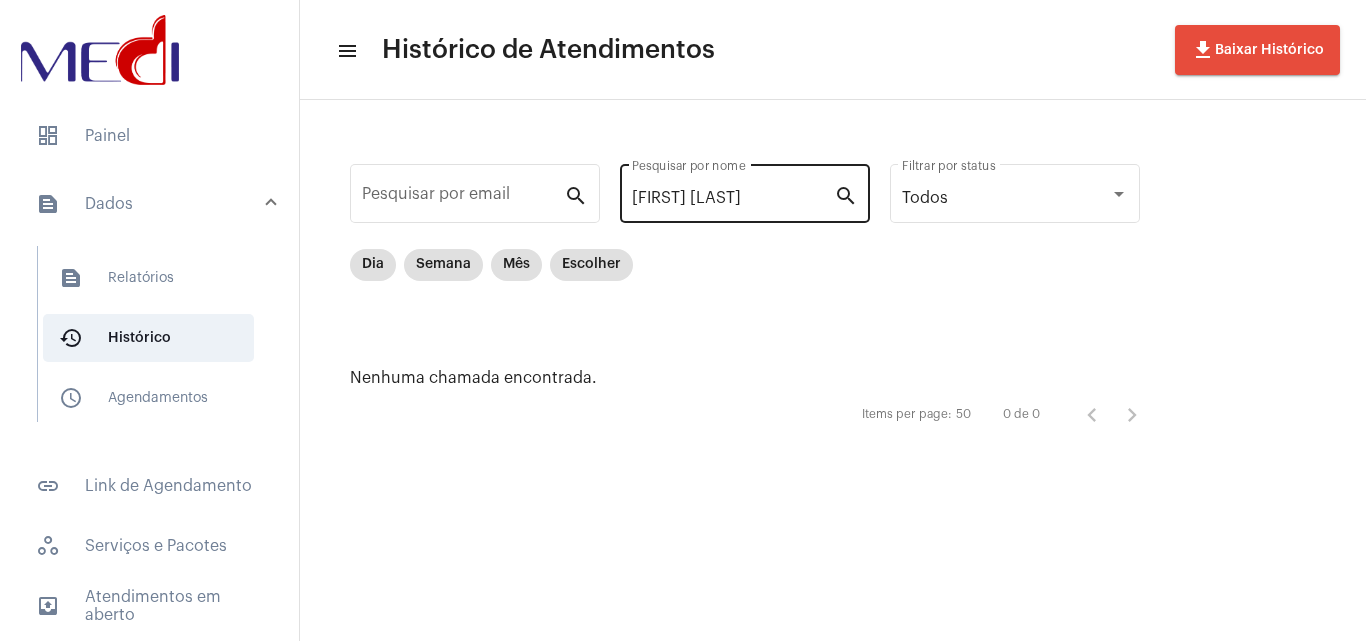 click on "[FIRST] [LAST]" at bounding box center [733, 198] 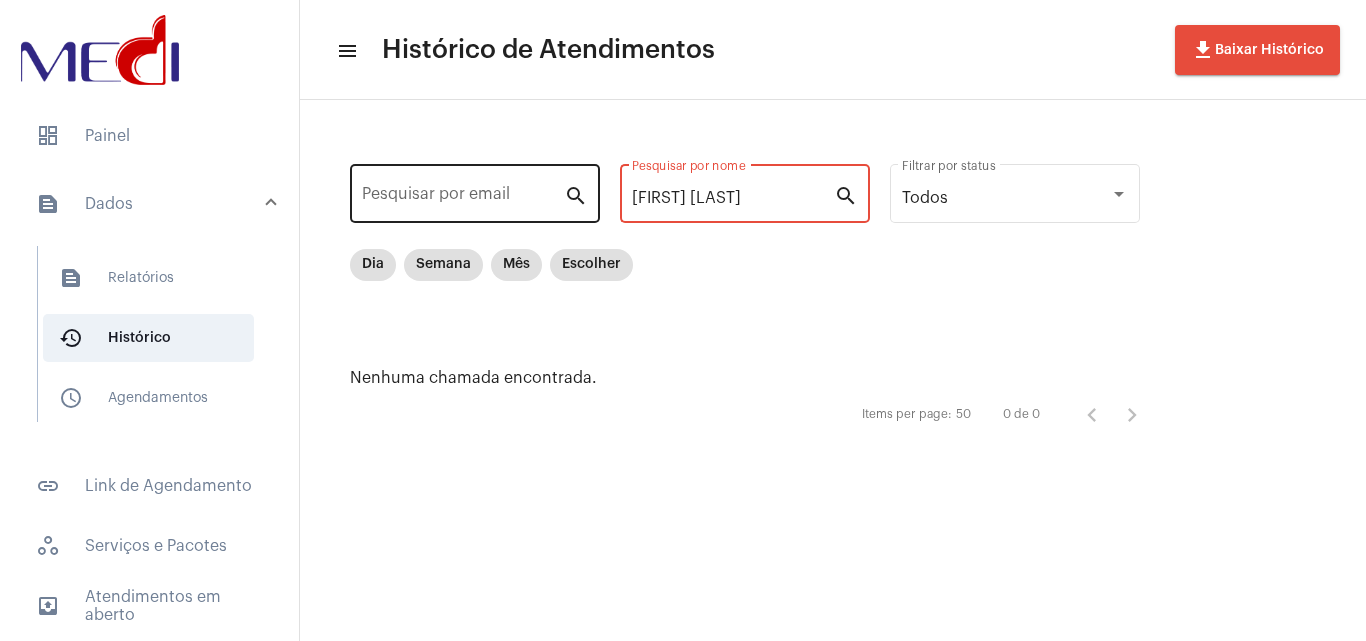 drag, startPoint x: 740, startPoint y: 203, endPoint x: 576, endPoint y: 195, distance: 164.195 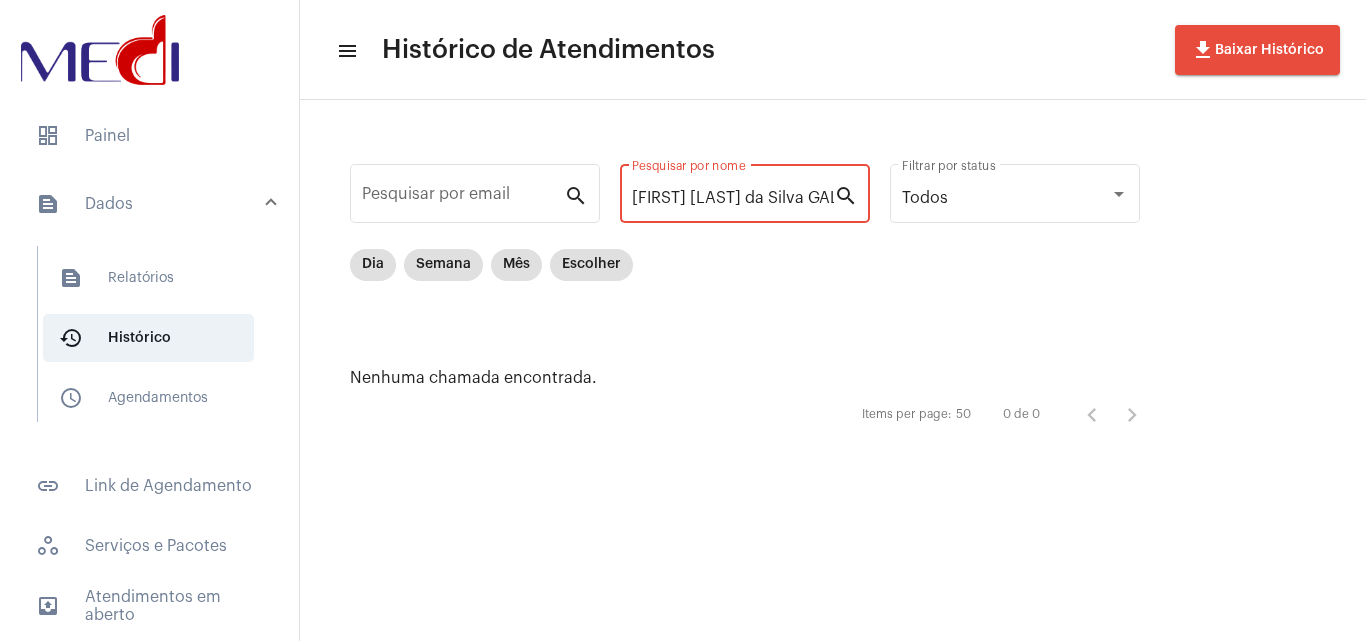 scroll, scrollTop: 0, scrollLeft: 63, axis: horizontal 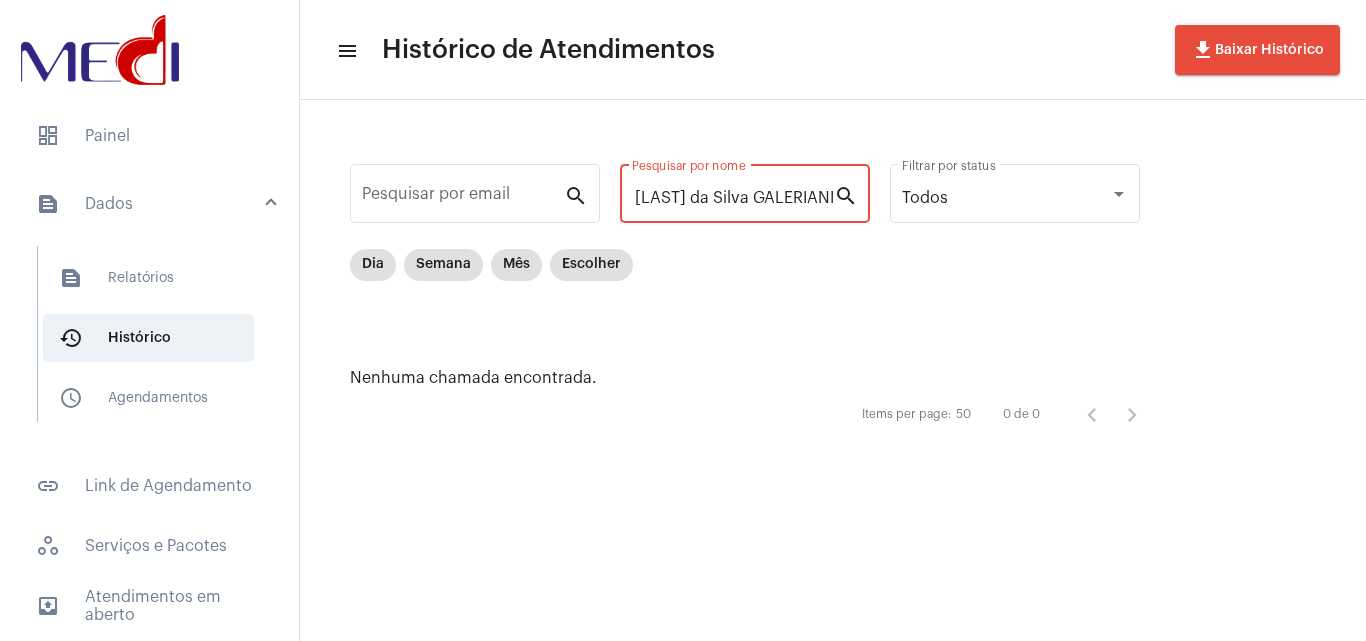 drag, startPoint x: 686, startPoint y: 196, endPoint x: 1122, endPoint y: 228, distance: 437.17273 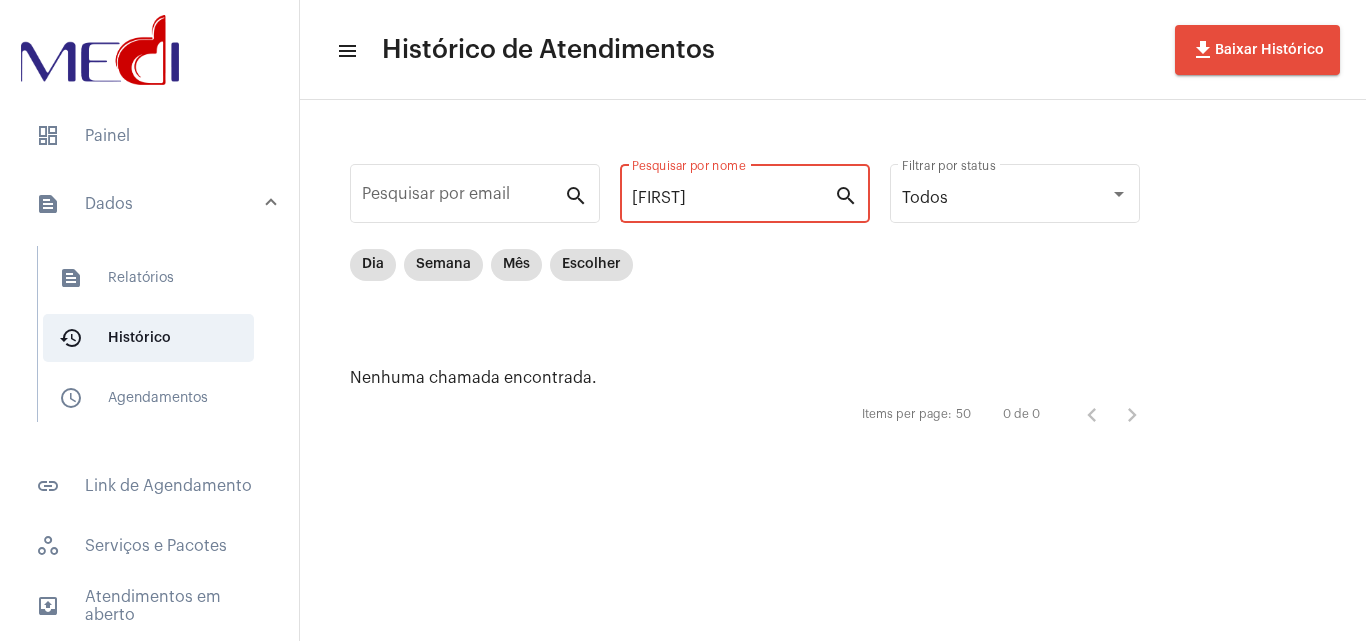 scroll, scrollTop: 0, scrollLeft: 0, axis: both 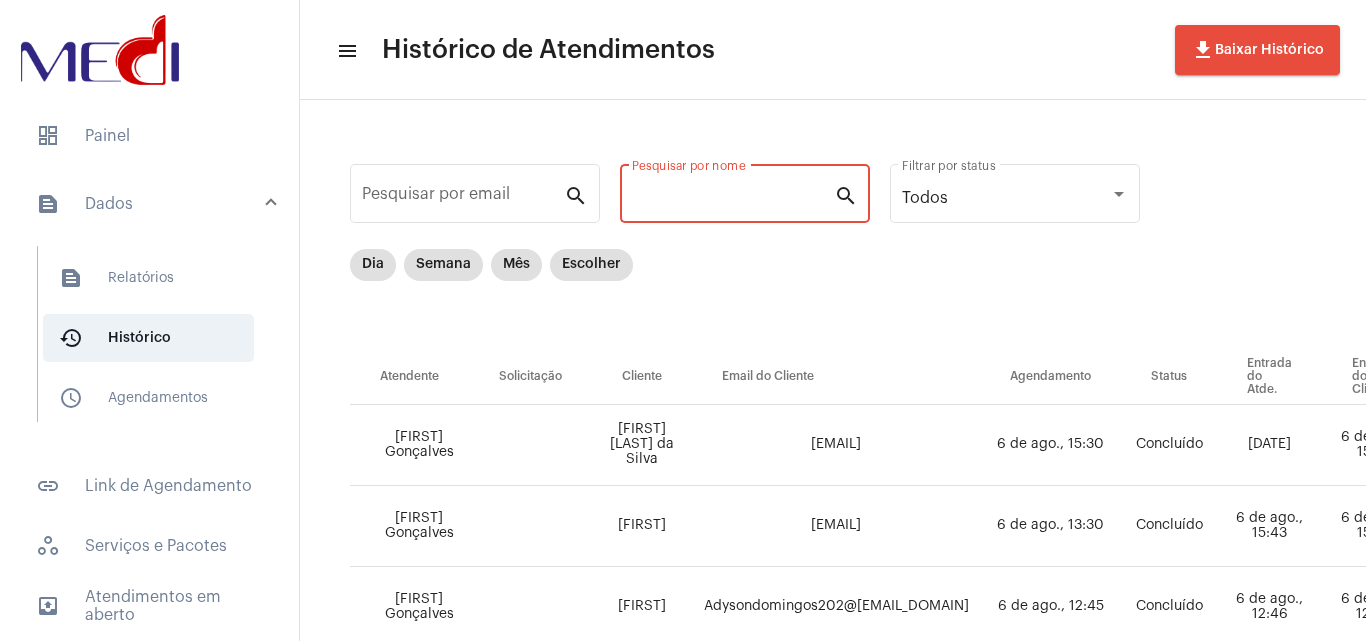 paste on "[FIRST] [LAST]" 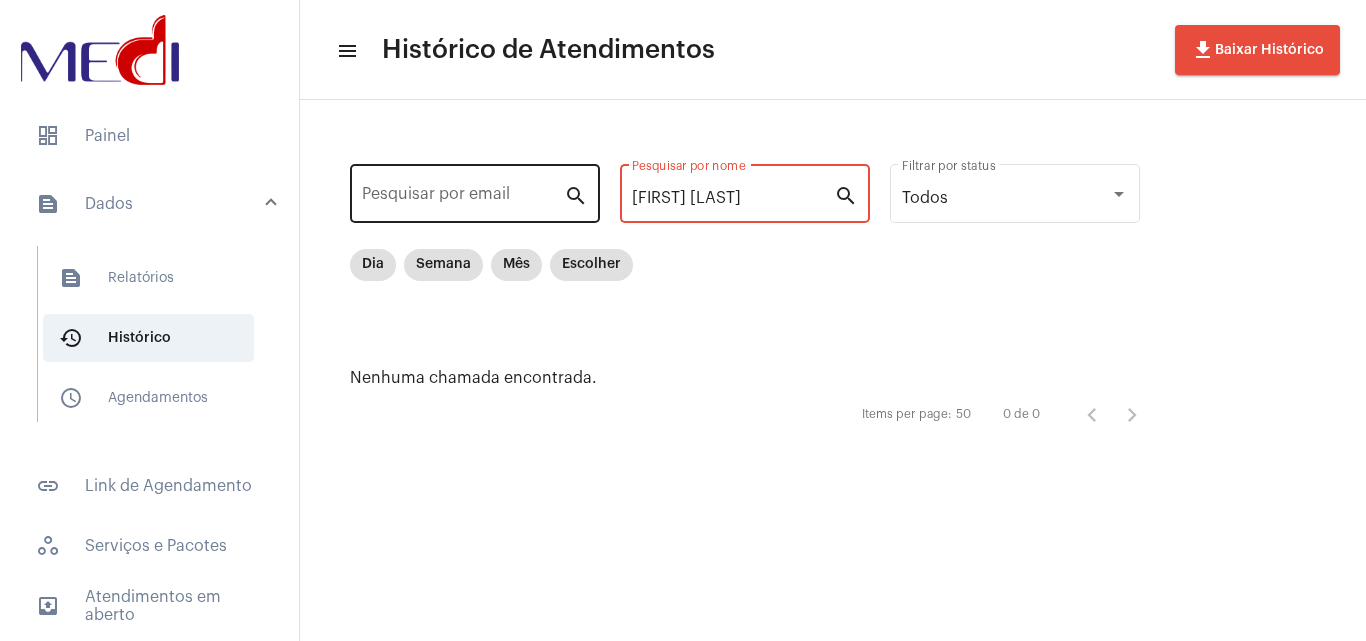 drag, startPoint x: 776, startPoint y: 197, endPoint x: 446, endPoint y: 182, distance: 330.34073 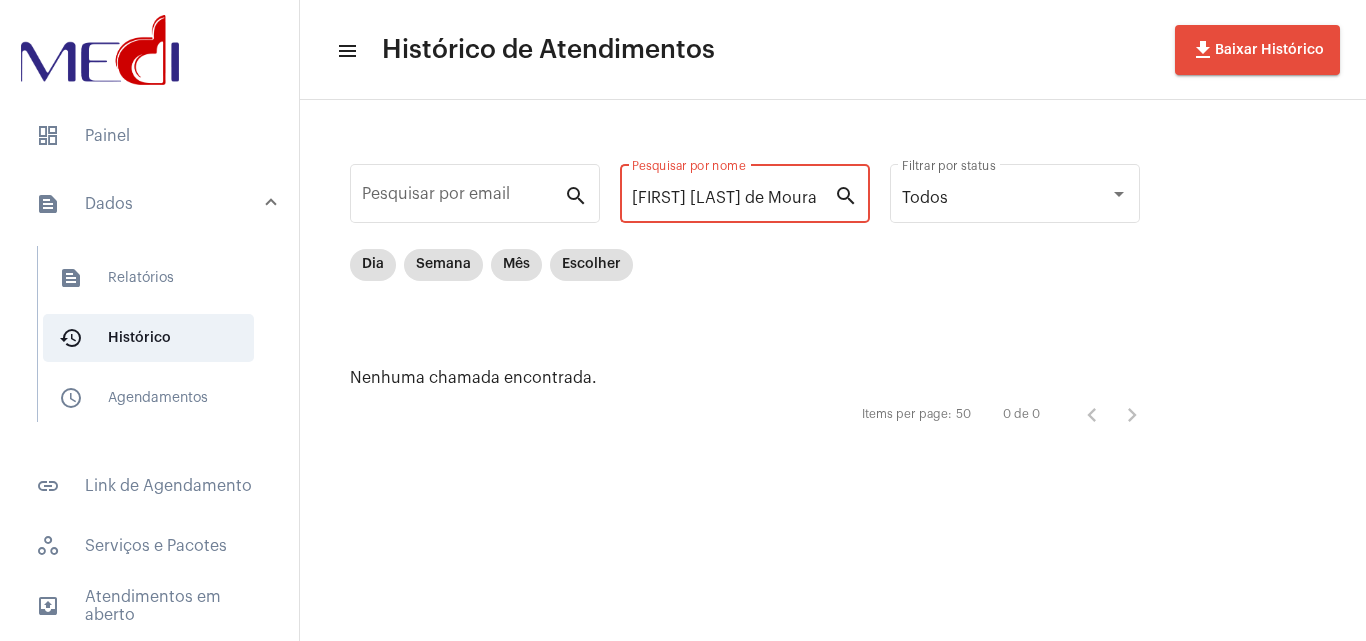 scroll, scrollTop: 0, scrollLeft: 31, axis: horizontal 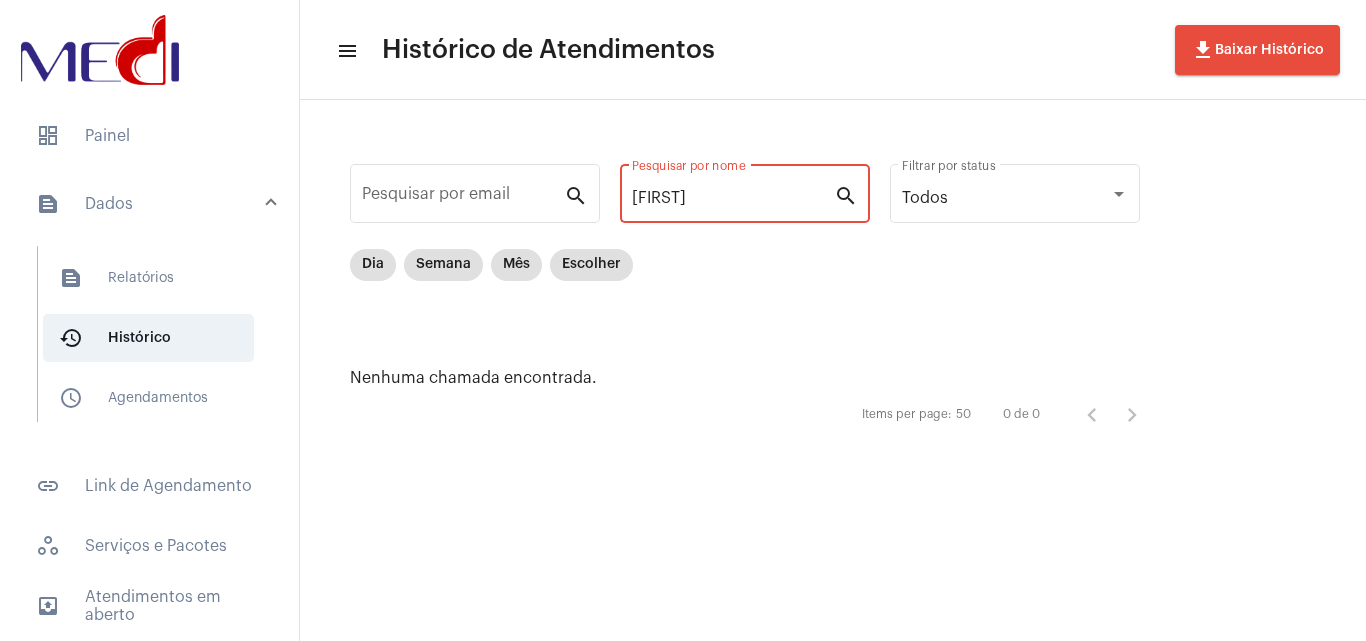 drag, startPoint x: 760, startPoint y: 191, endPoint x: 631, endPoint y: 223, distance: 132.90974 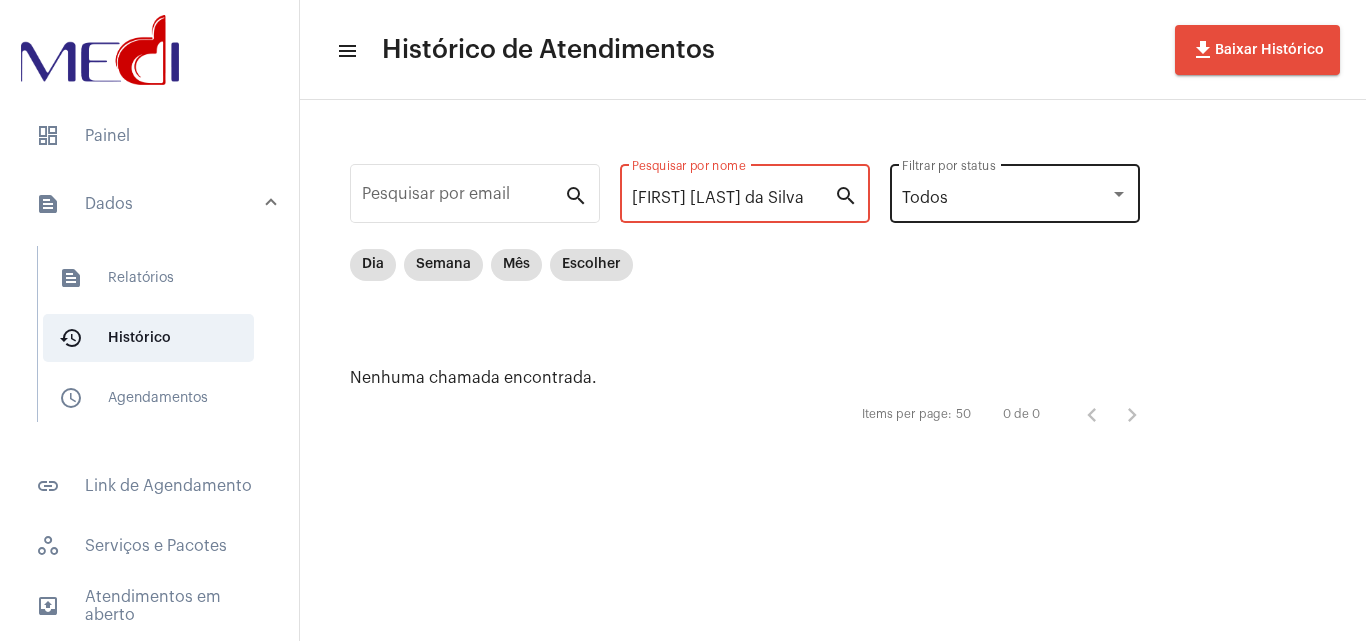 drag, startPoint x: 689, startPoint y: 194, endPoint x: 1126, endPoint y: 167, distance: 437.8333 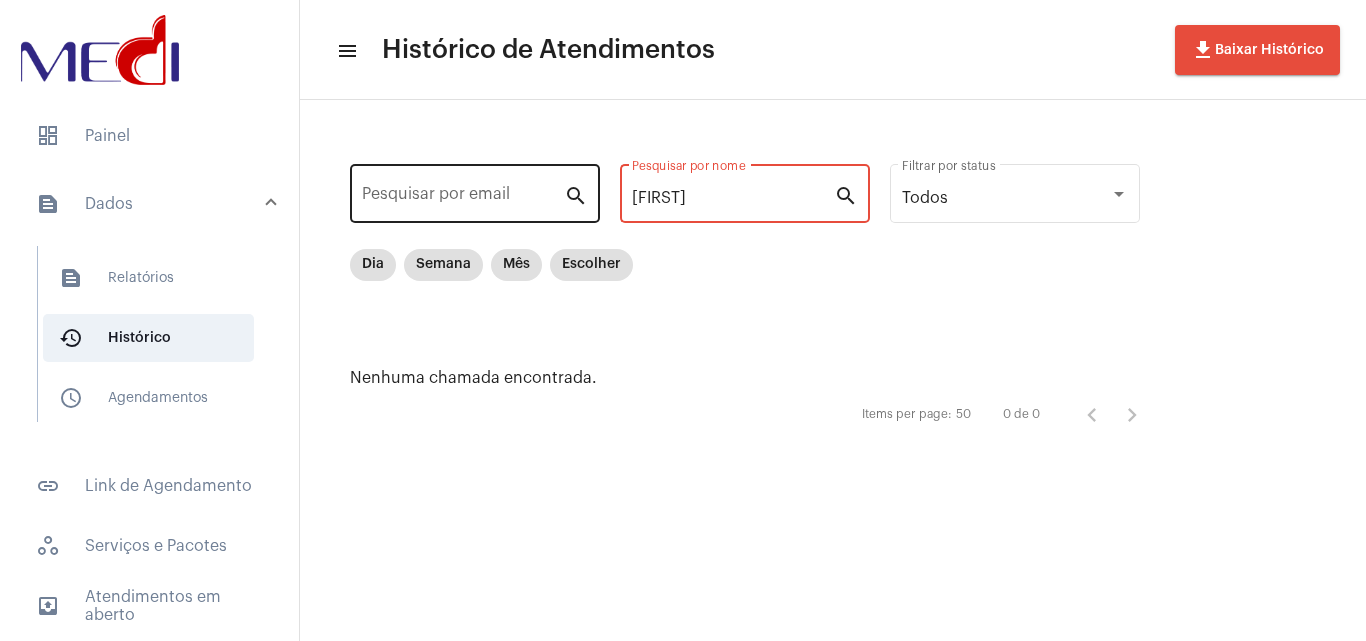 drag, startPoint x: 738, startPoint y: 197, endPoint x: 599, endPoint y: 180, distance: 140.0357 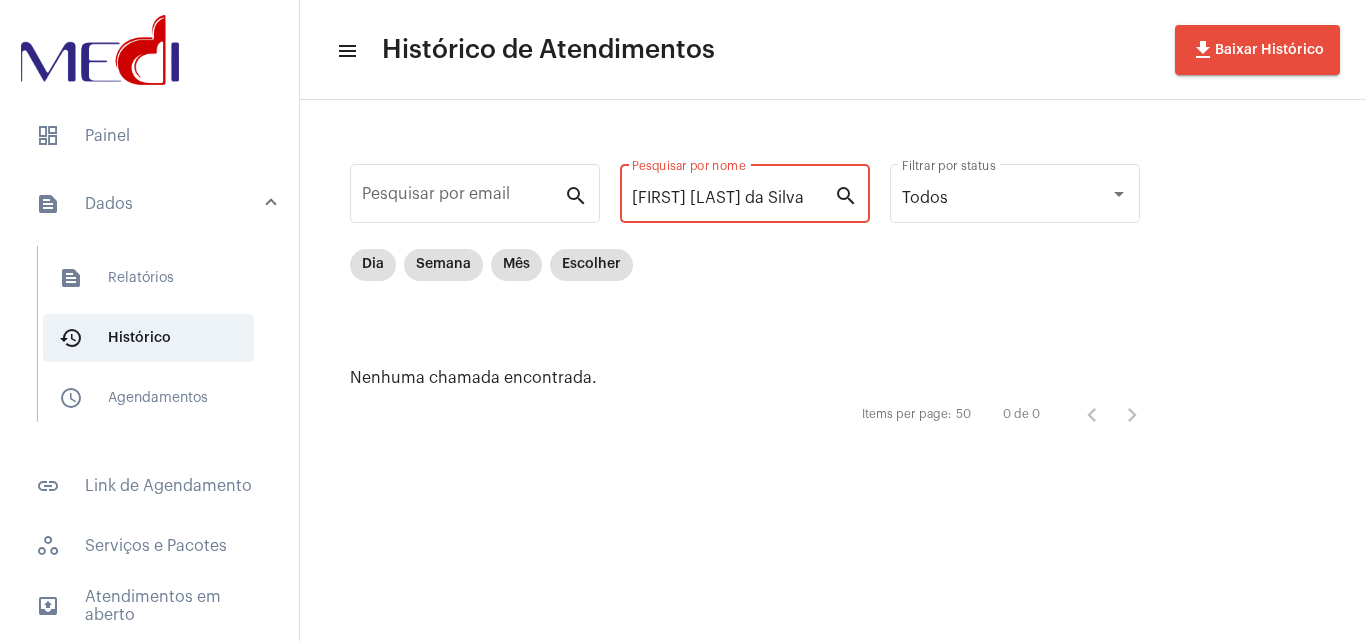 scroll, scrollTop: 0, scrollLeft: 12, axis: horizontal 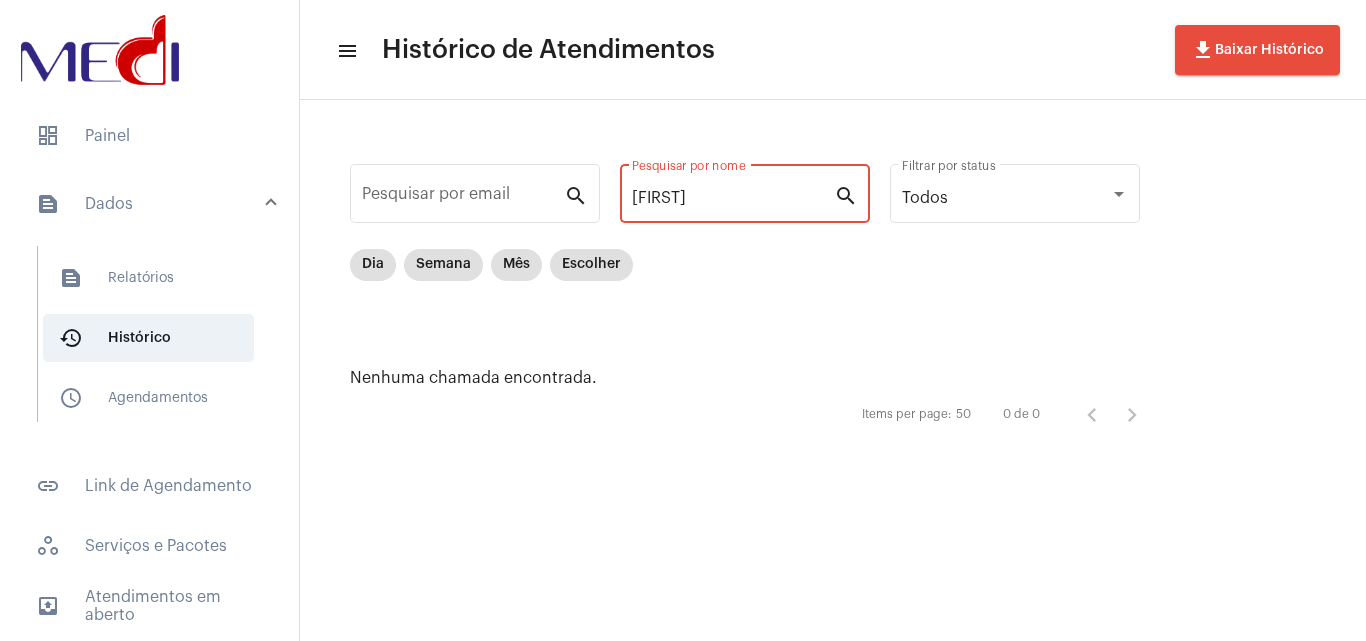 drag, startPoint x: 606, startPoint y: 221, endPoint x: 269, endPoint y: 238, distance: 337.4285 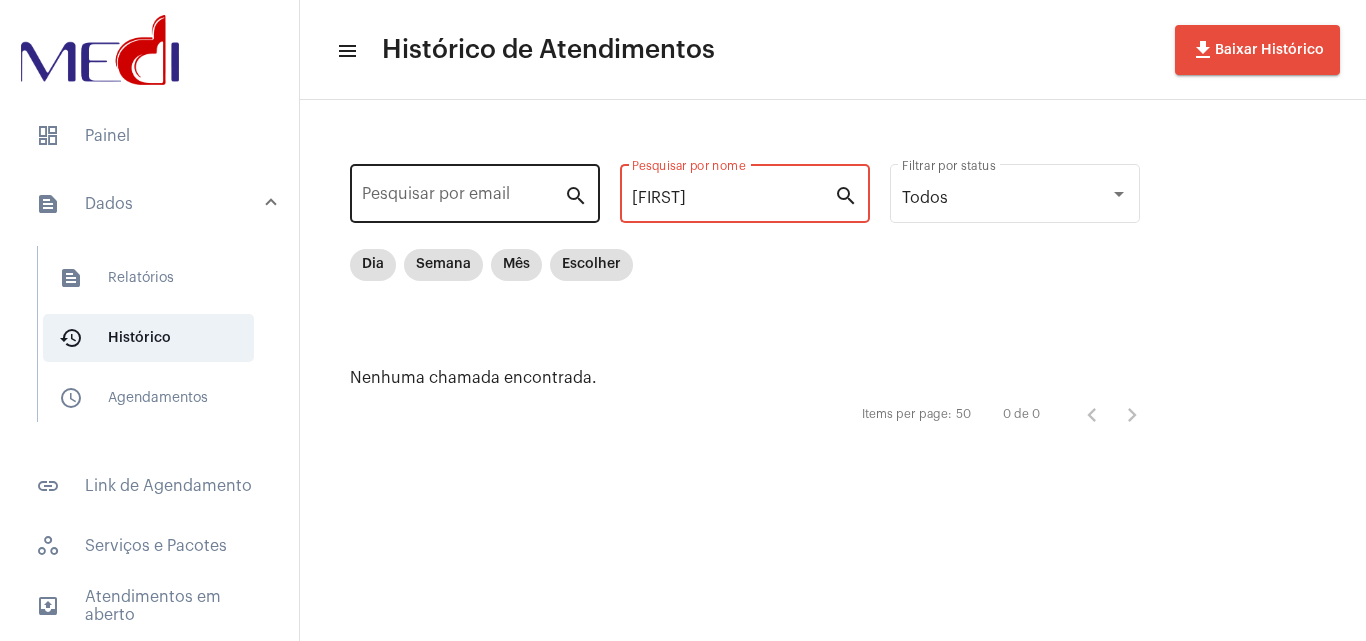 paste on "[FIRST] [LAST]" 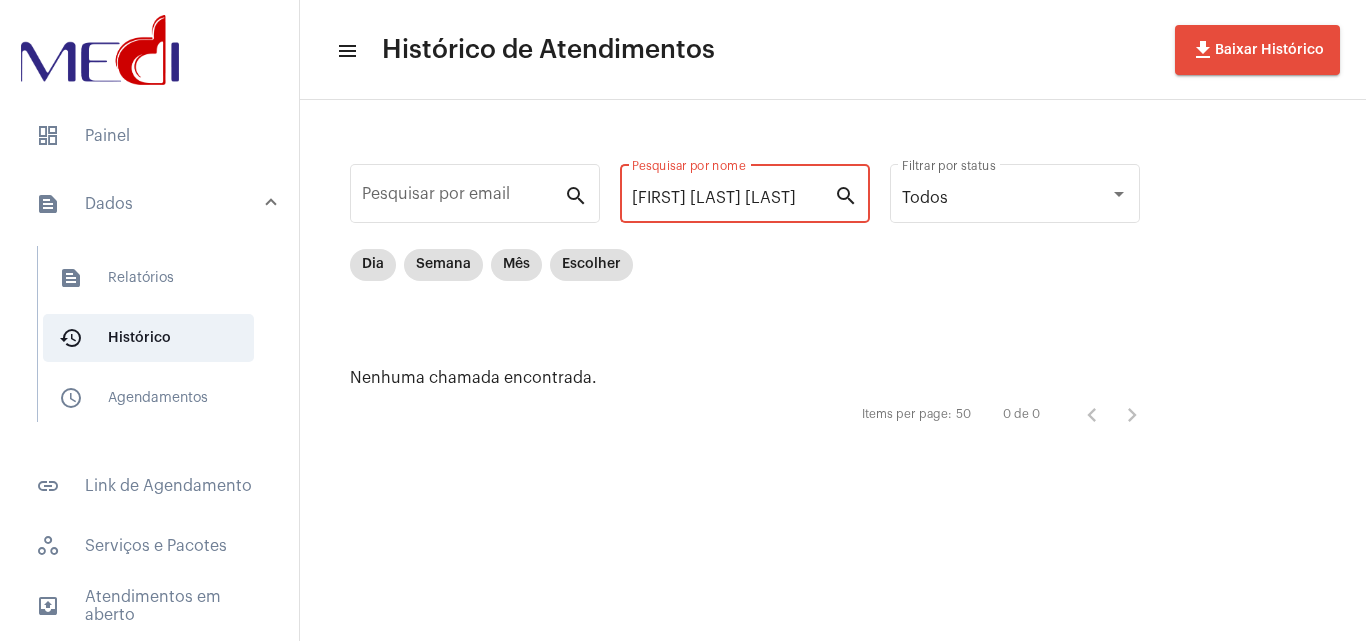 drag, startPoint x: 693, startPoint y: 193, endPoint x: 848, endPoint y: 197, distance: 155.0516 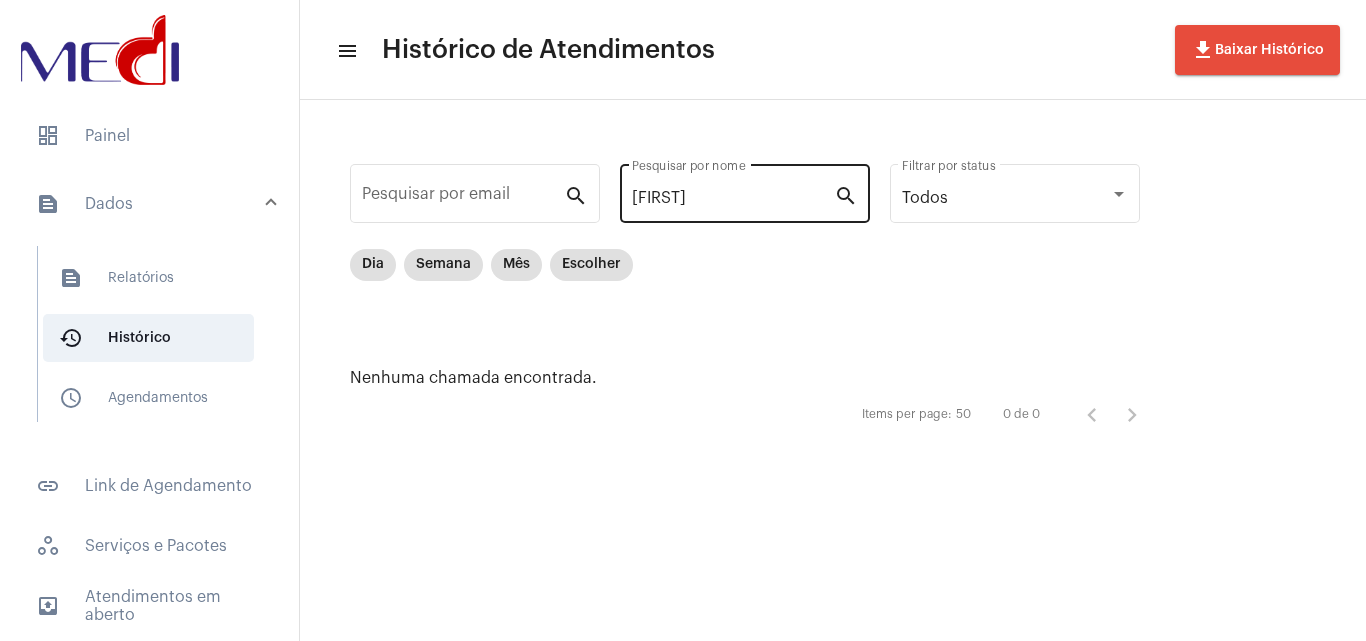 drag, startPoint x: 719, startPoint y: 187, endPoint x: 697, endPoint y: 166, distance: 30.413813 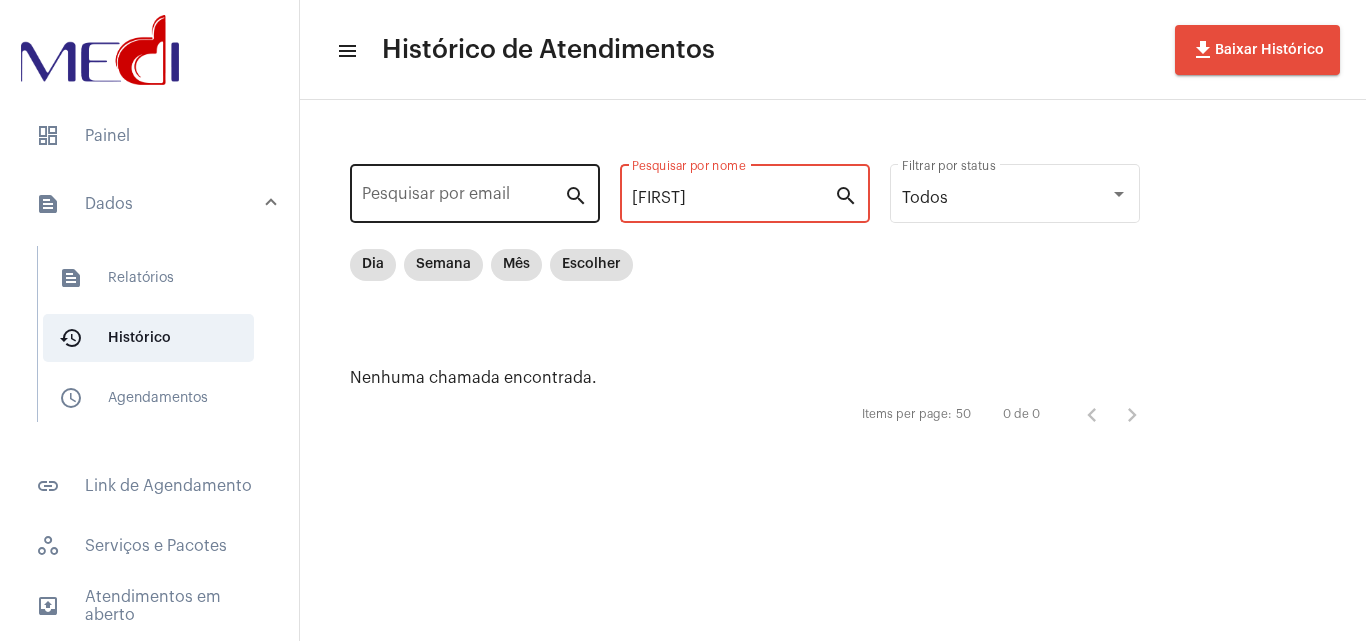 drag, startPoint x: 724, startPoint y: 195, endPoint x: 470, endPoint y: 164, distance: 255.88474 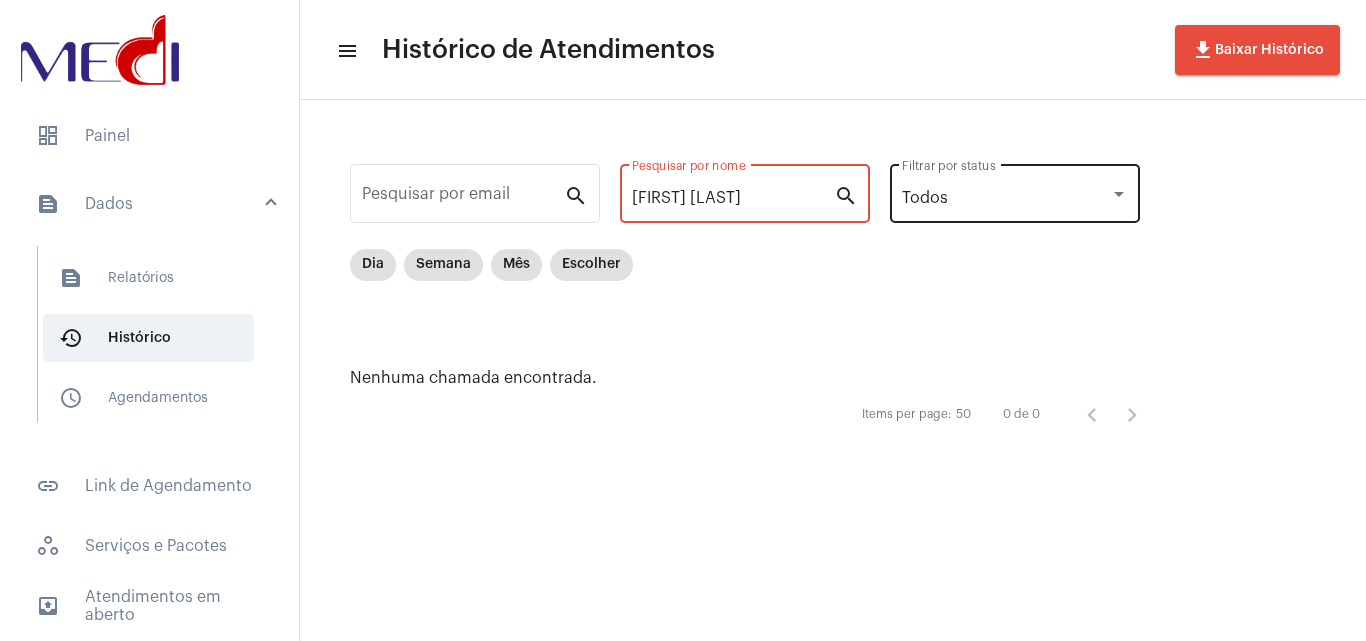 drag, startPoint x: 687, startPoint y: 191, endPoint x: 891, endPoint y: 173, distance: 204.79257 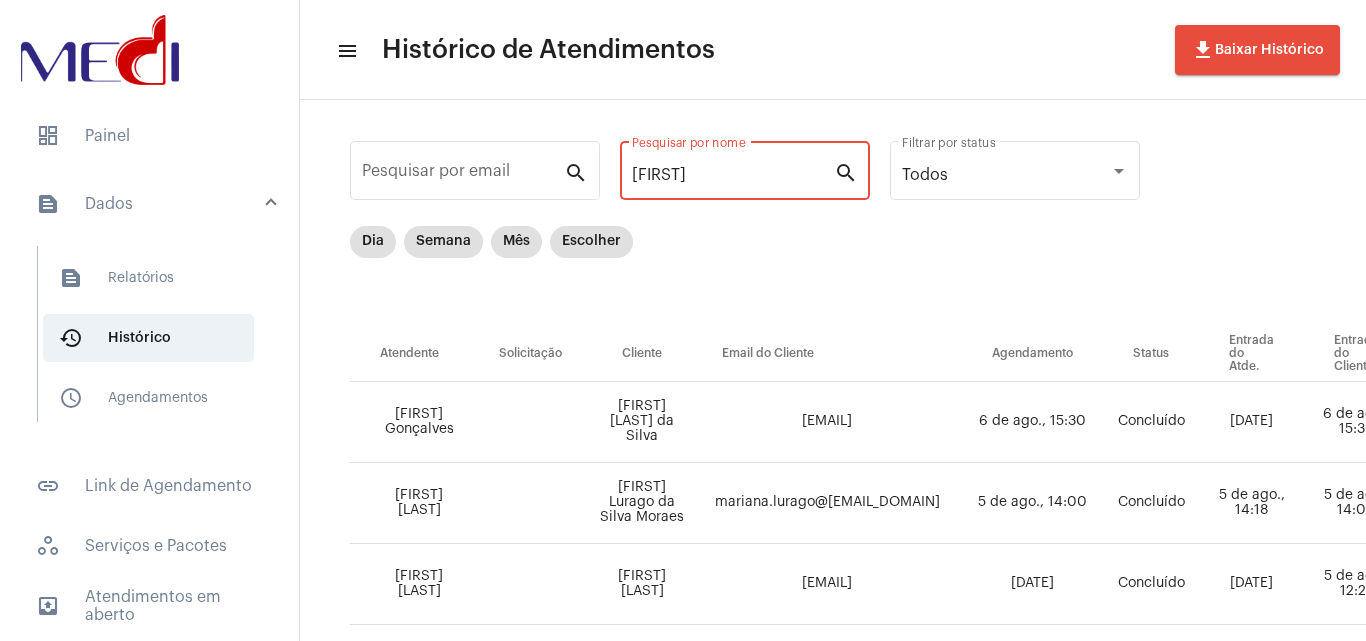 scroll, scrollTop: 0, scrollLeft: 0, axis: both 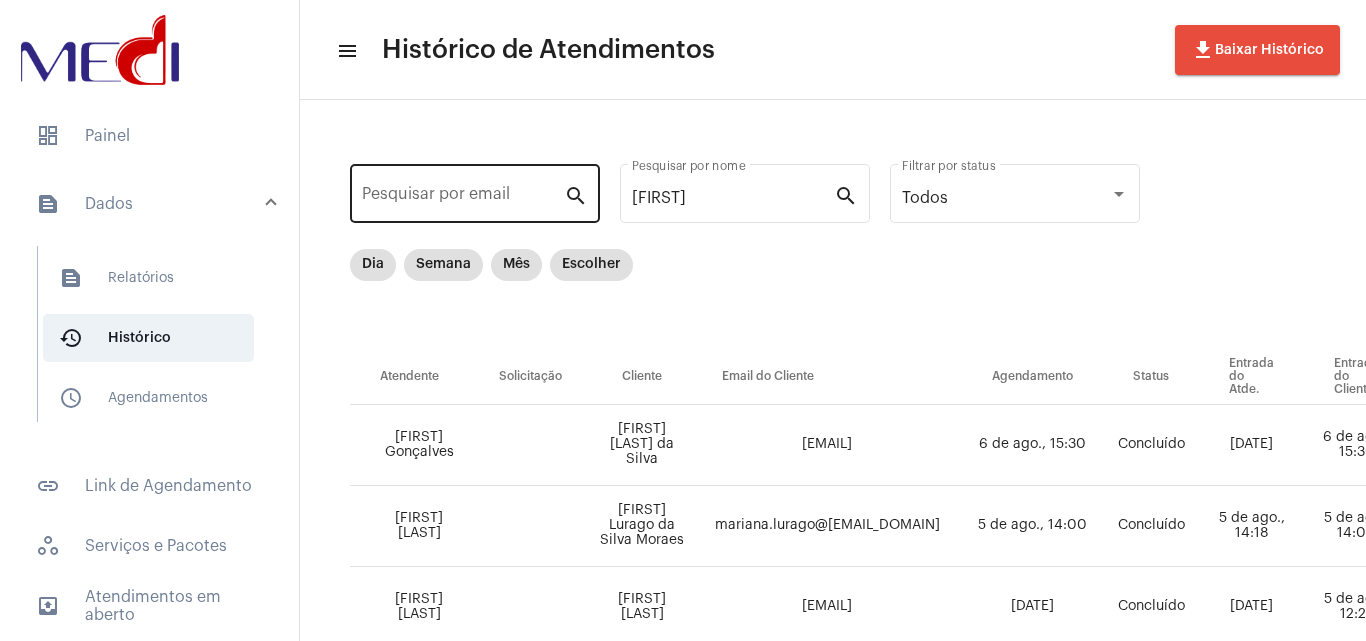drag, startPoint x: 758, startPoint y: 207, endPoint x: 579, endPoint y: 205, distance: 179.01117 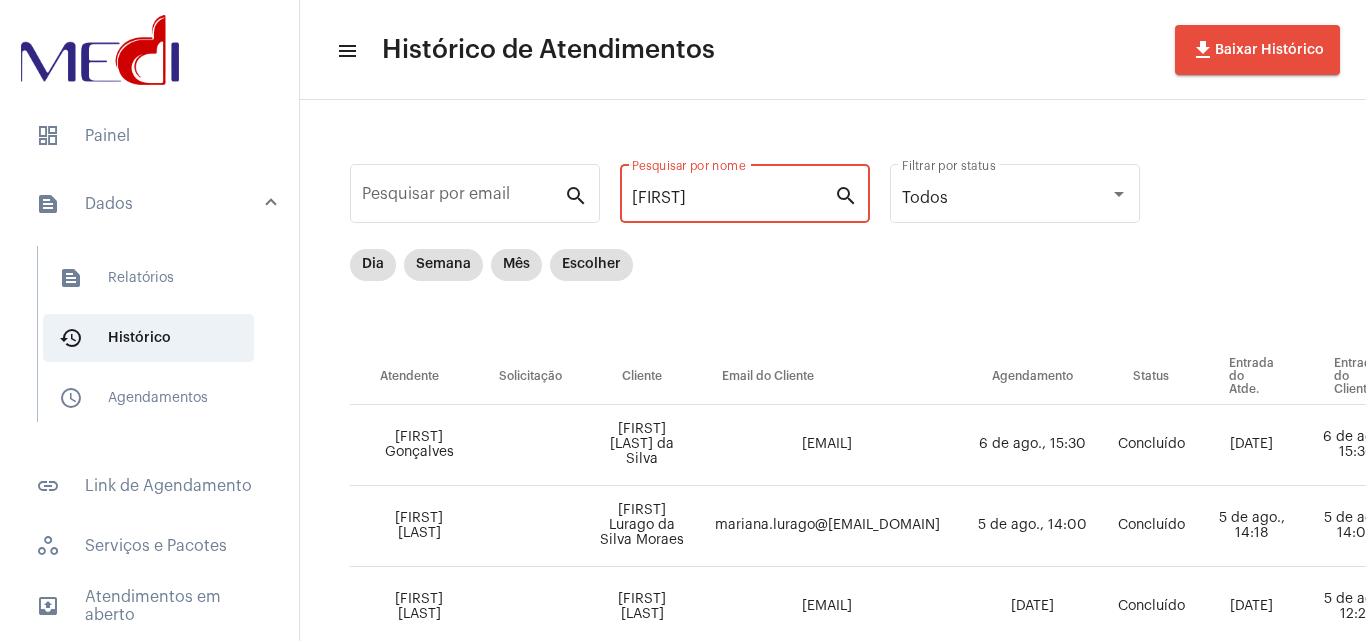 click on "[FIRST]" at bounding box center (733, 198) 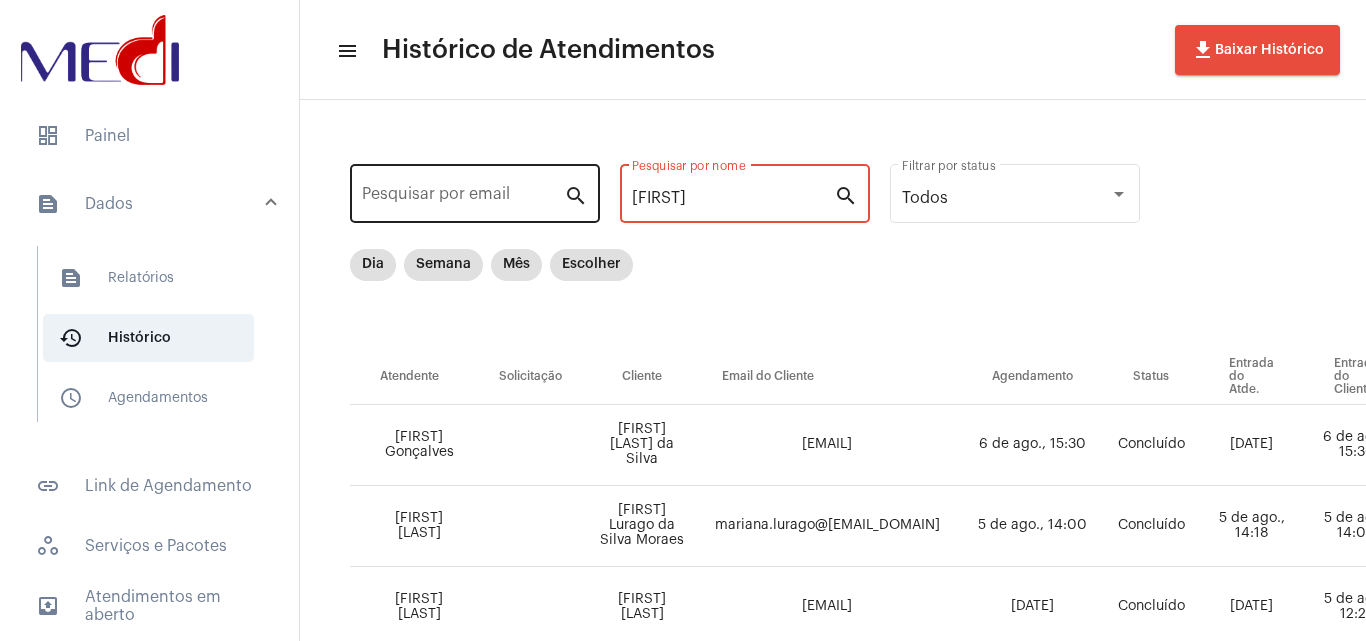 drag, startPoint x: 694, startPoint y: 193, endPoint x: 567, endPoint y: 176, distance: 128.13274 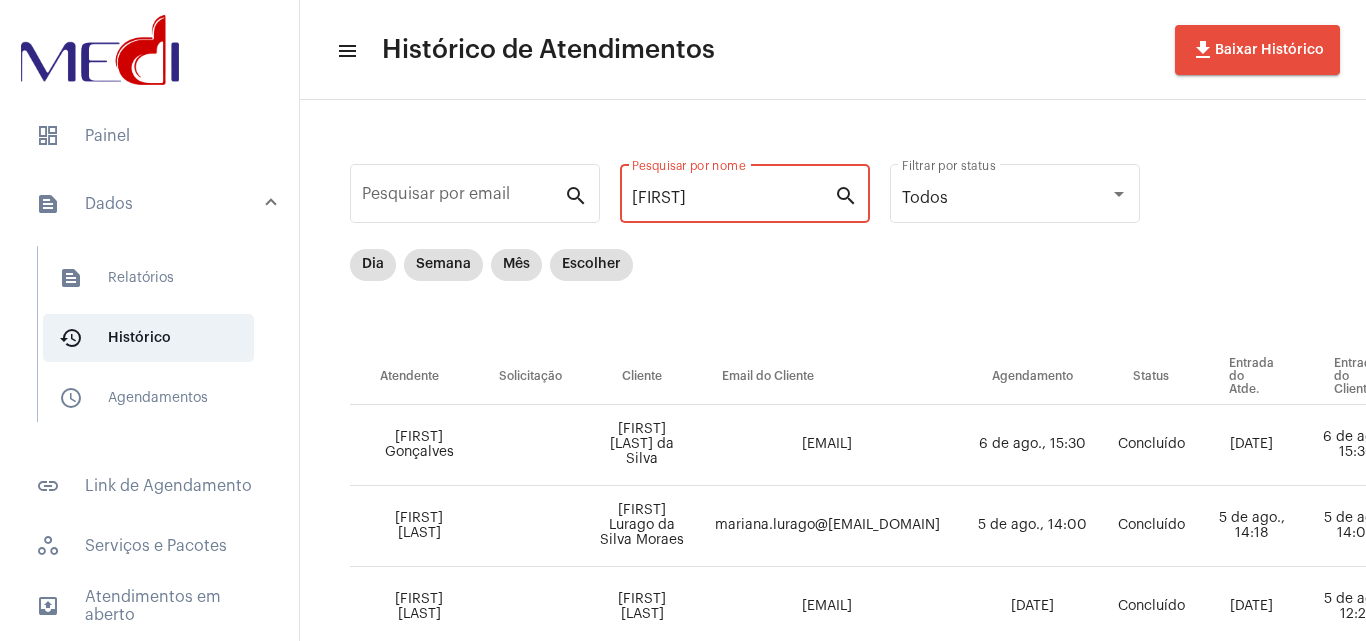 paste on "[FIRST] [LAST]" 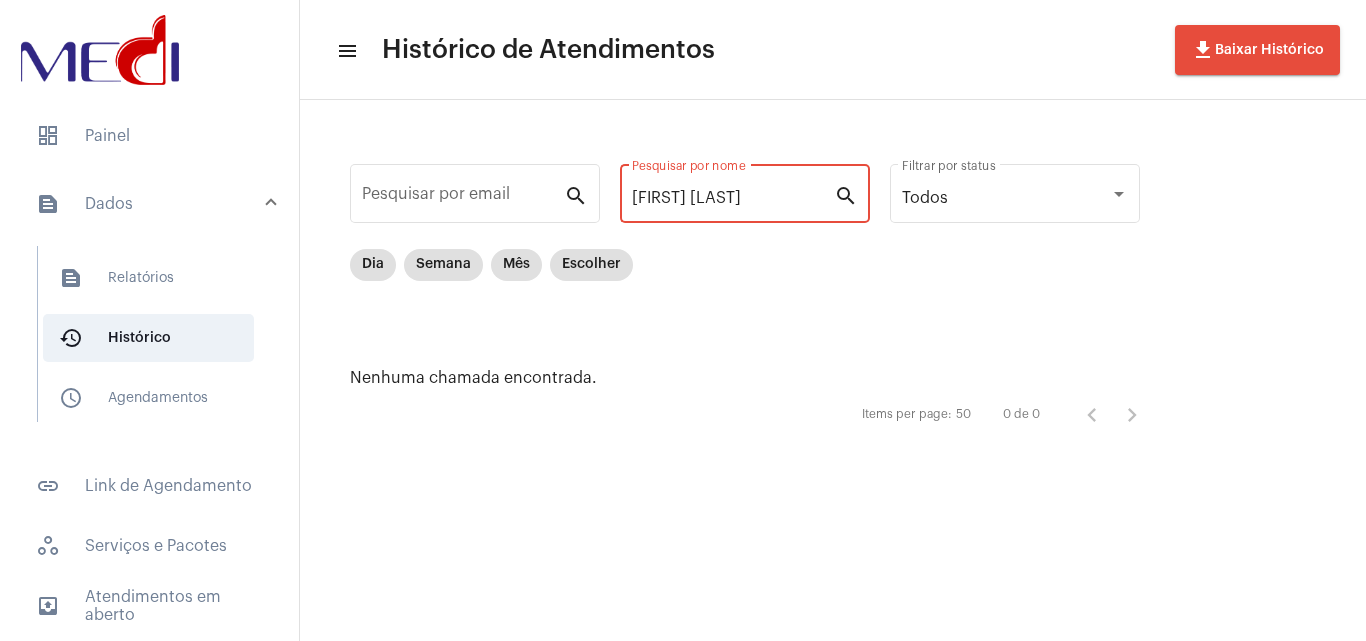 scroll, scrollTop: 0, scrollLeft: 0, axis: both 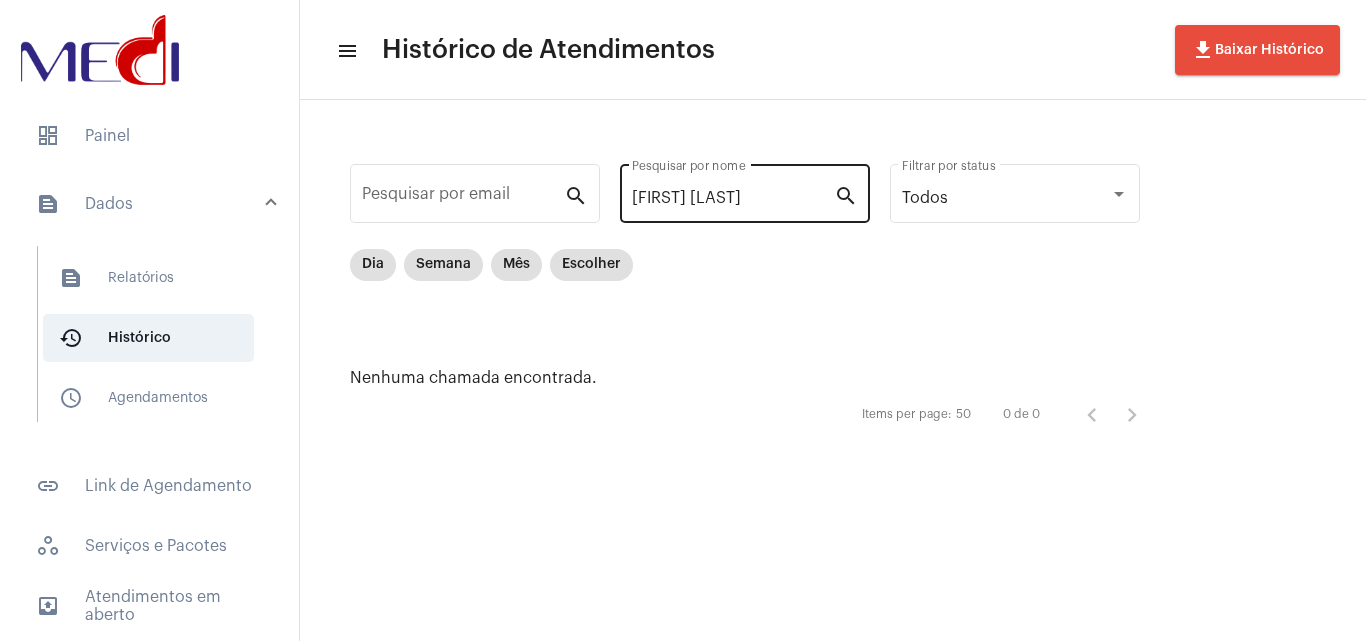drag, startPoint x: 644, startPoint y: 187, endPoint x: 792, endPoint y: 195, distance: 148.21606 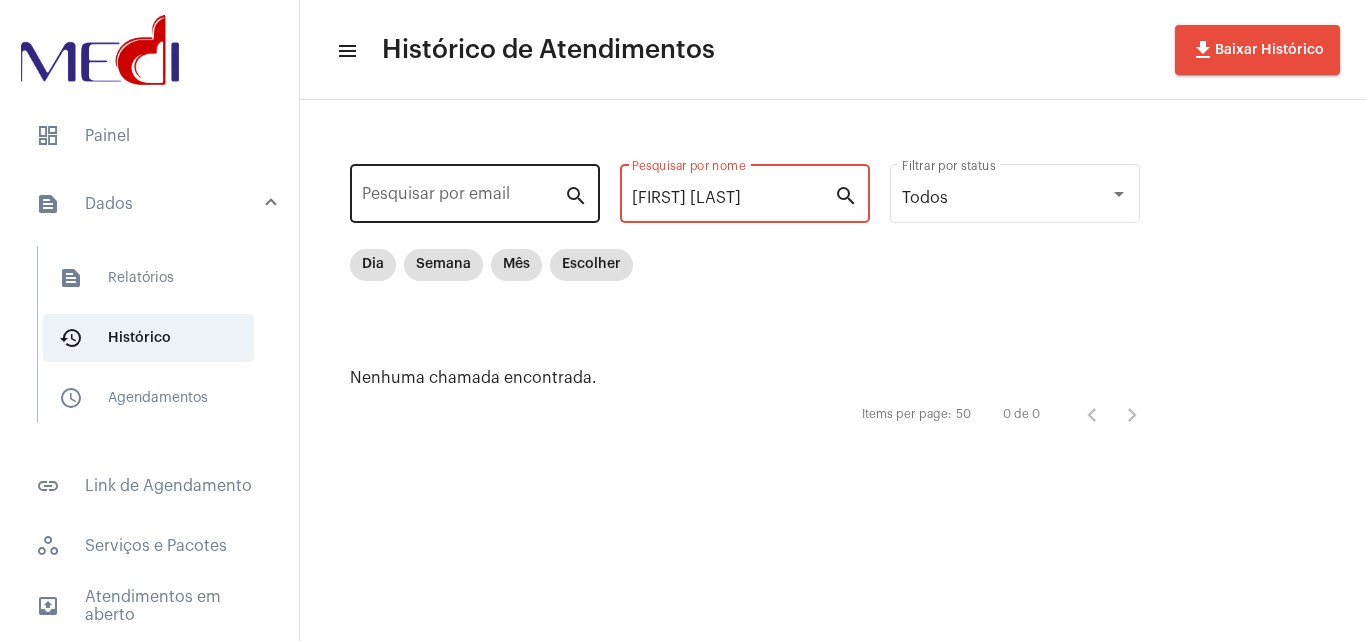scroll, scrollTop: 0, scrollLeft: 0, axis: both 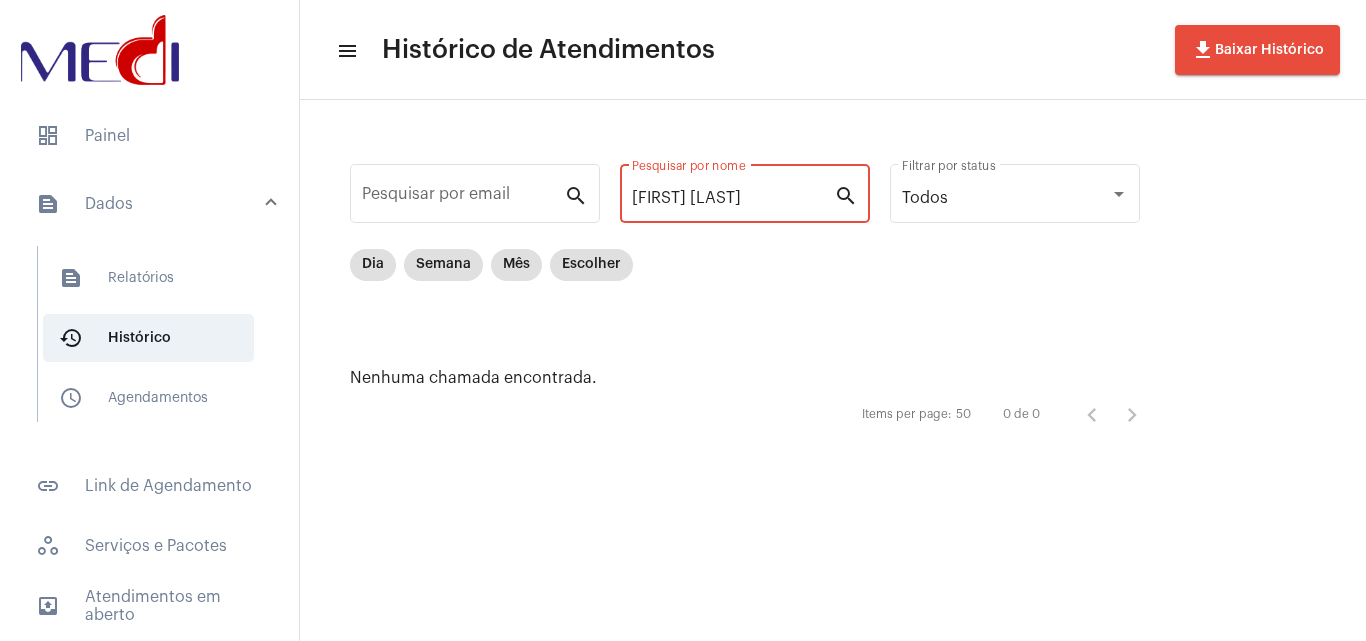 click on "[FIRST] [LAST]" at bounding box center (733, 198) 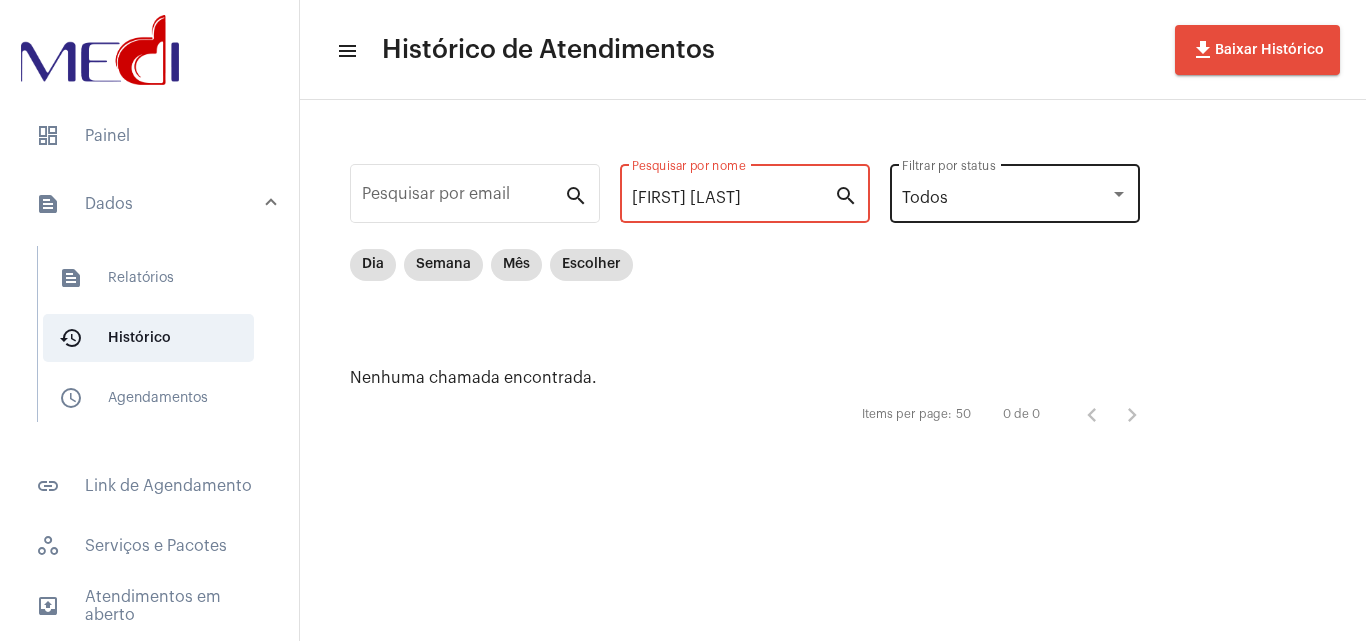scroll, scrollTop: 0, scrollLeft: 126, axis: horizontal 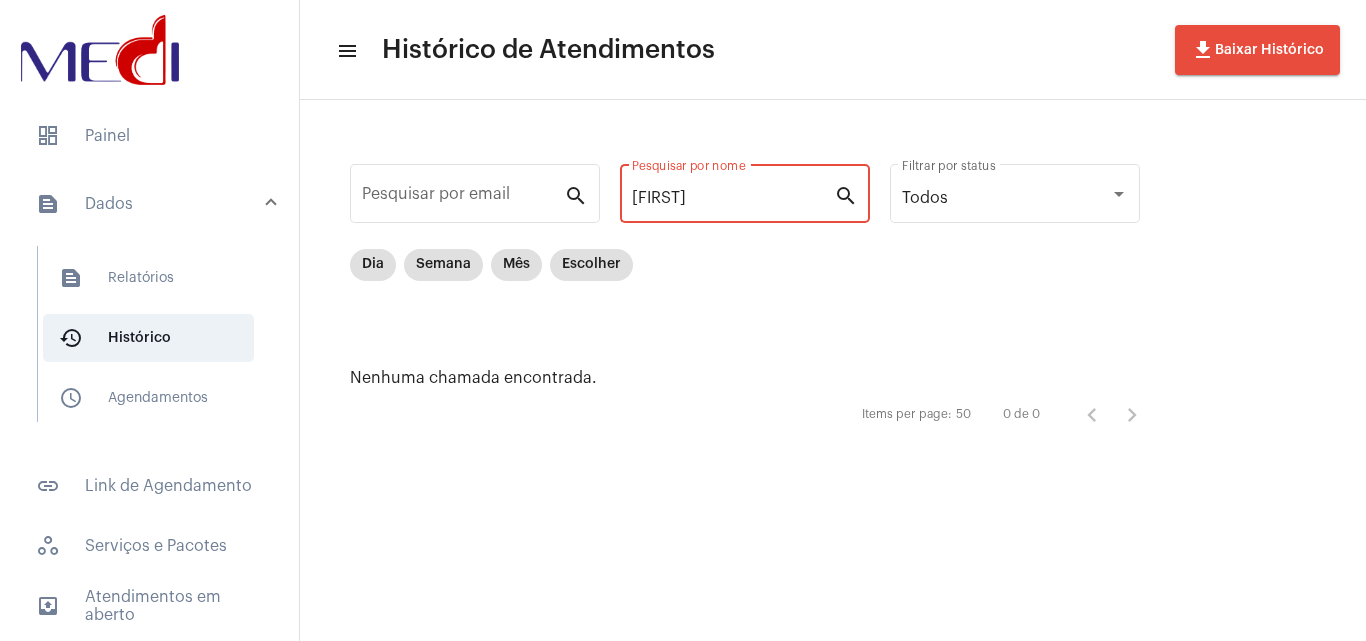 drag, startPoint x: 745, startPoint y: 195, endPoint x: 341, endPoint y: 208, distance: 404.2091 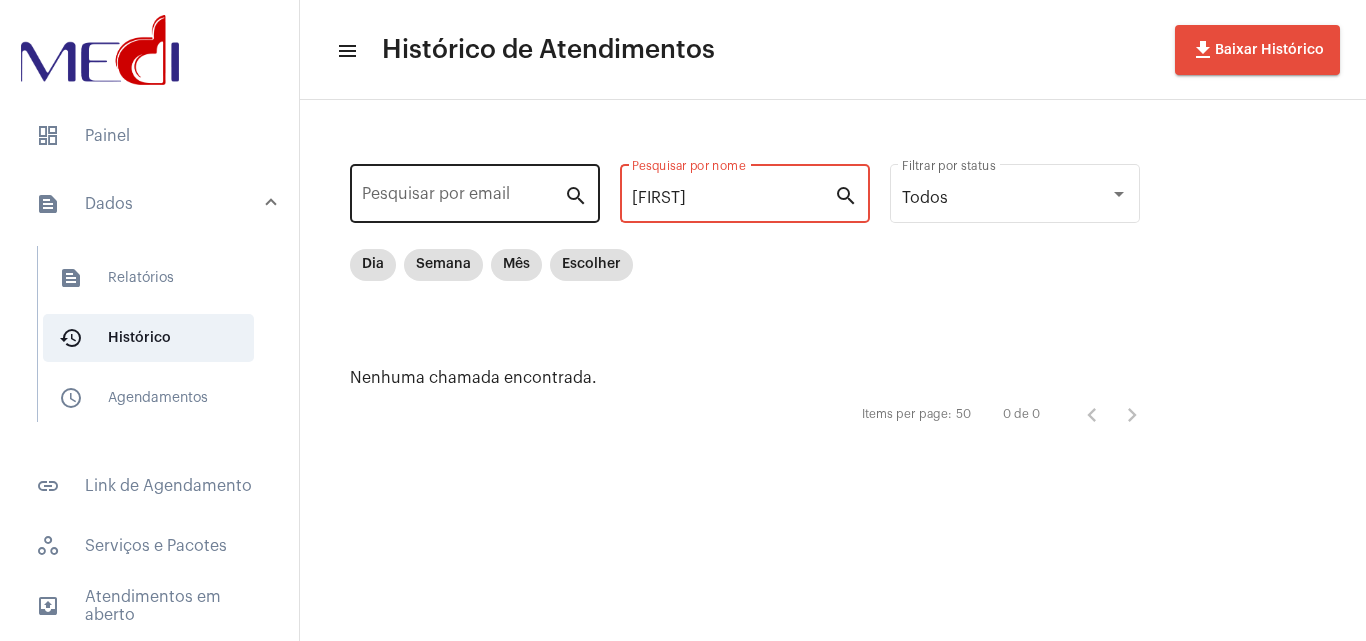 paste on "[FIRST] MENDES PINHO" 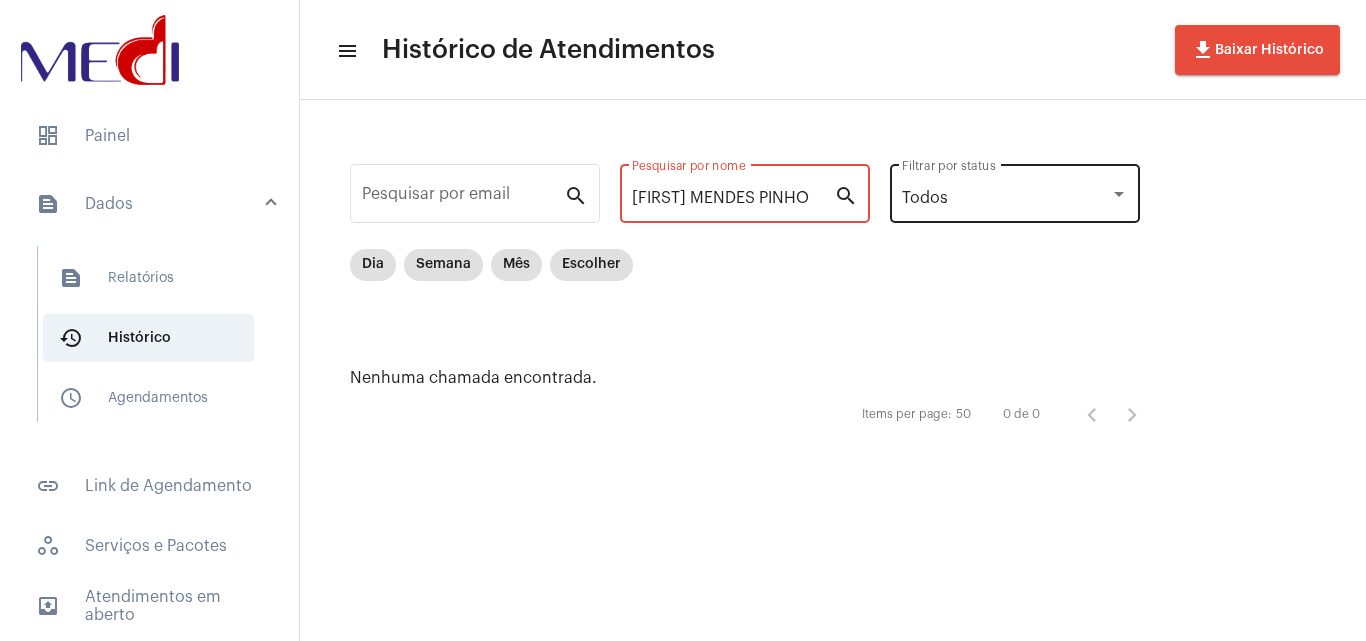 drag, startPoint x: 677, startPoint y: 197, endPoint x: 1084, endPoint y: 176, distance: 407.5414 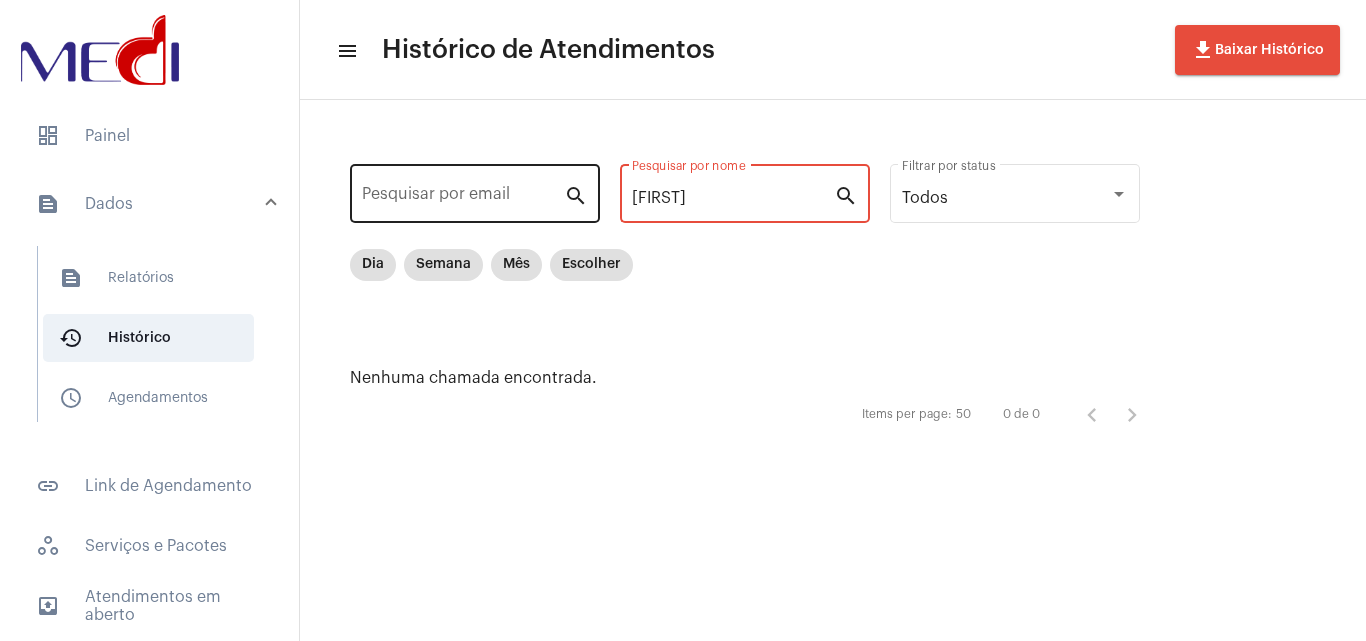 drag, startPoint x: 761, startPoint y: 196, endPoint x: 434, endPoint y: 195, distance: 327.00153 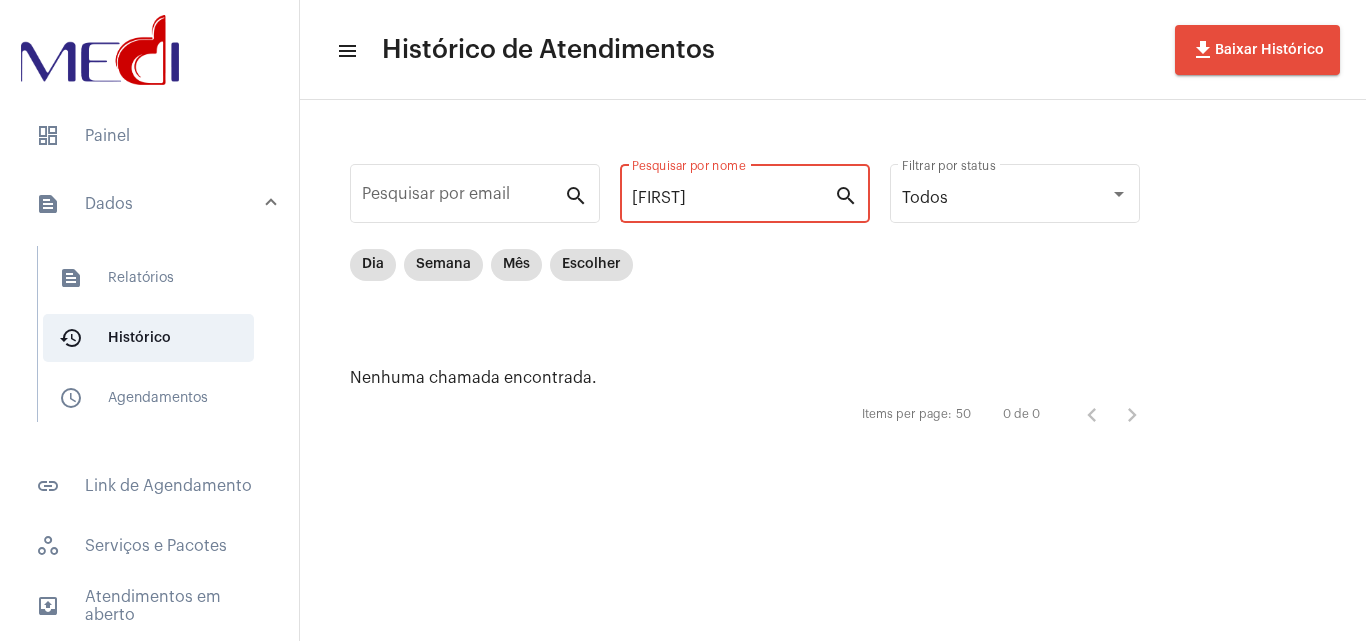 paste on "[FIRST] [LAST]" 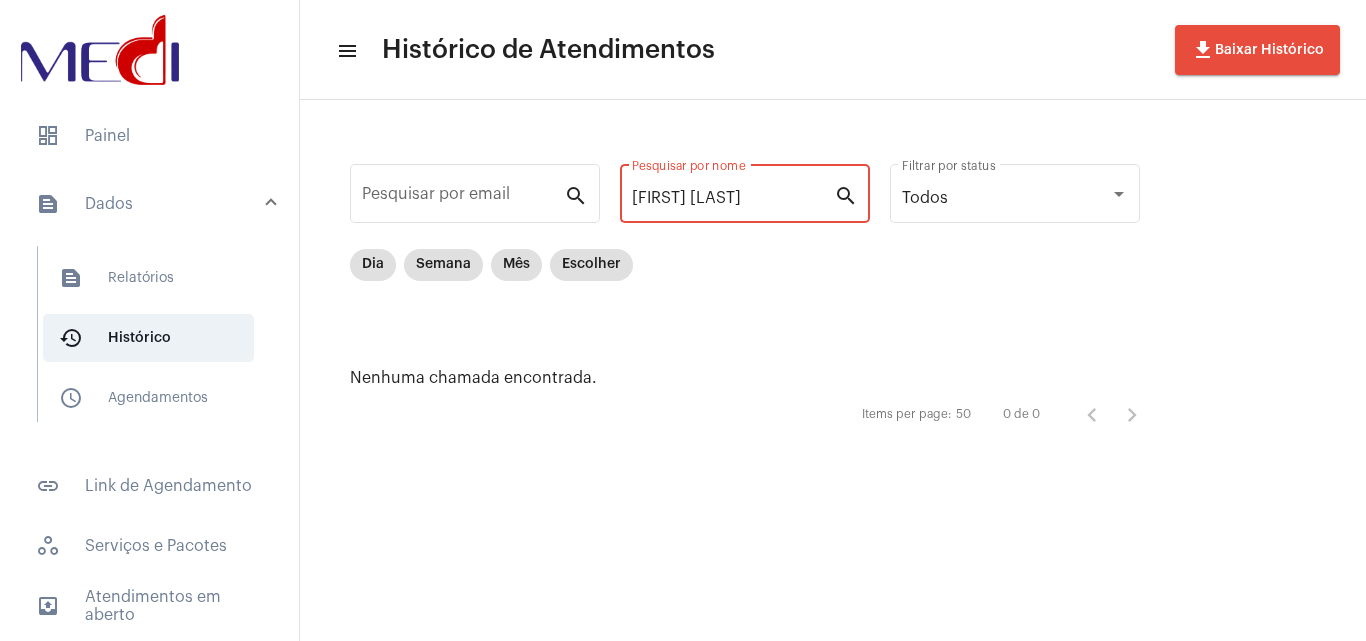 scroll, scrollTop: 0, scrollLeft: 63, axis: horizontal 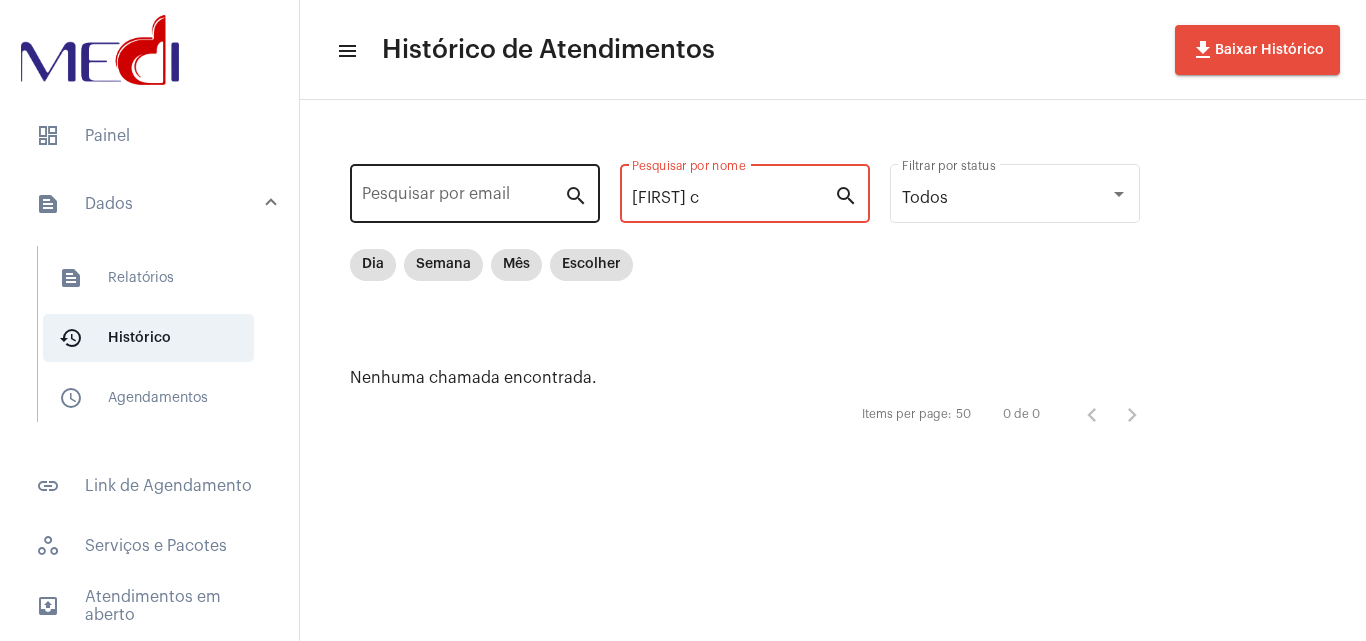 drag, startPoint x: 718, startPoint y: 192, endPoint x: 469, endPoint y: 190, distance: 249.00803 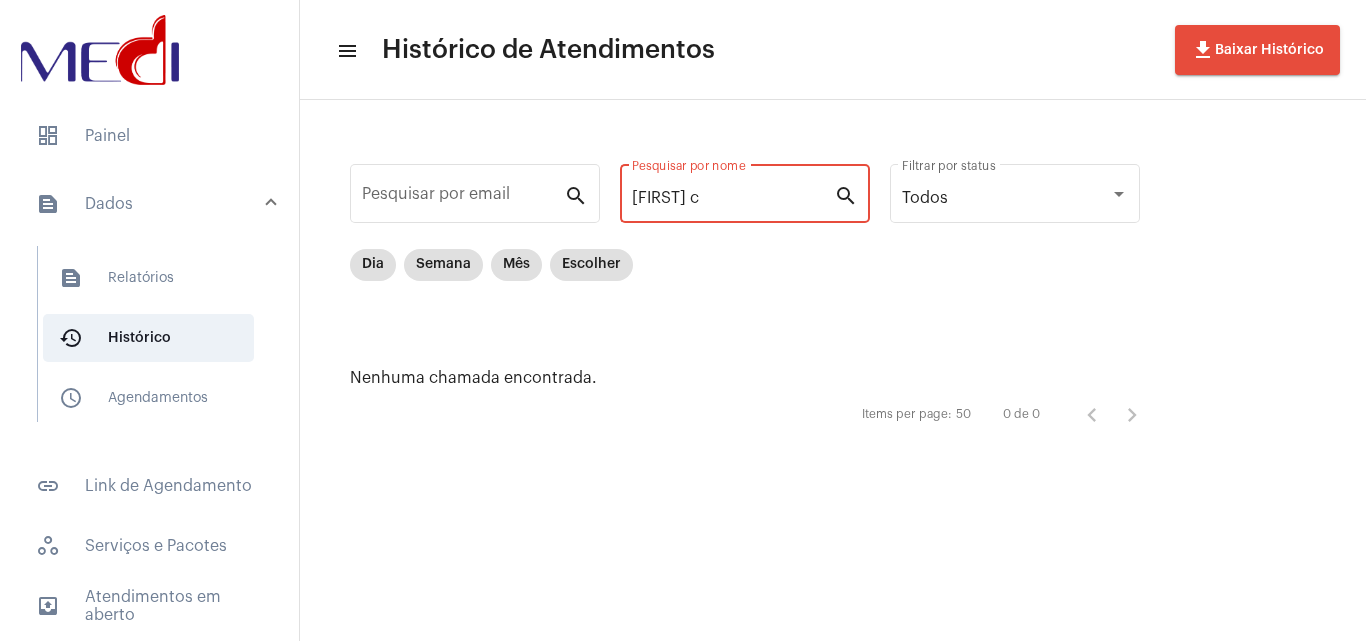paste on "[FIRST] [LAST] [LAST]" 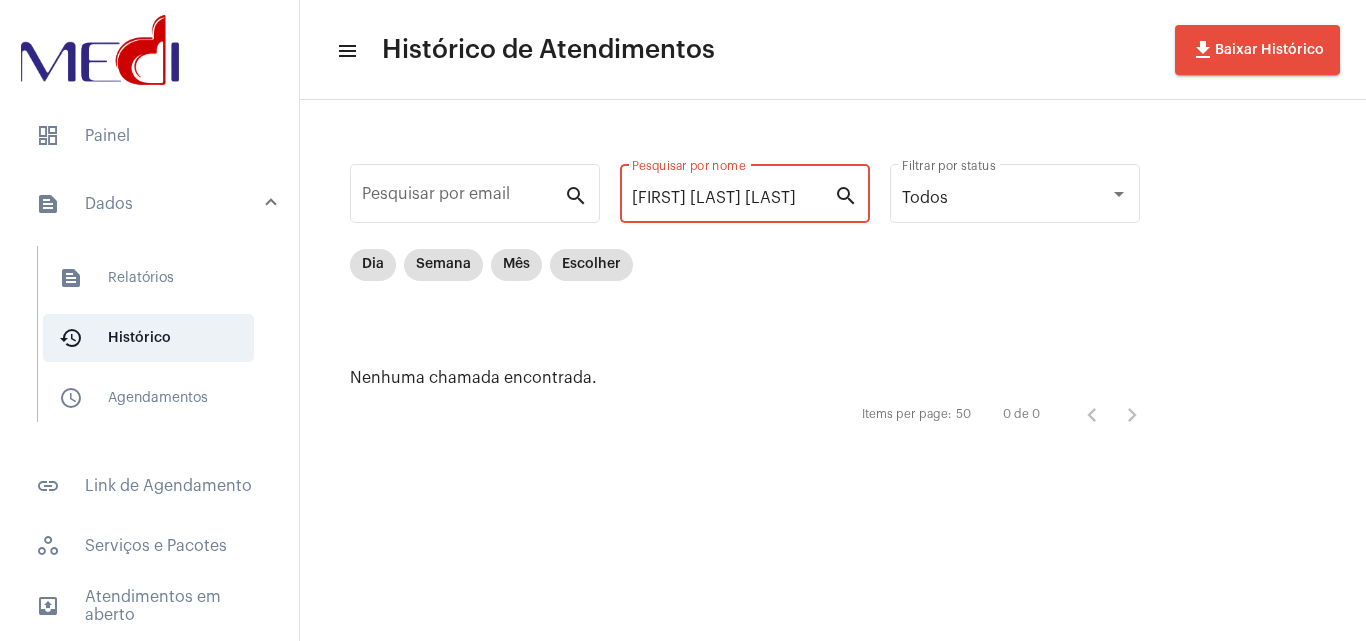 scroll, scrollTop: 0, scrollLeft: 161, axis: horizontal 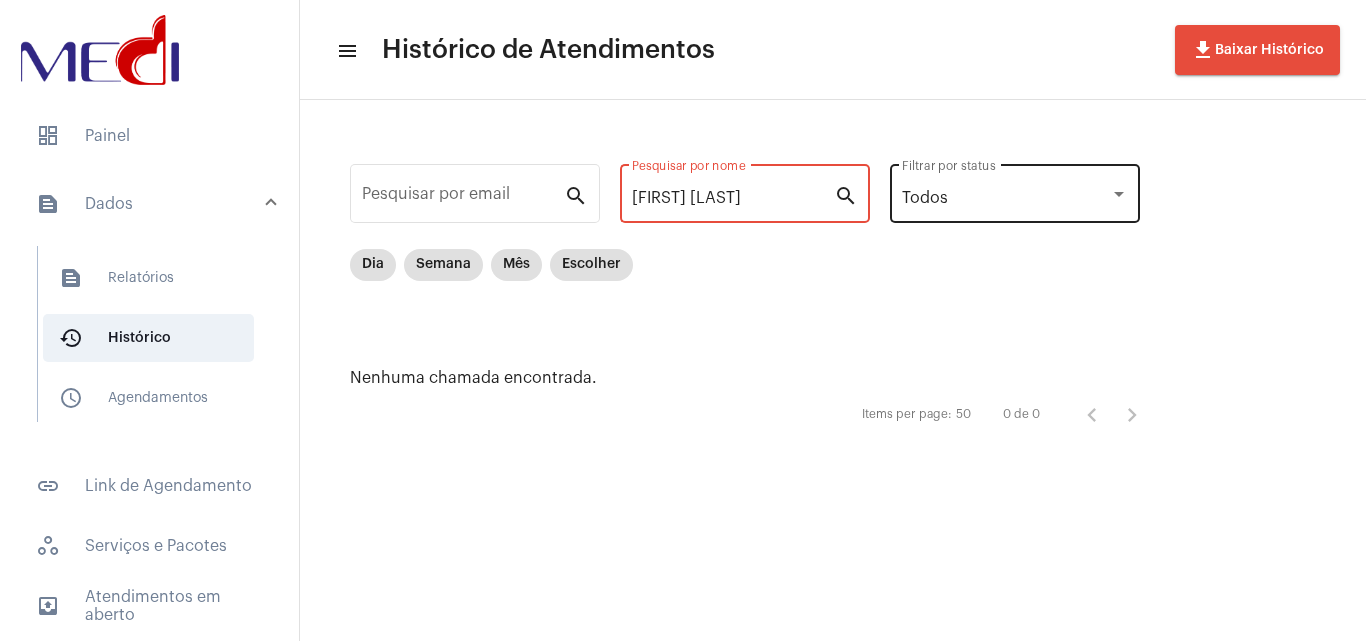 drag, startPoint x: 708, startPoint y: 198, endPoint x: 988, endPoint y: 217, distance: 280.6439 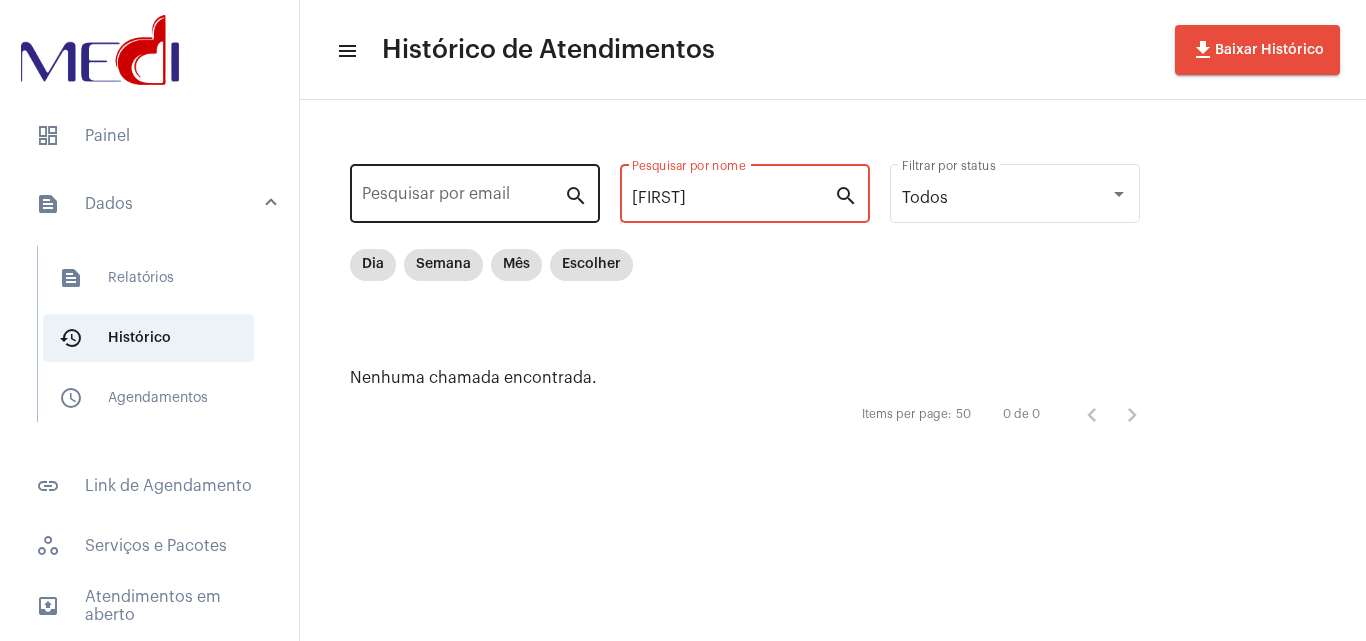 drag, startPoint x: 751, startPoint y: 206, endPoint x: 490, endPoint y: 209, distance: 261.01724 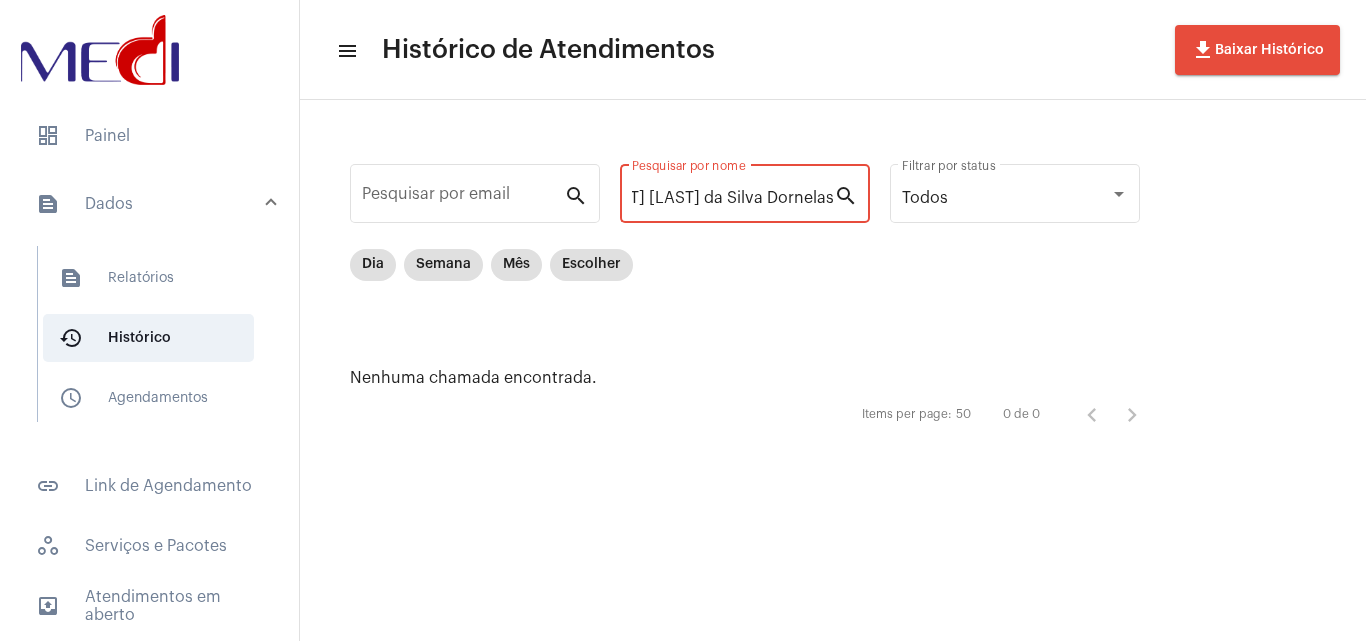 scroll, scrollTop: 0, scrollLeft: 56, axis: horizontal 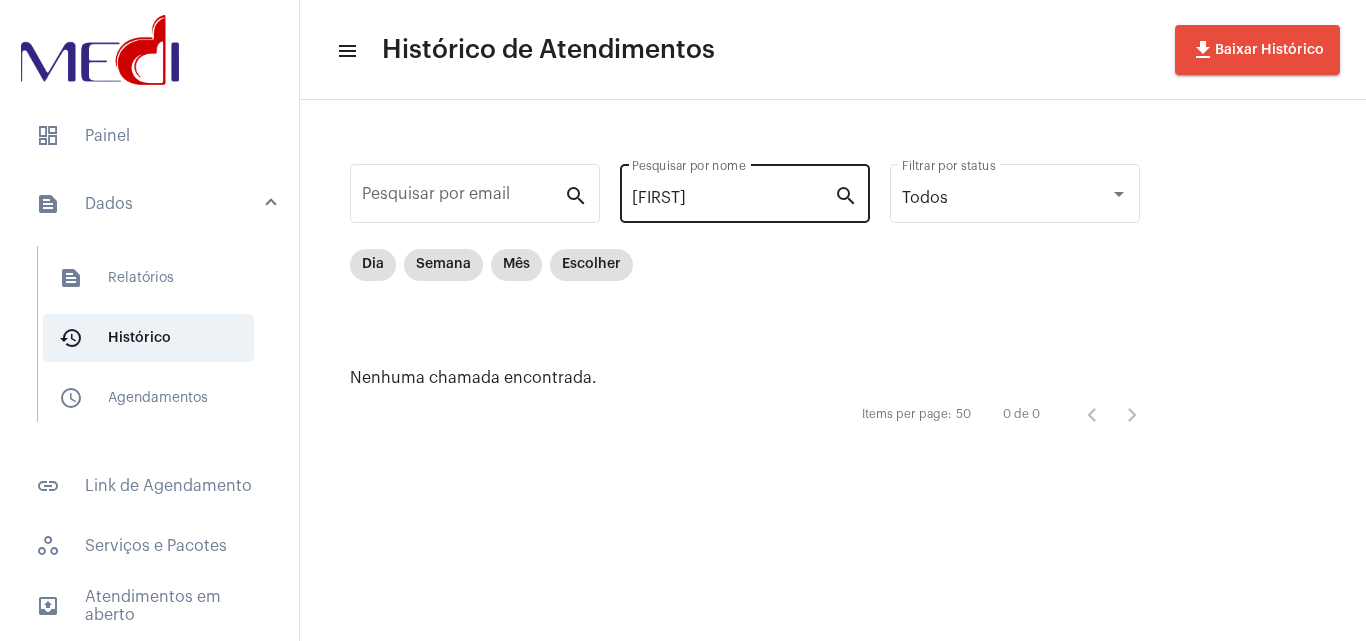 click on "[FIRST] Pesquisar por nome" 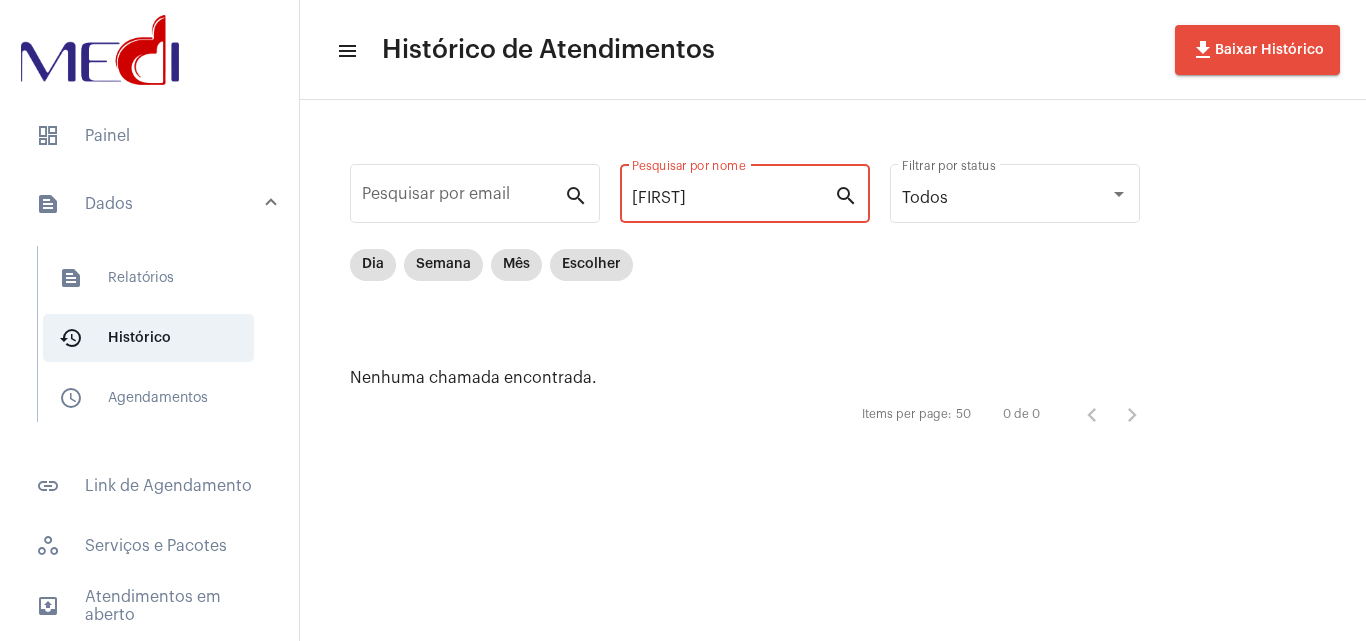 drag, startPoint x: 715, startPoint y: 205, endPoint x: 739, endPoint y: 179, distance: 35.383614 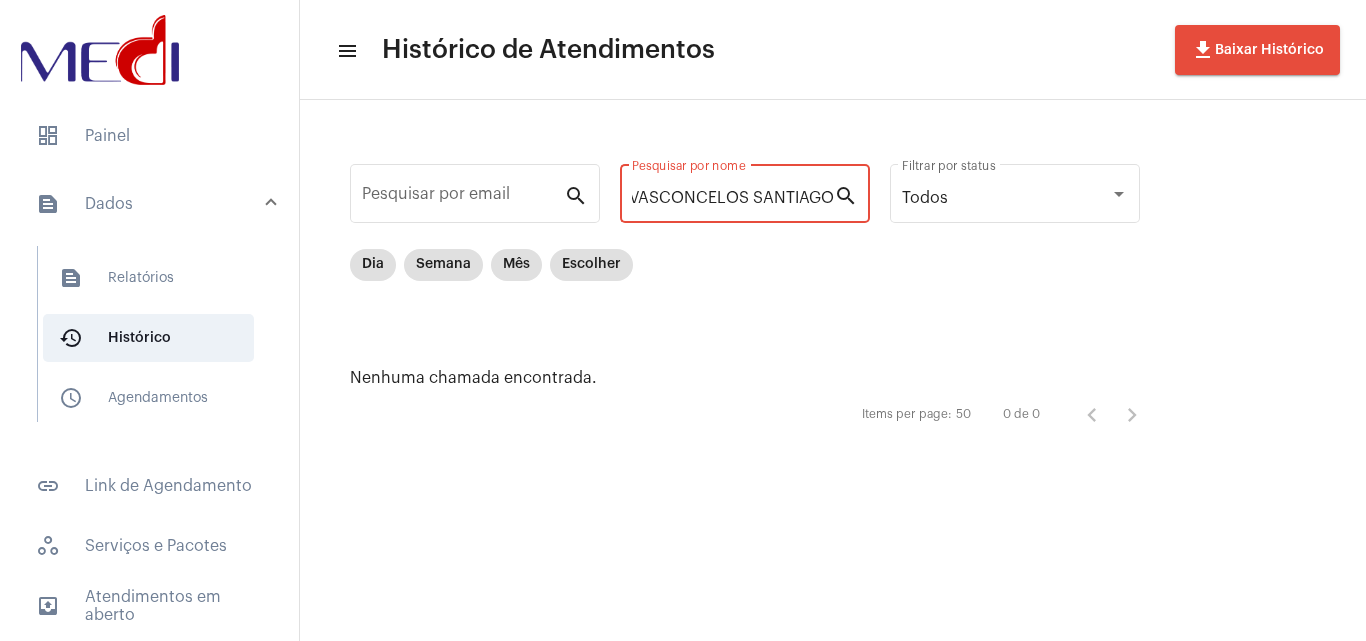 scroll, scrollTop: 0, scrollLeft: 70, axis: horizontal 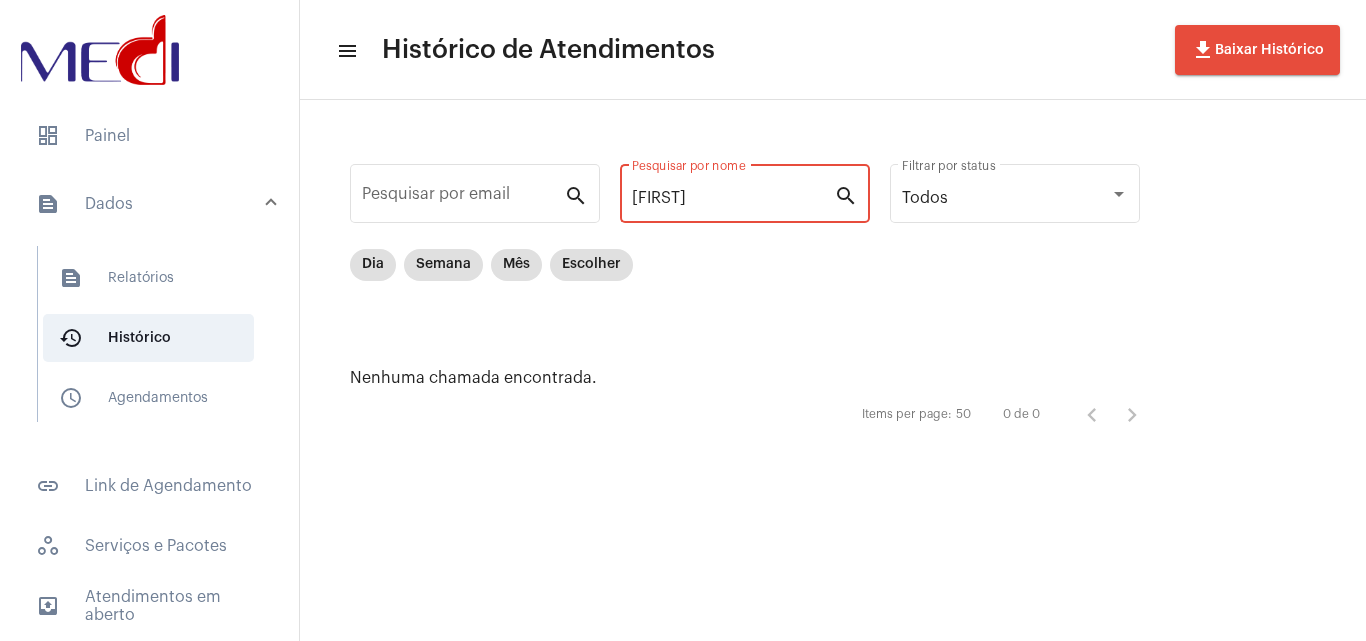 drag, startPoint x: 735, startPoint y: 192, endPoint x: 322, endPoint y: 212, distance: 413.48398 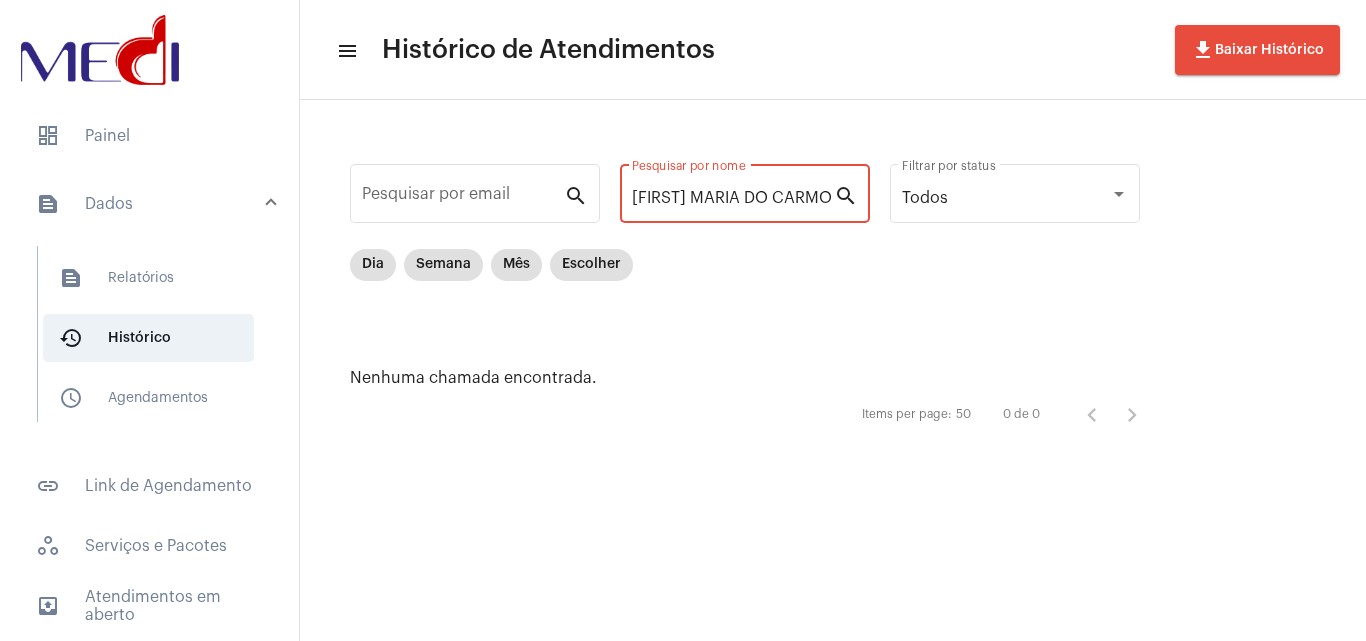 scroll, scrollTop: 0, scrollLeft: 106, axis: horizontal 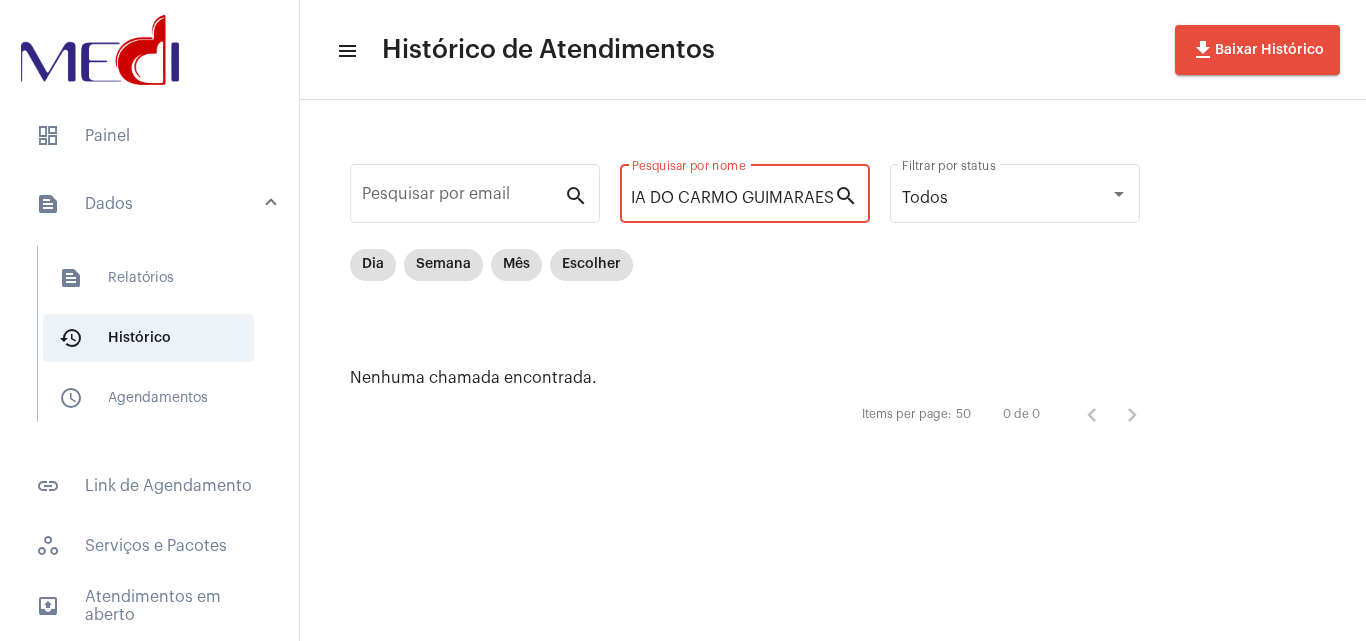 drag, startPoint x: 646, startPoint y: 196, endPoint x: 1365, endPoint y: 317, distance: 729.1104 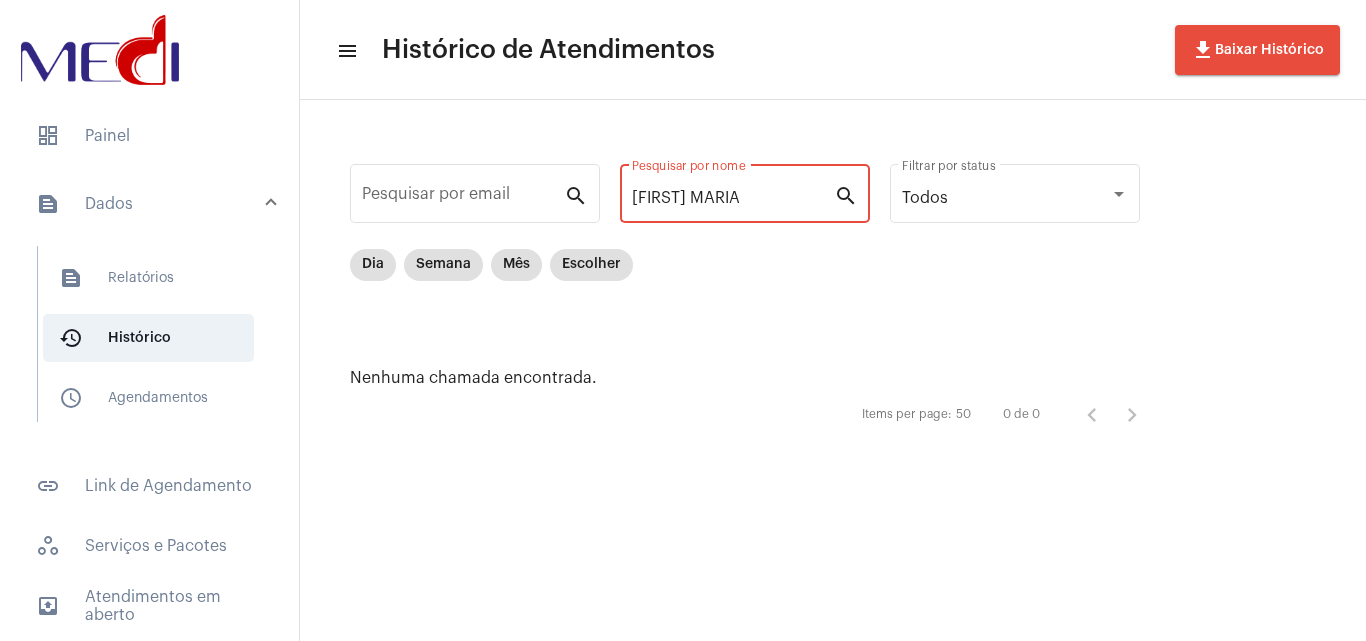 scroll, scrollTop: 0, scrollLeft: 0, axis: both 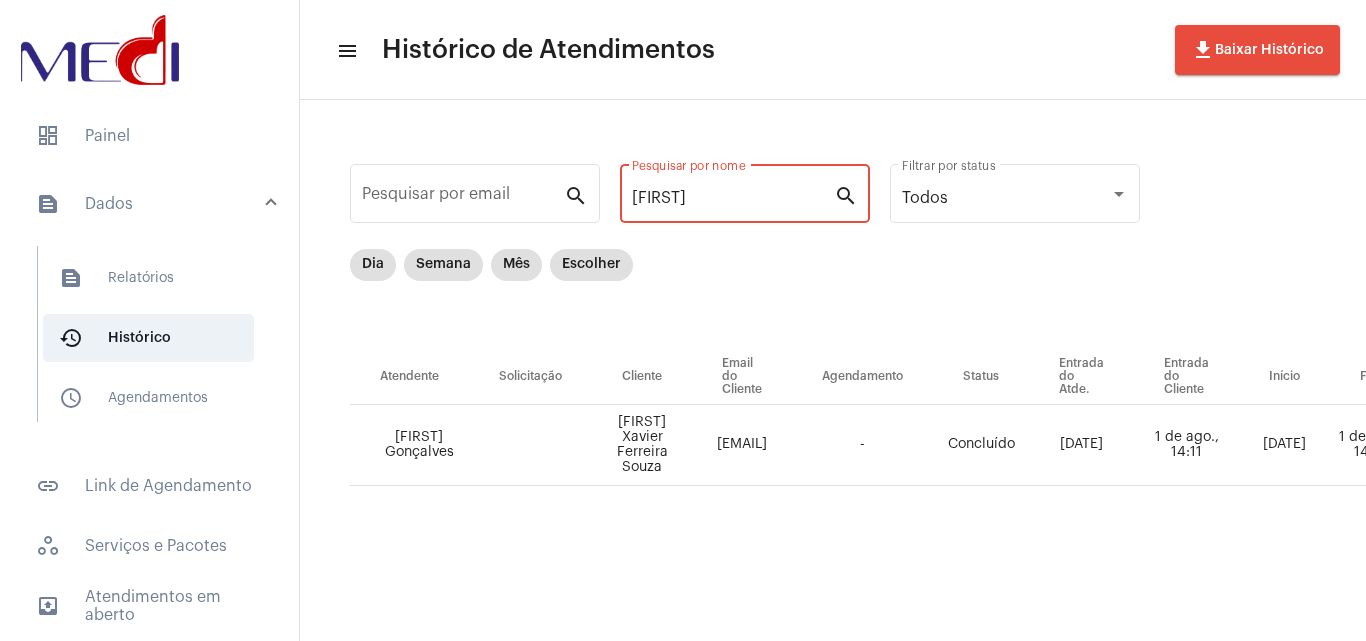 drag, startPoint x: 708, startPoint y: 202, endPoint x: 711, endPoint y: 229, distance: 27.166155 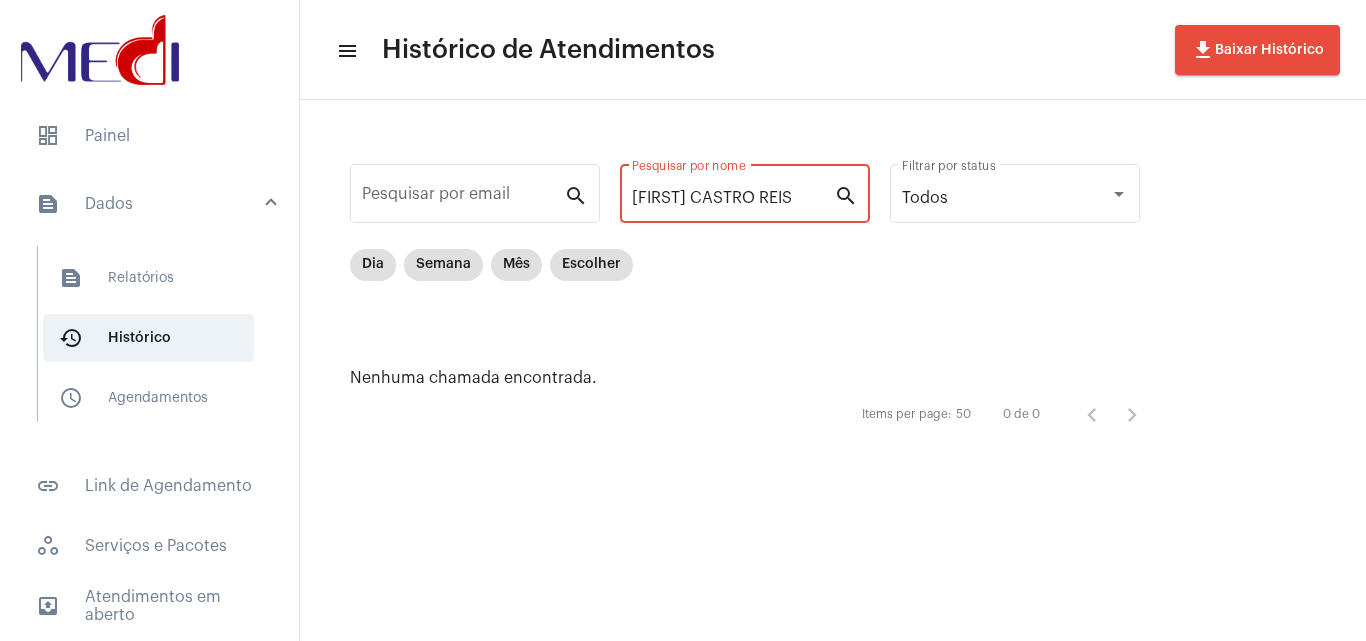 drag, startPoint x: 695, startPoint y: 192, endPoint x: 1195, endPoint y: 184, distance: 500.064 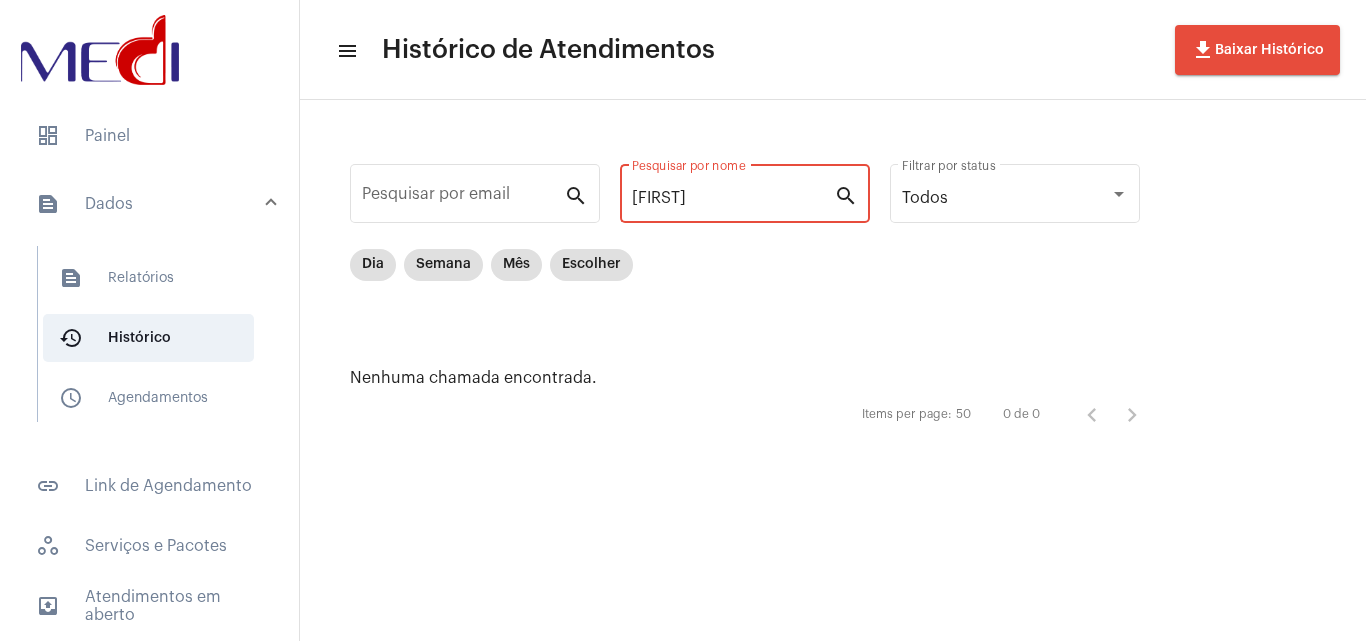 drag, startPoint x: 757, startPoint y: 194, endPoint x: 886, endPoint y: 137, distance: 141.0319 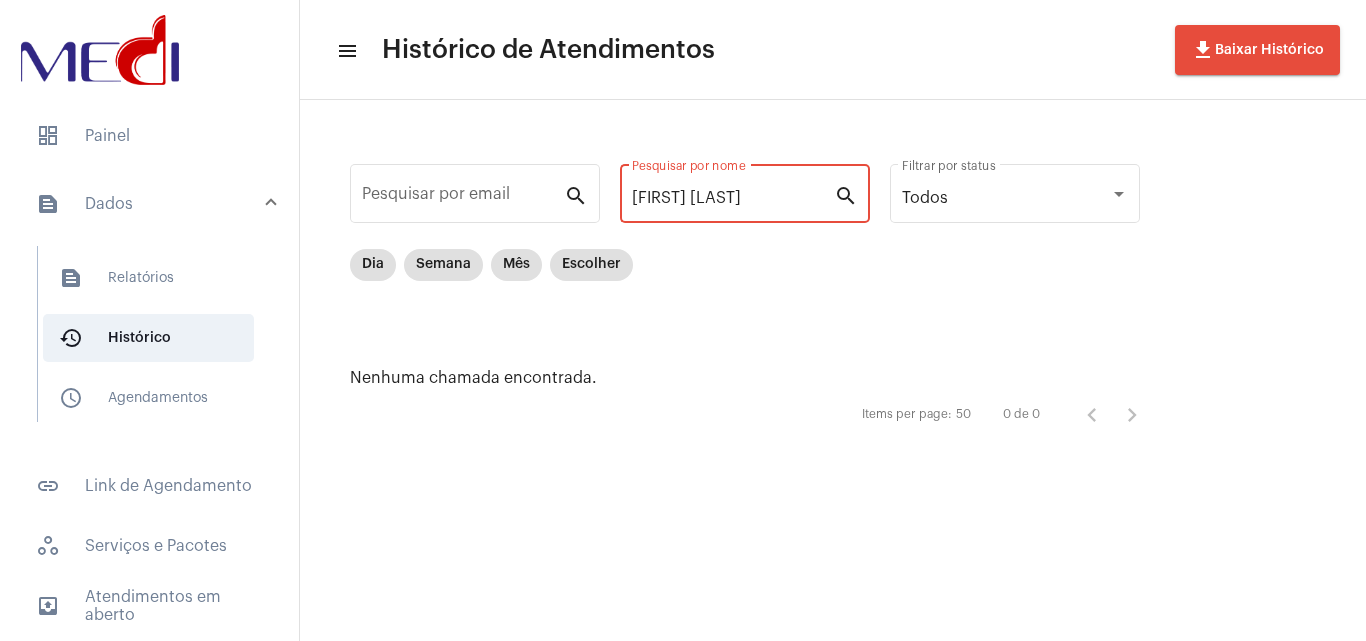 drag, startPoint x: 724, startPoint y: 197, endPoint x: 1203, endPoint y: 144, distance: 481.92322 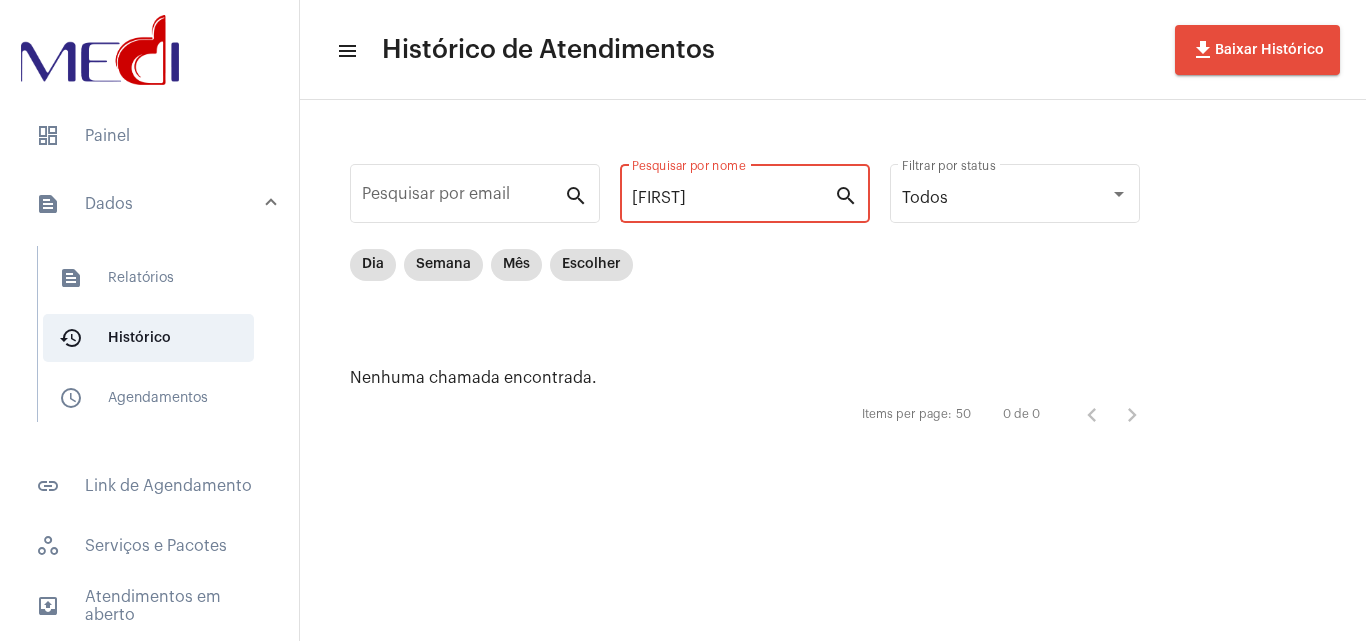 drag, startPoint x: 764, startPoint y: 190, endPoint x: 395, endPoint y: 223, distance: 370.47266 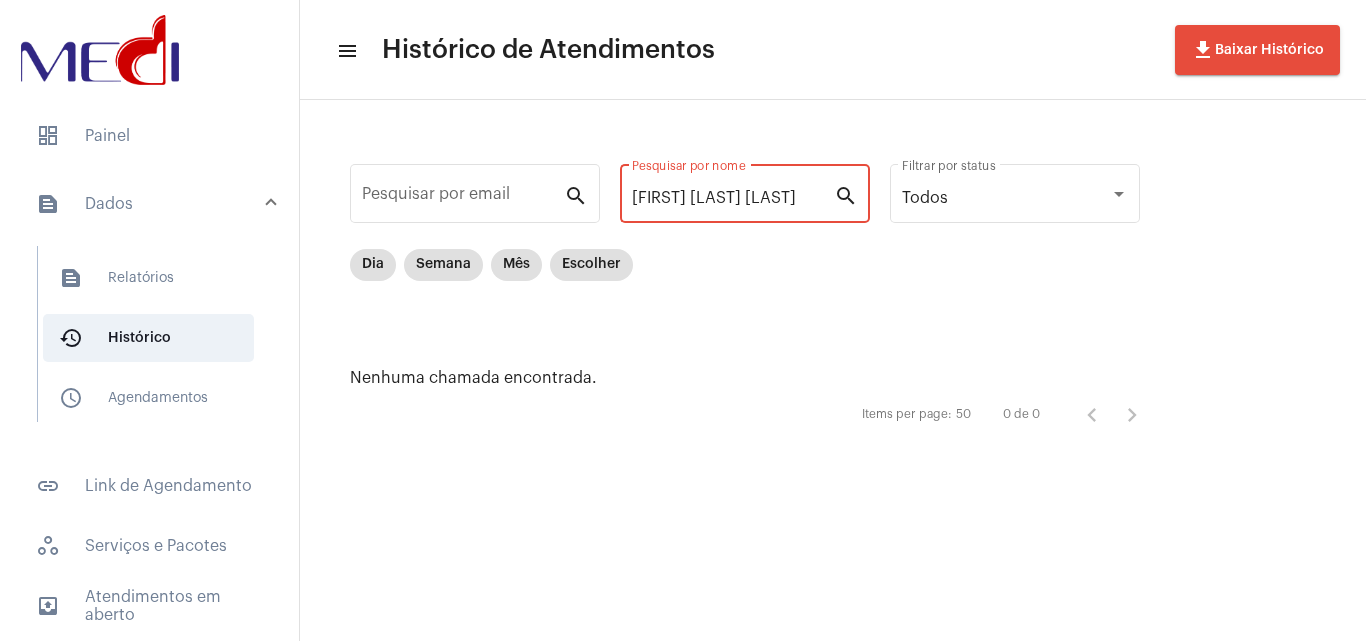 drag, startPoint x: 689, startPoint y: 196, endPoint x: 1337, endPoint y: 191, distance: 648.0193 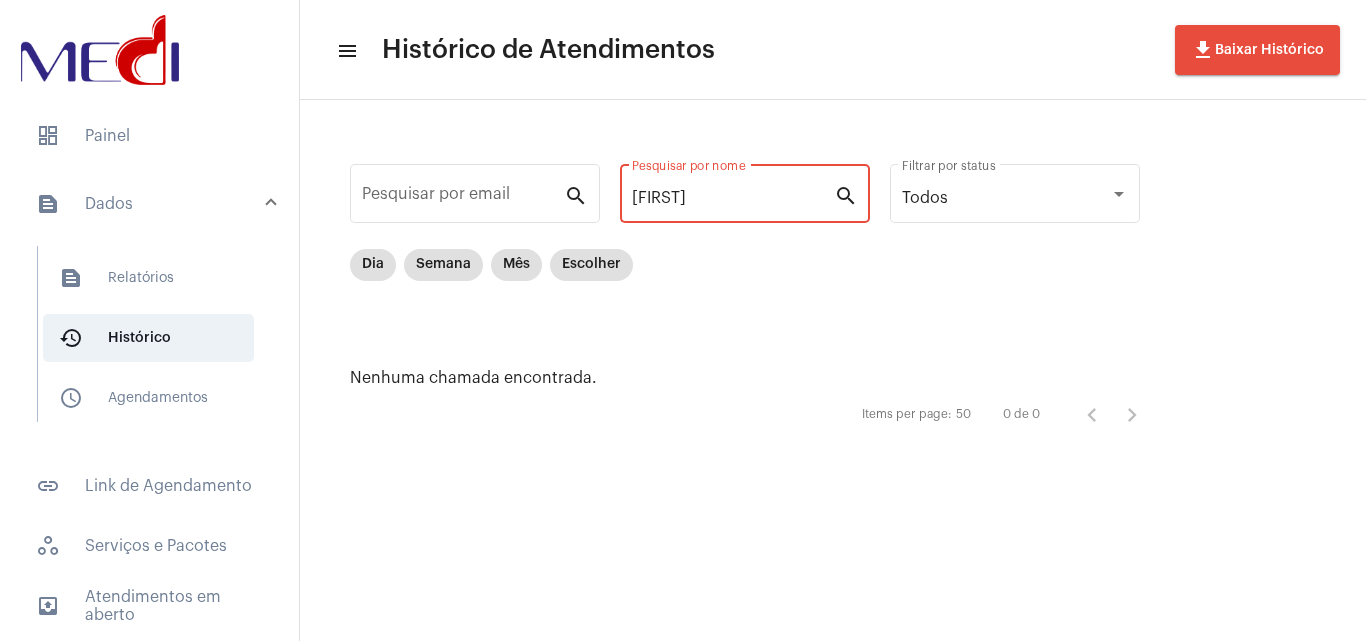 type on "[FIRST]" 